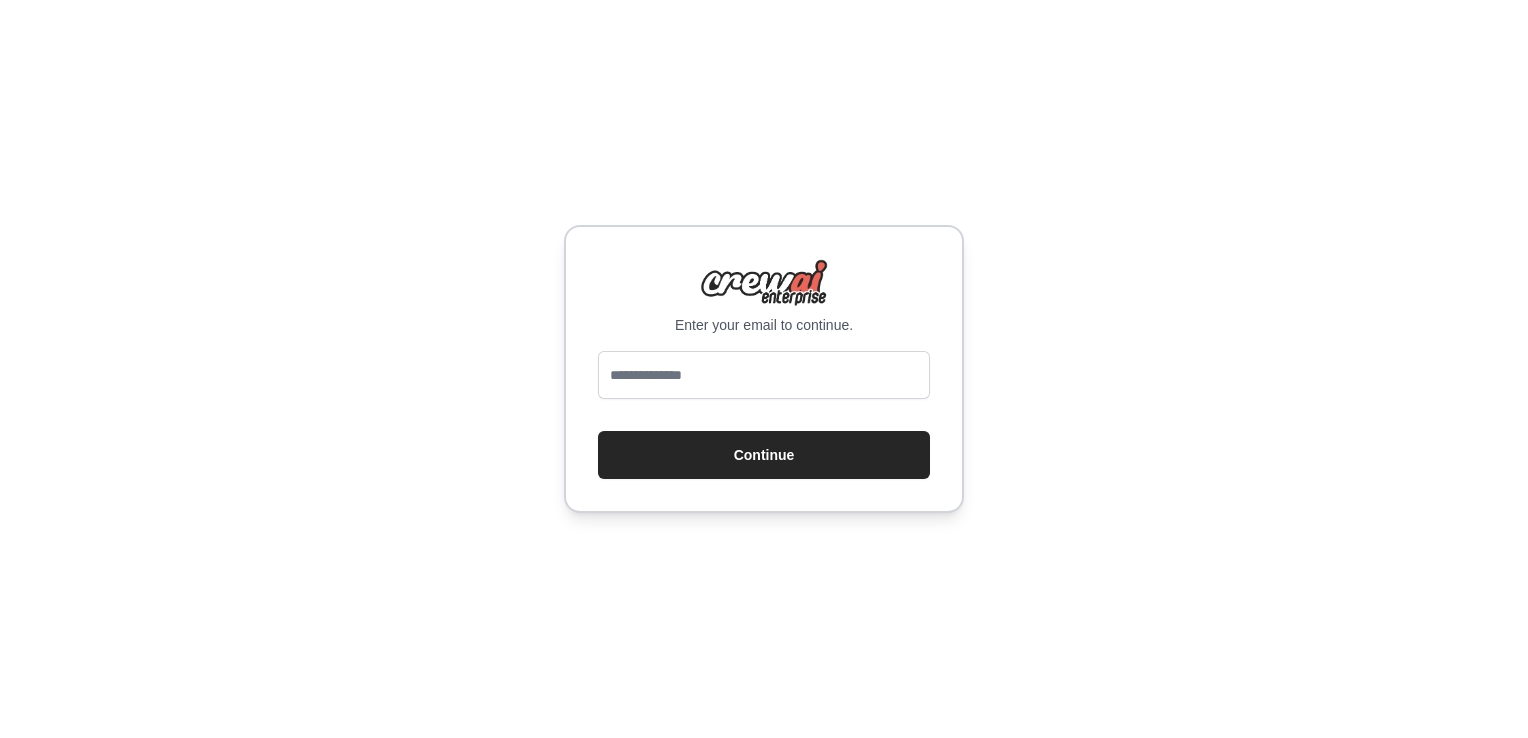 scroll, scrollTop: 0, scrollLeft: 0, axis: both 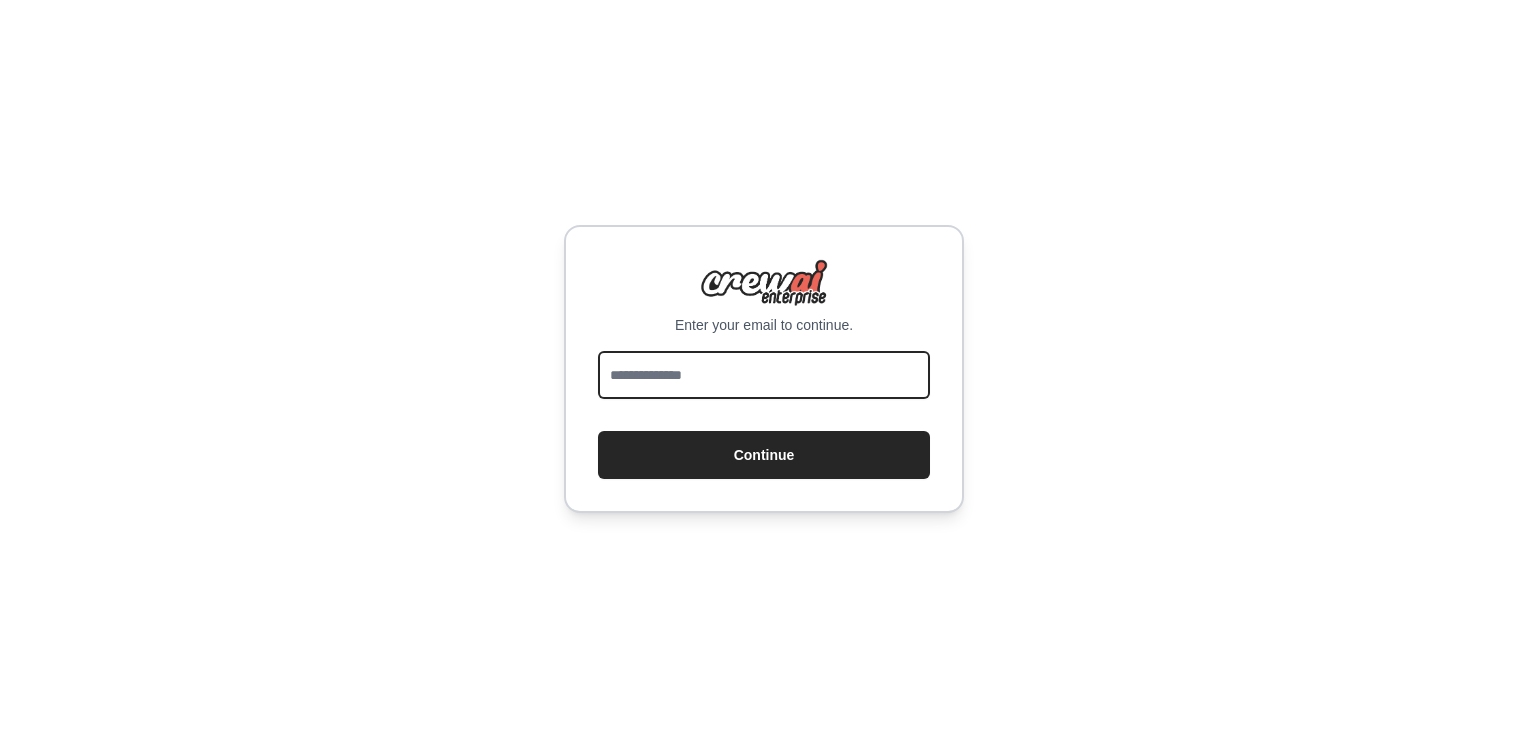 click at bounding box center (764, 375) 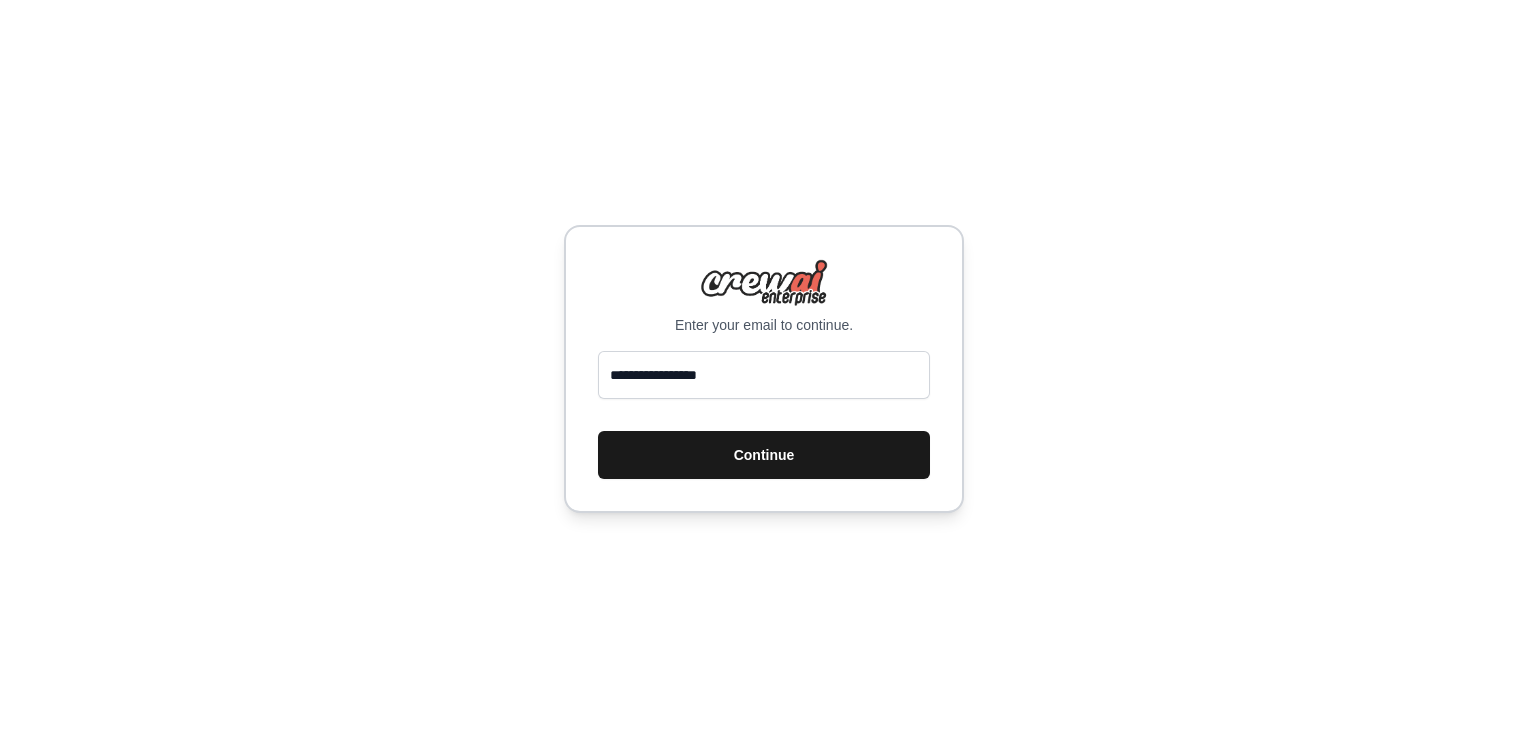 click on "Continue" at bounding box center (764, 455) 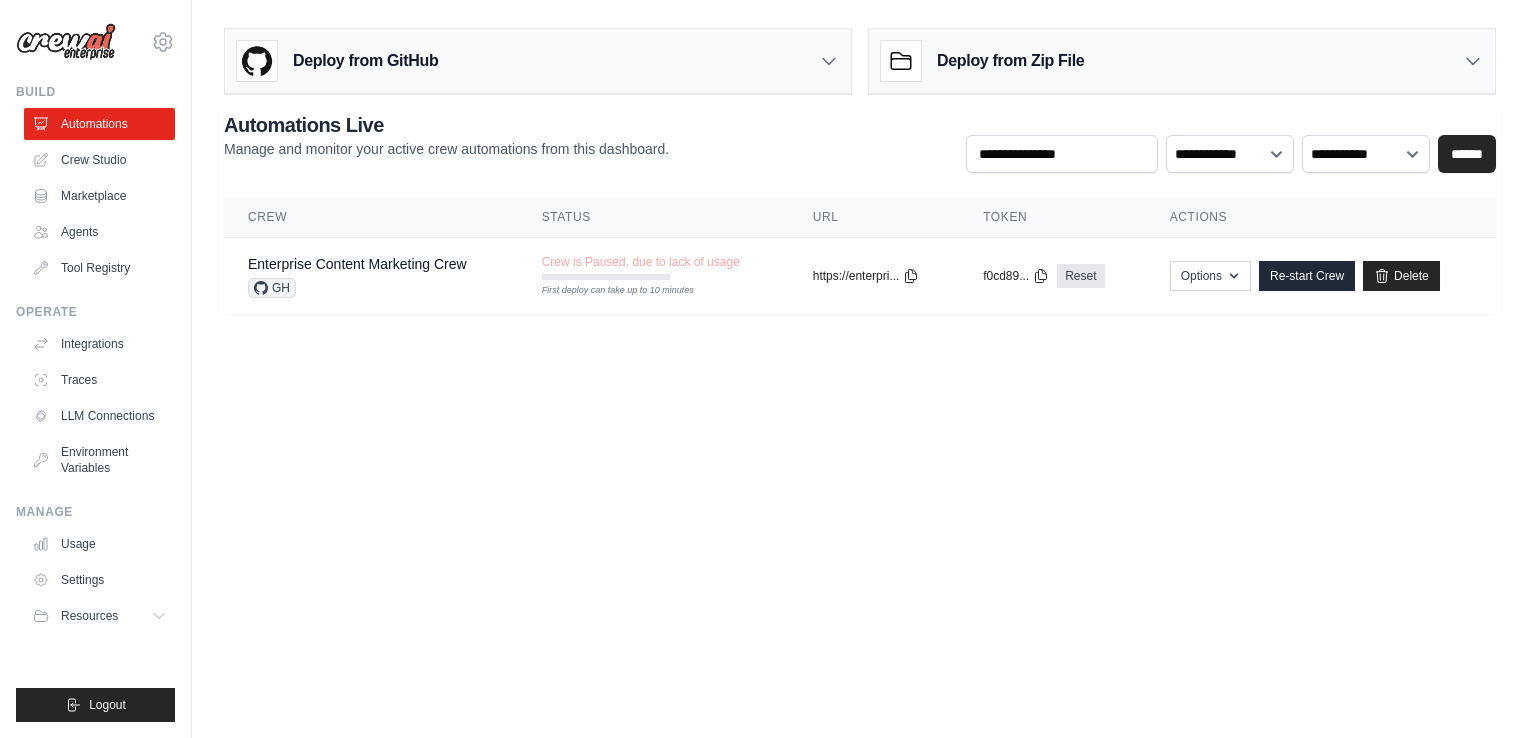 scroll, scrollTop: 0, scrollLeft: 0, axis: both 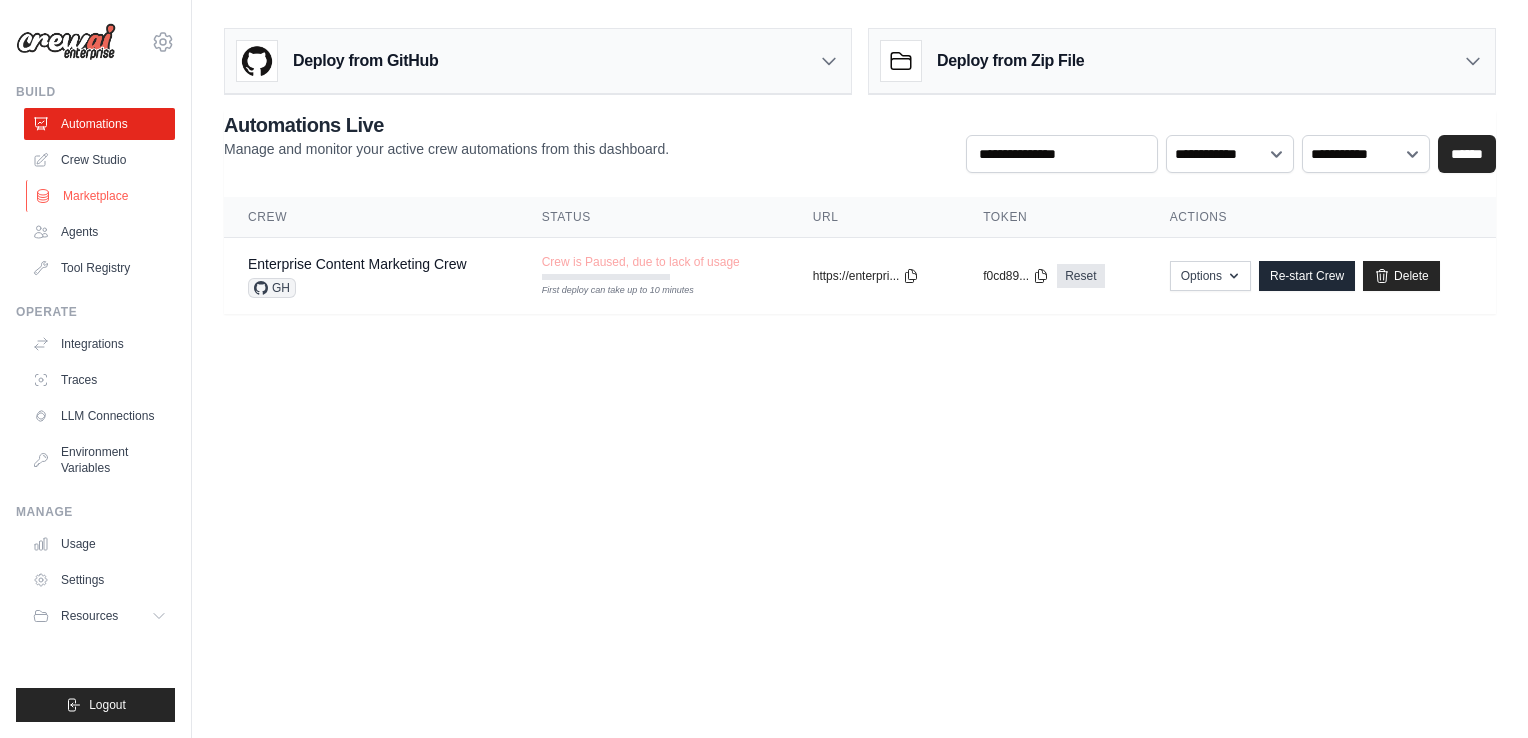 click on "Marketplace" at bounding box center [101, 196] 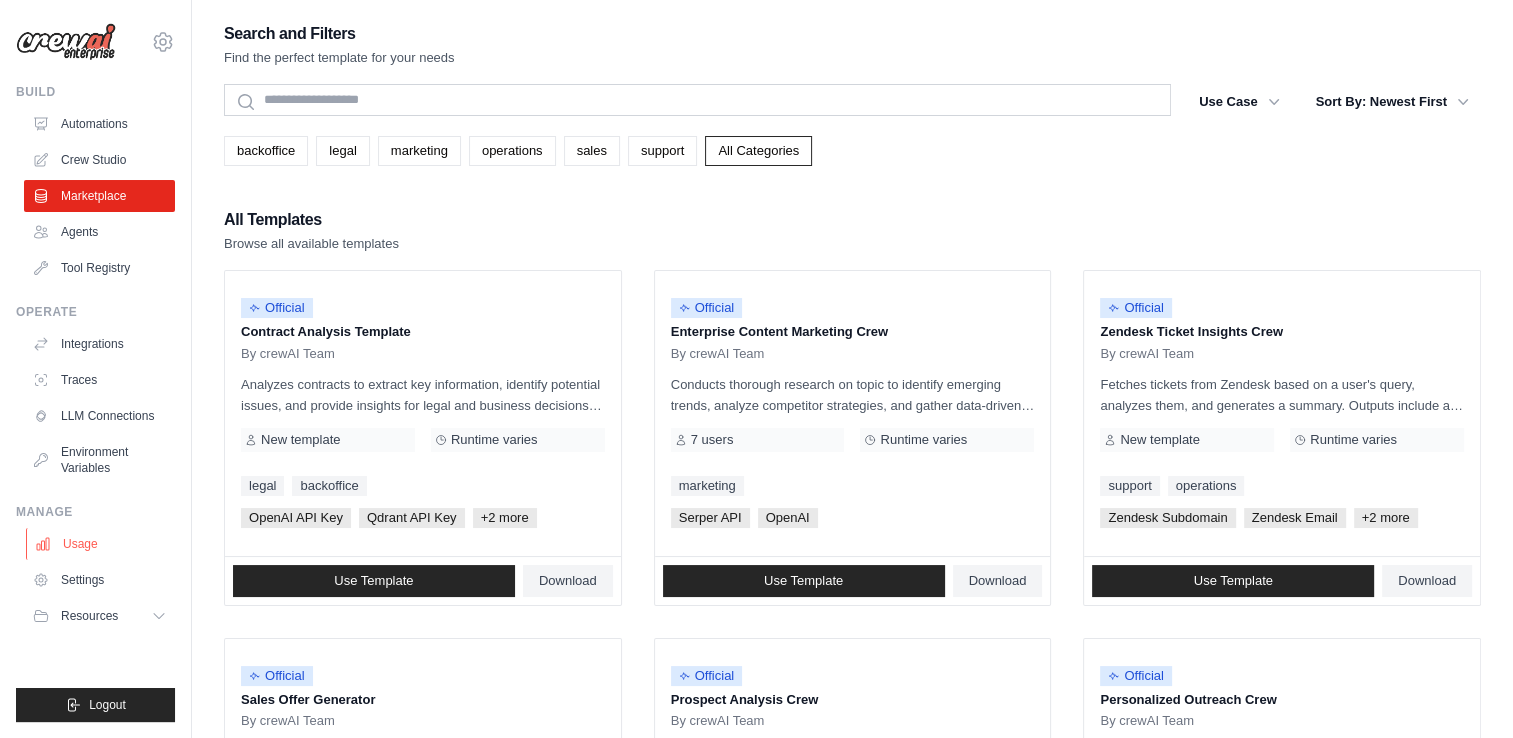 click on "Usage" at bounding box center (101, 544) 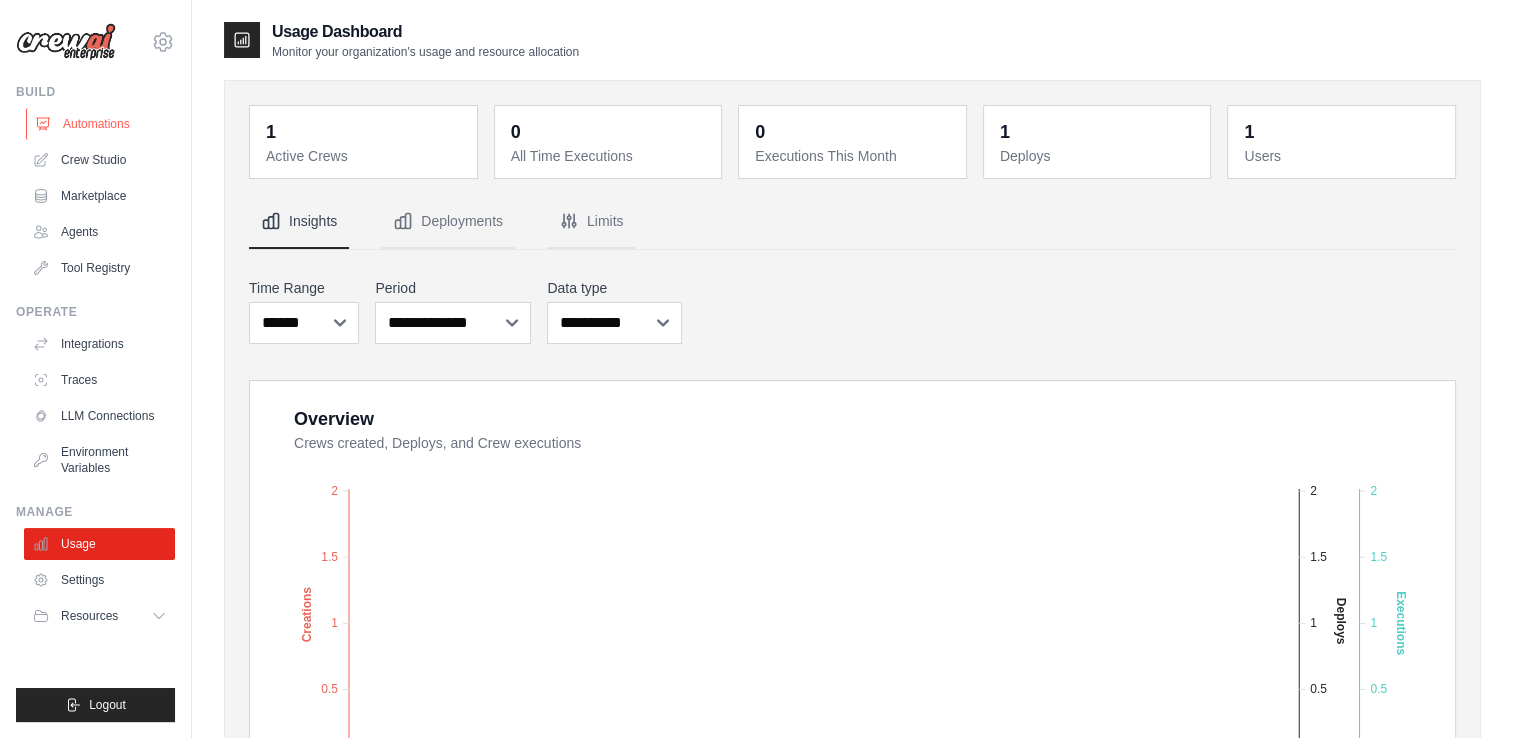 click on "Automations" at bounding box center [101, 124] 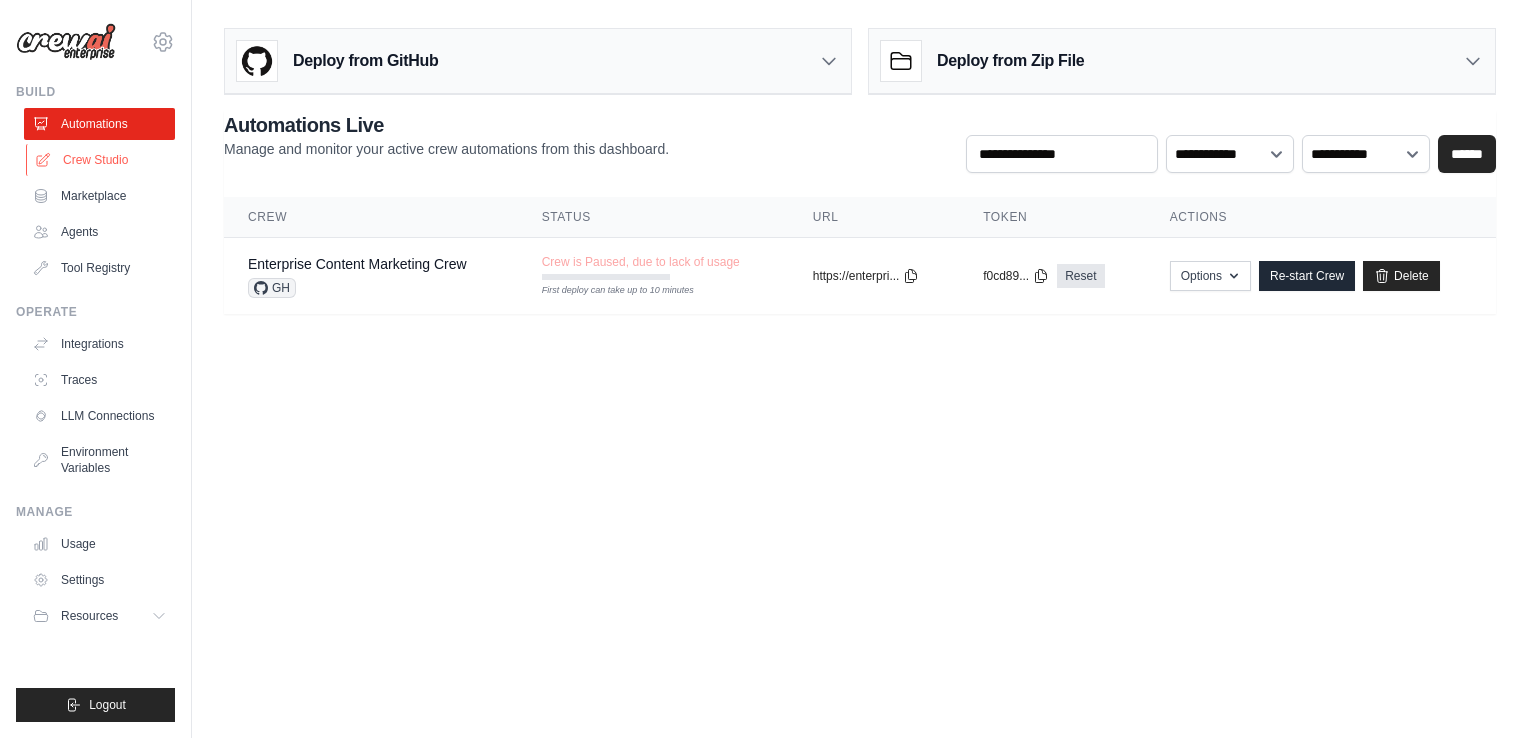 click on "Crew Studio" at bounding box center [101, 160] 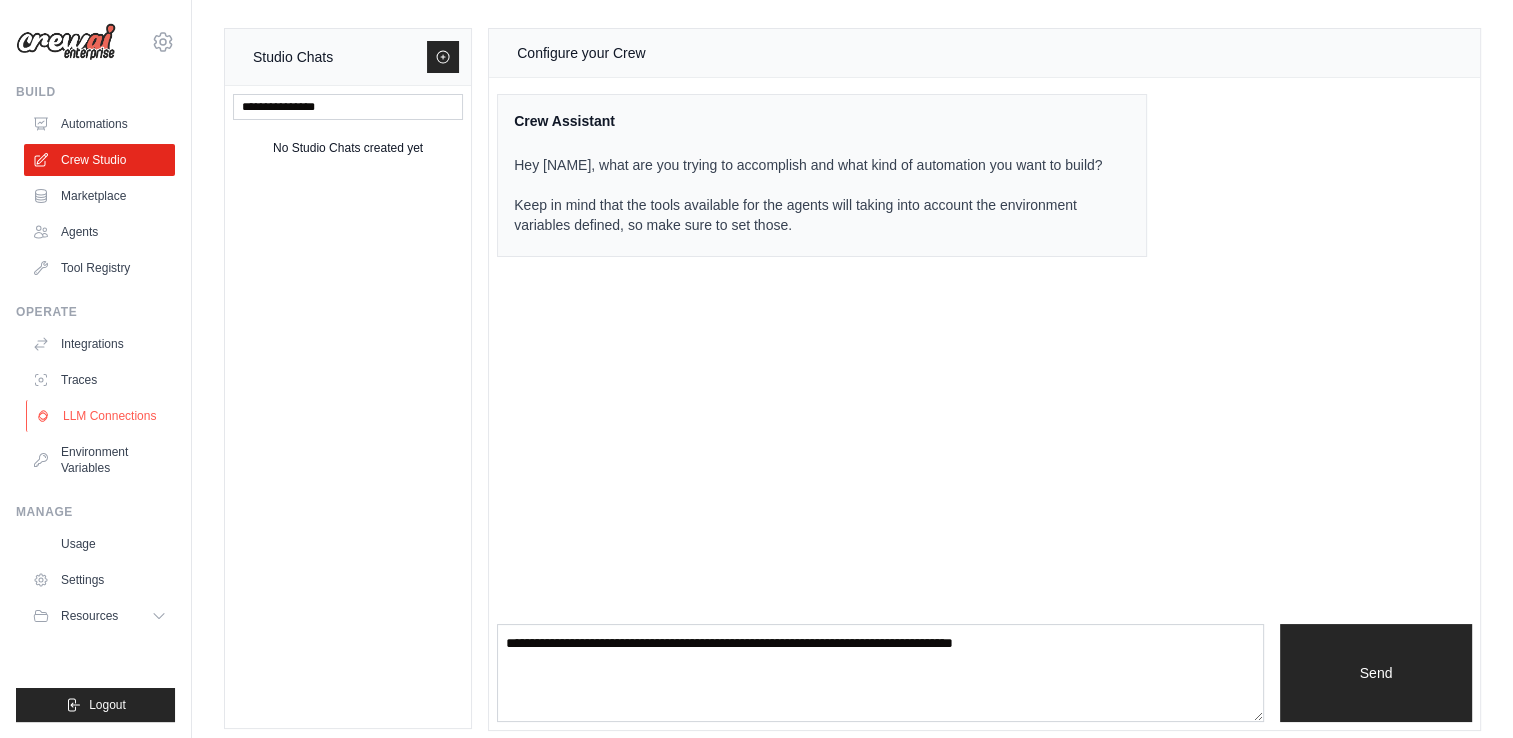 scroll, scrollTop: 12, scrollLeft: 0, axis: vertical 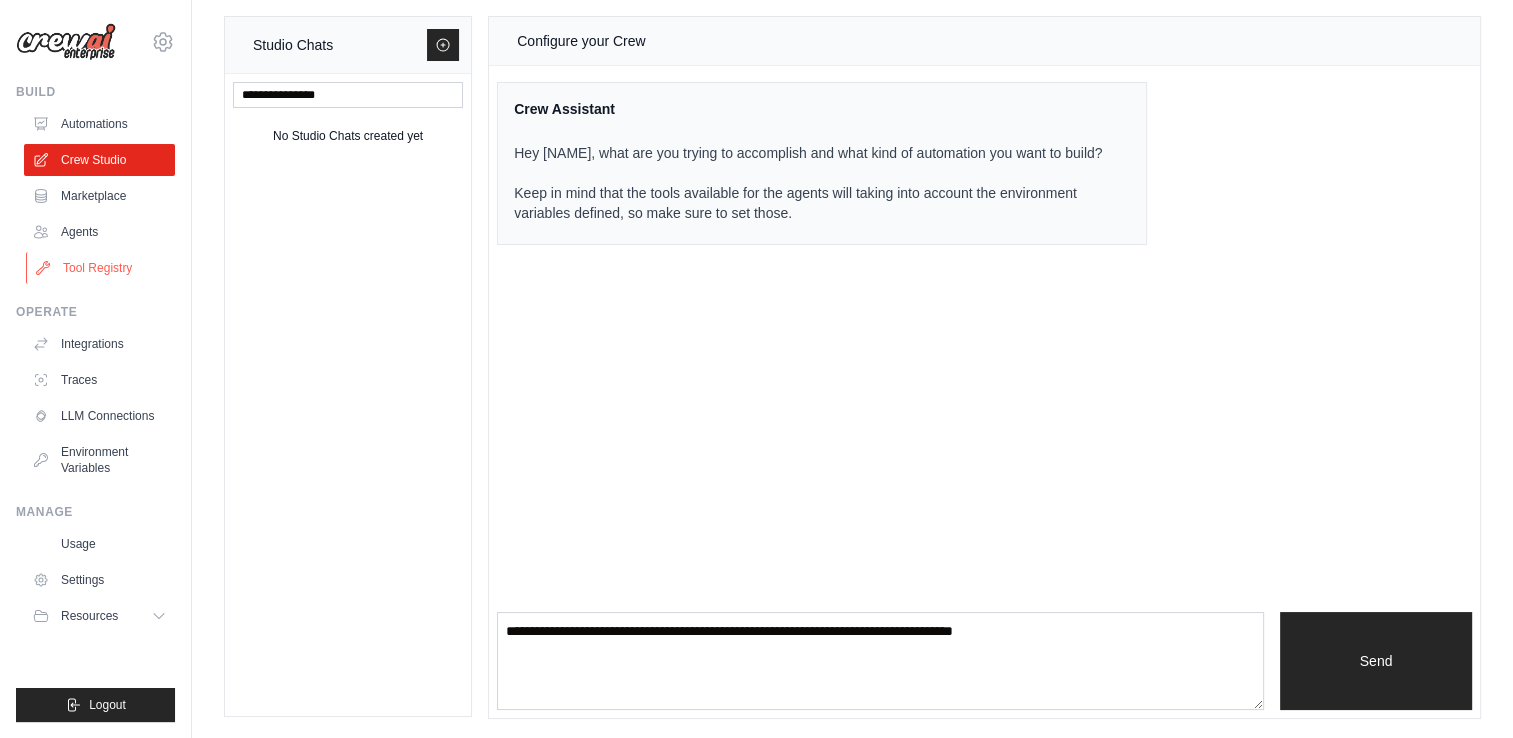 click on "Tool Registry" at bounding box center [101, 268] 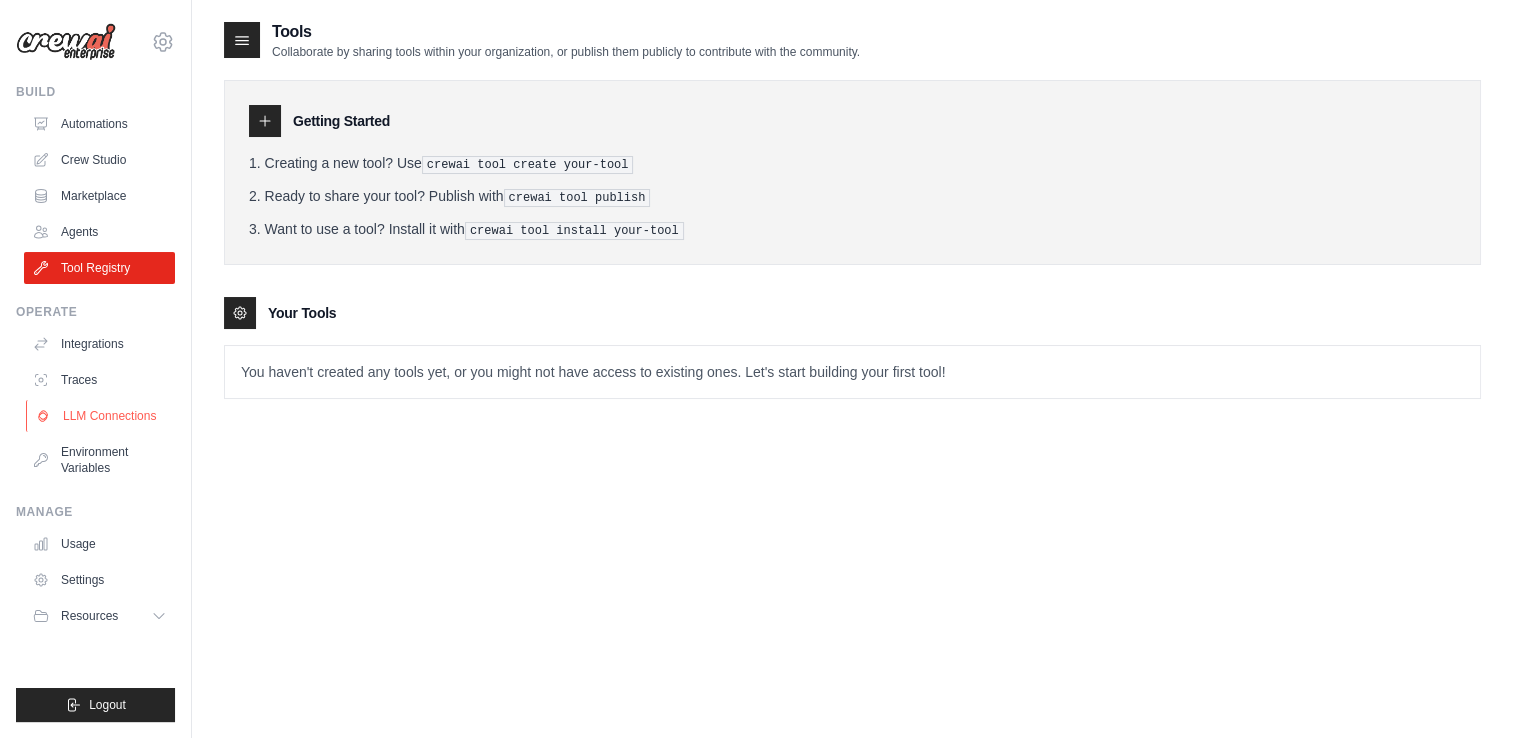 click on "LLM Connections" at bounding box center [101, 416] 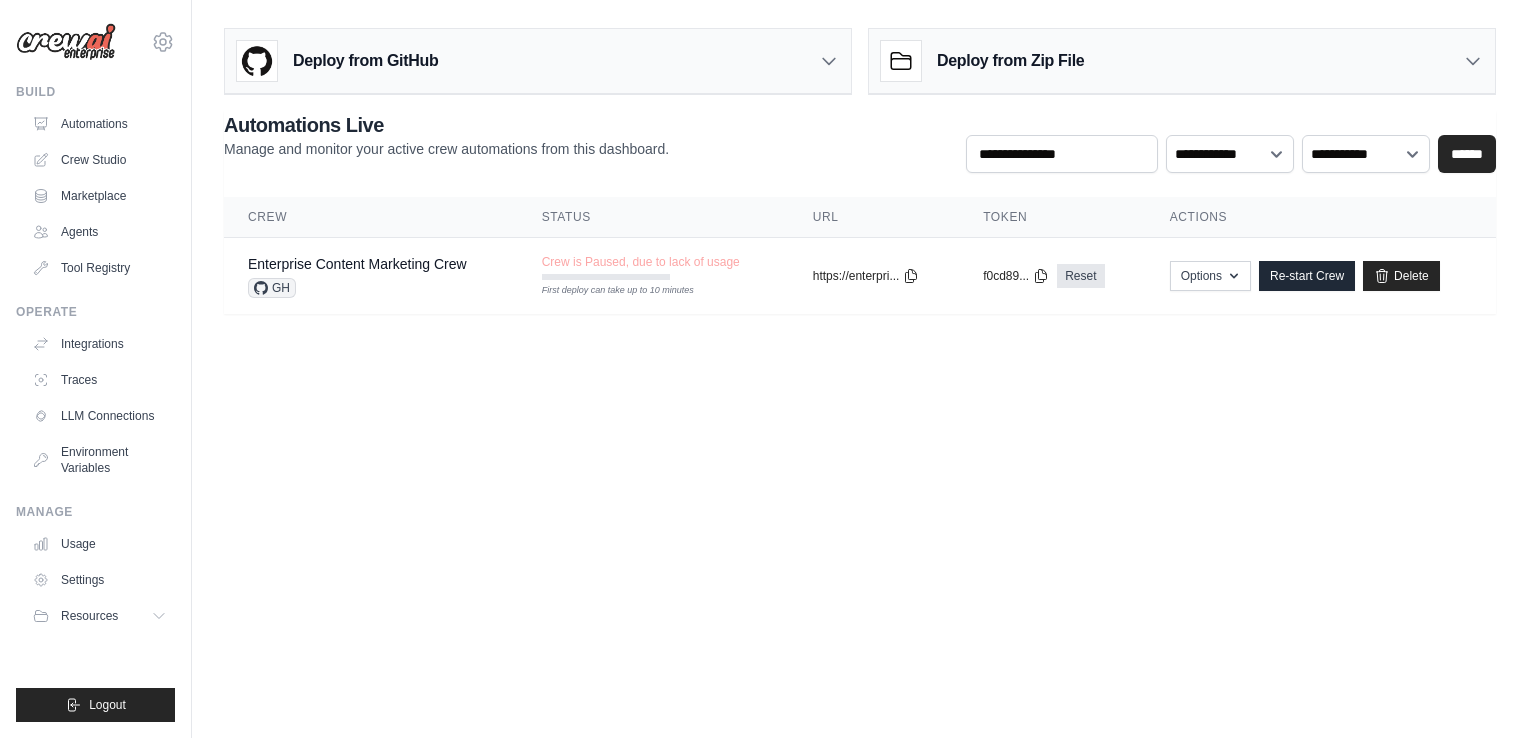 scroll, scrollTop: 0, scrollLeft: 0, axis: both 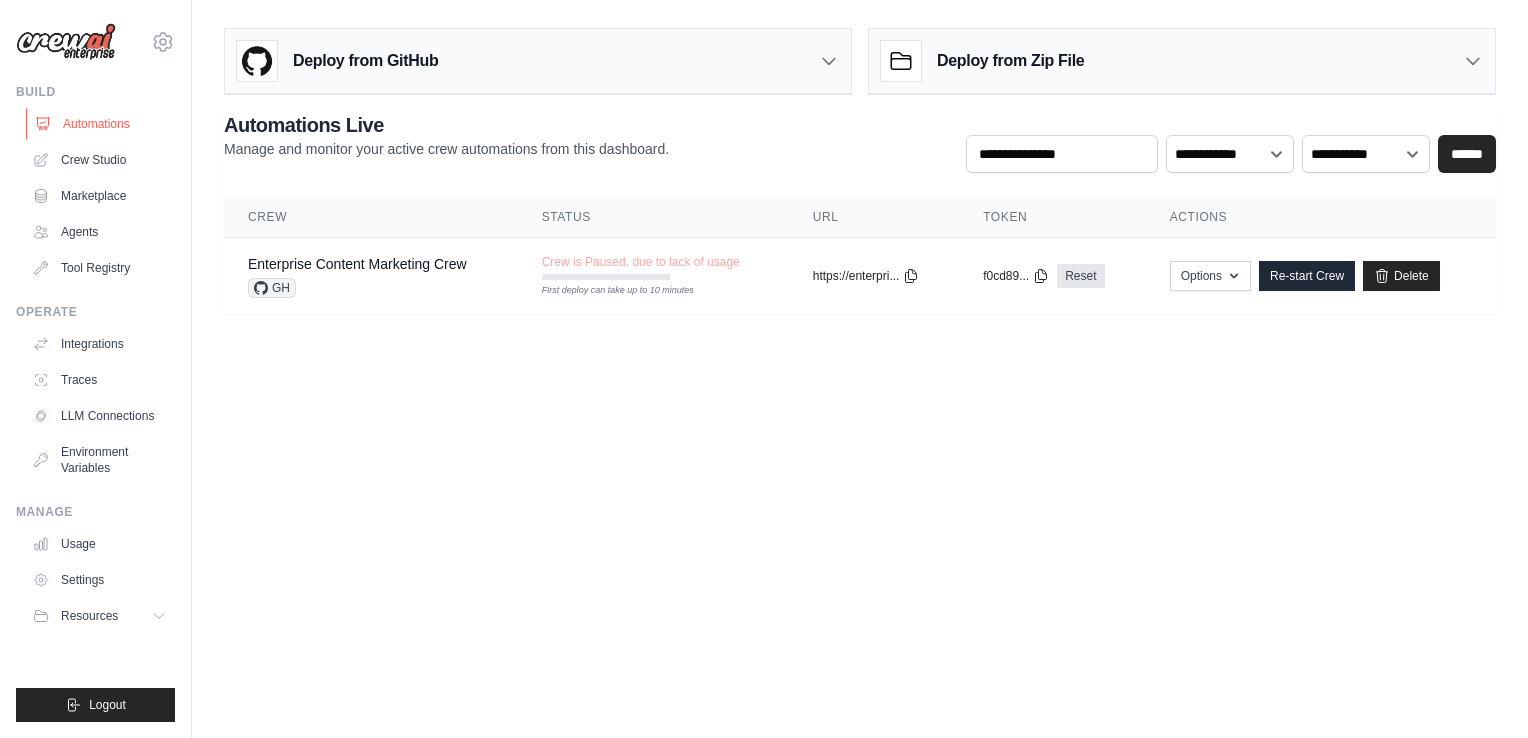 click on "Automations" at bounding box center (101, 124) 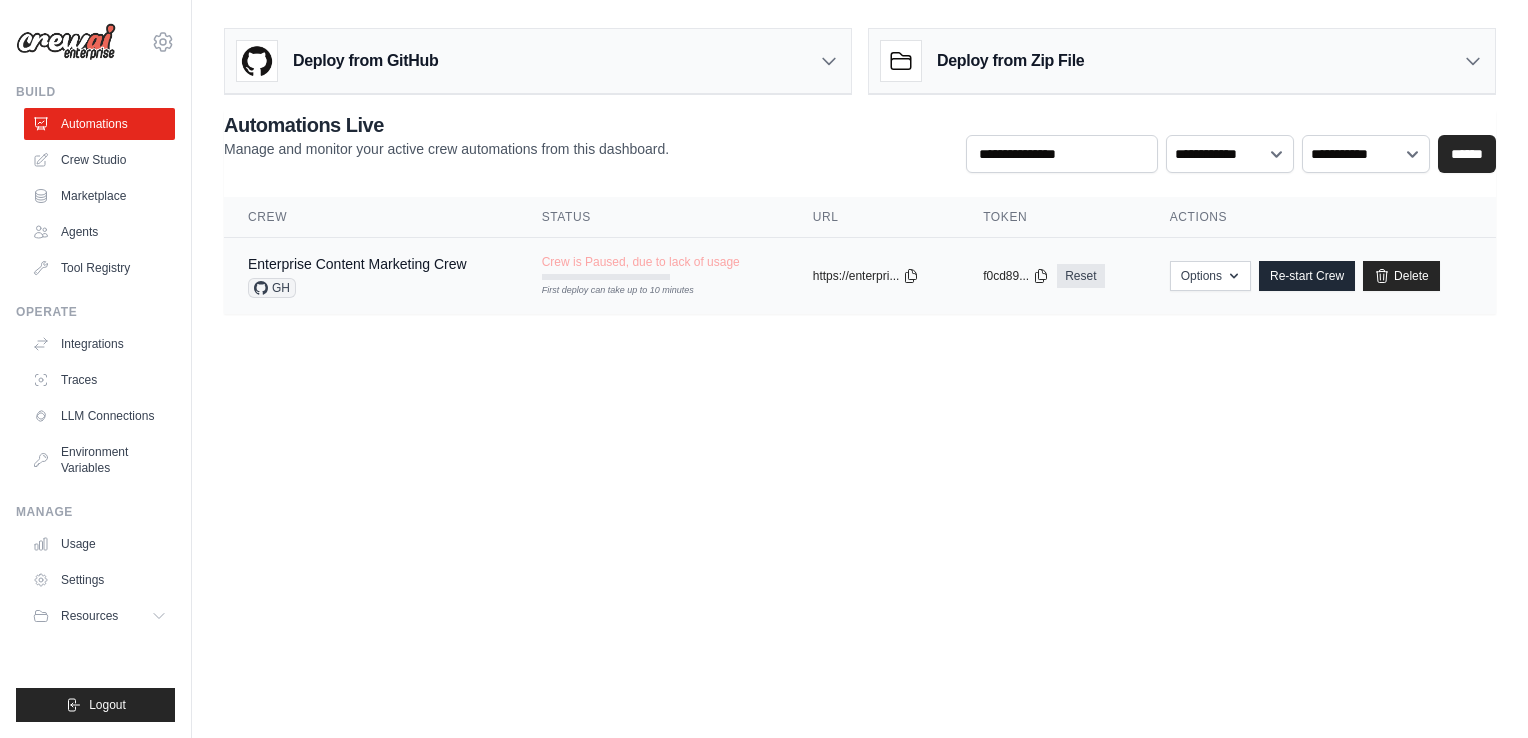 click on "Crew is Paused, due to lack of usage" at bounding box center (641, 262) 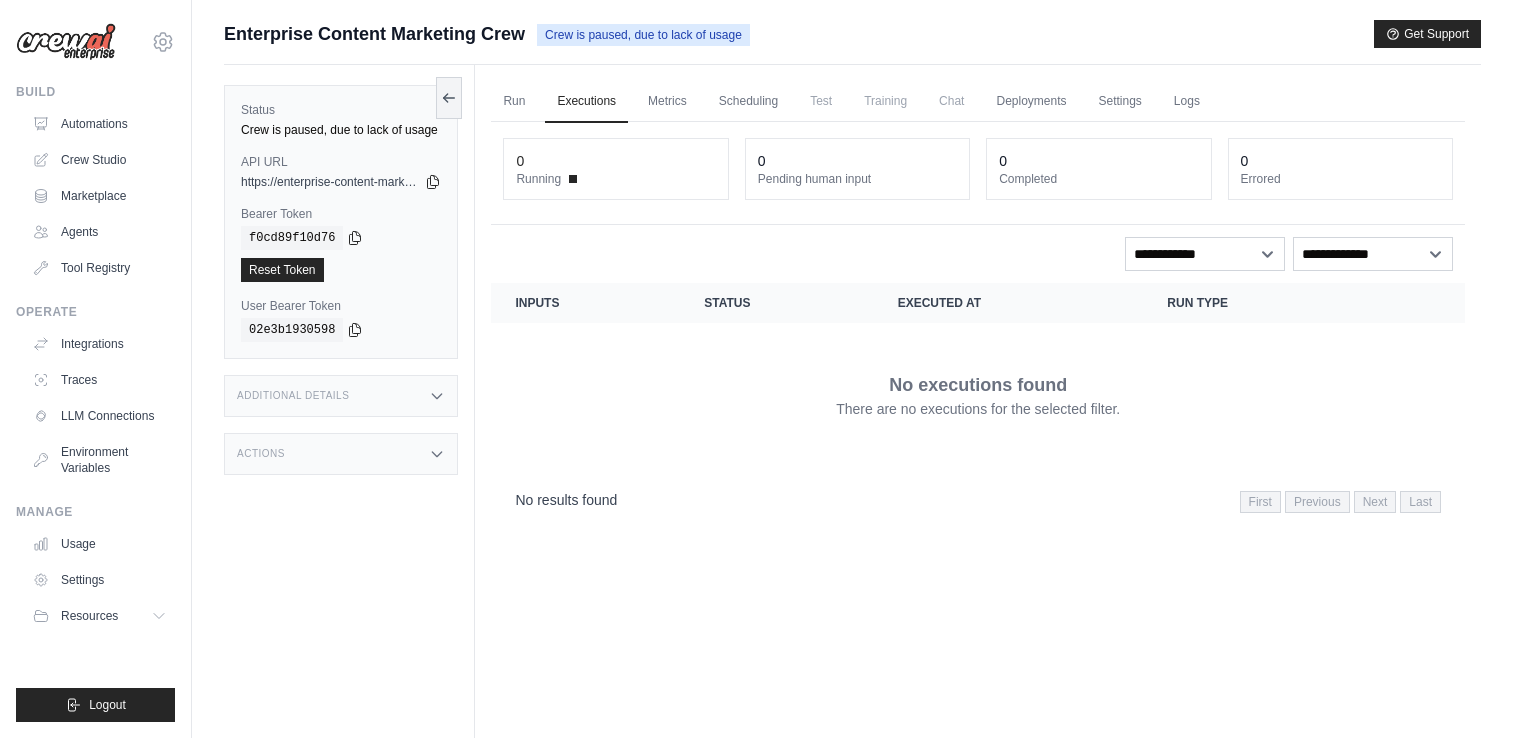 scroll, scrollTop: 0, scrollLeft: 0, axis: both 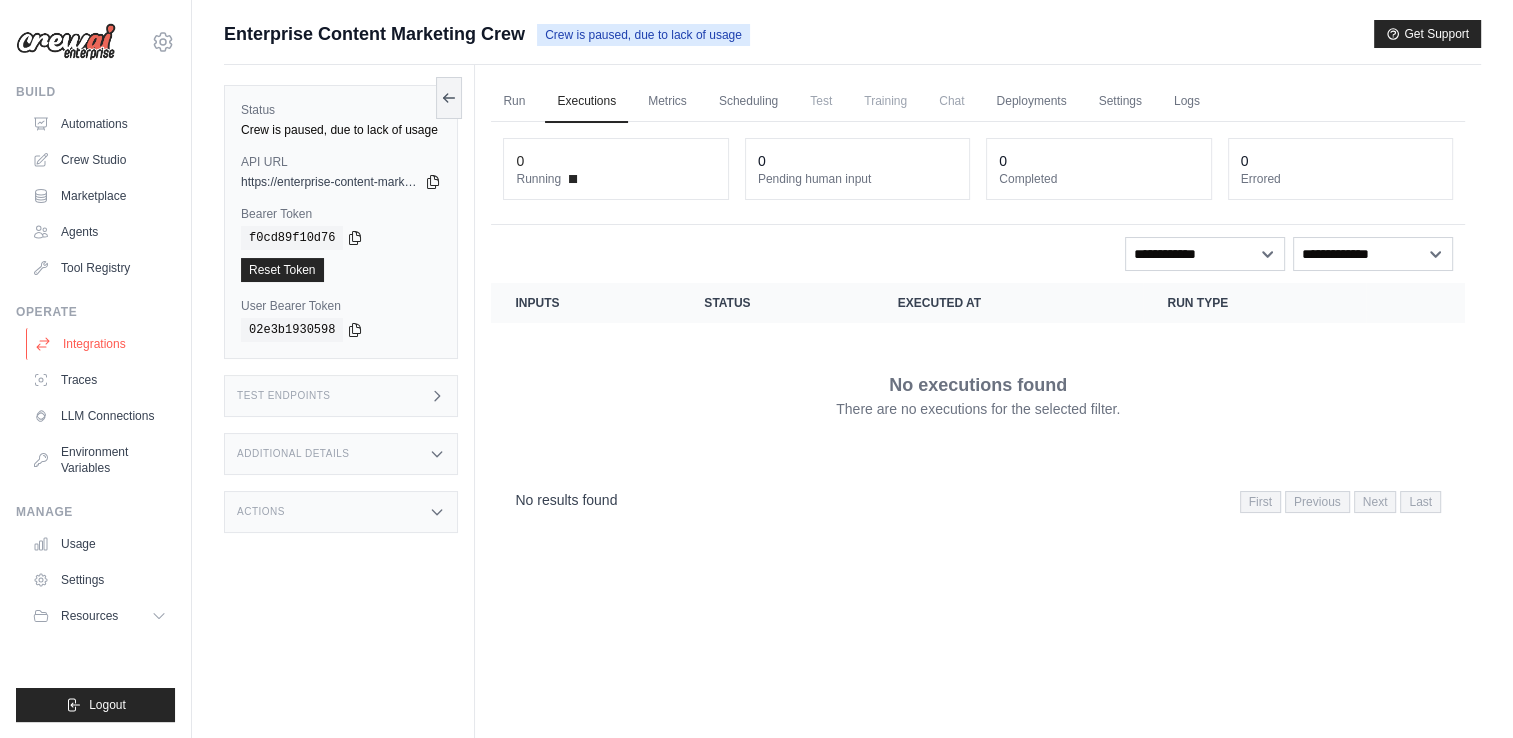 click on "Integrations" at bounding box center [101, 344] 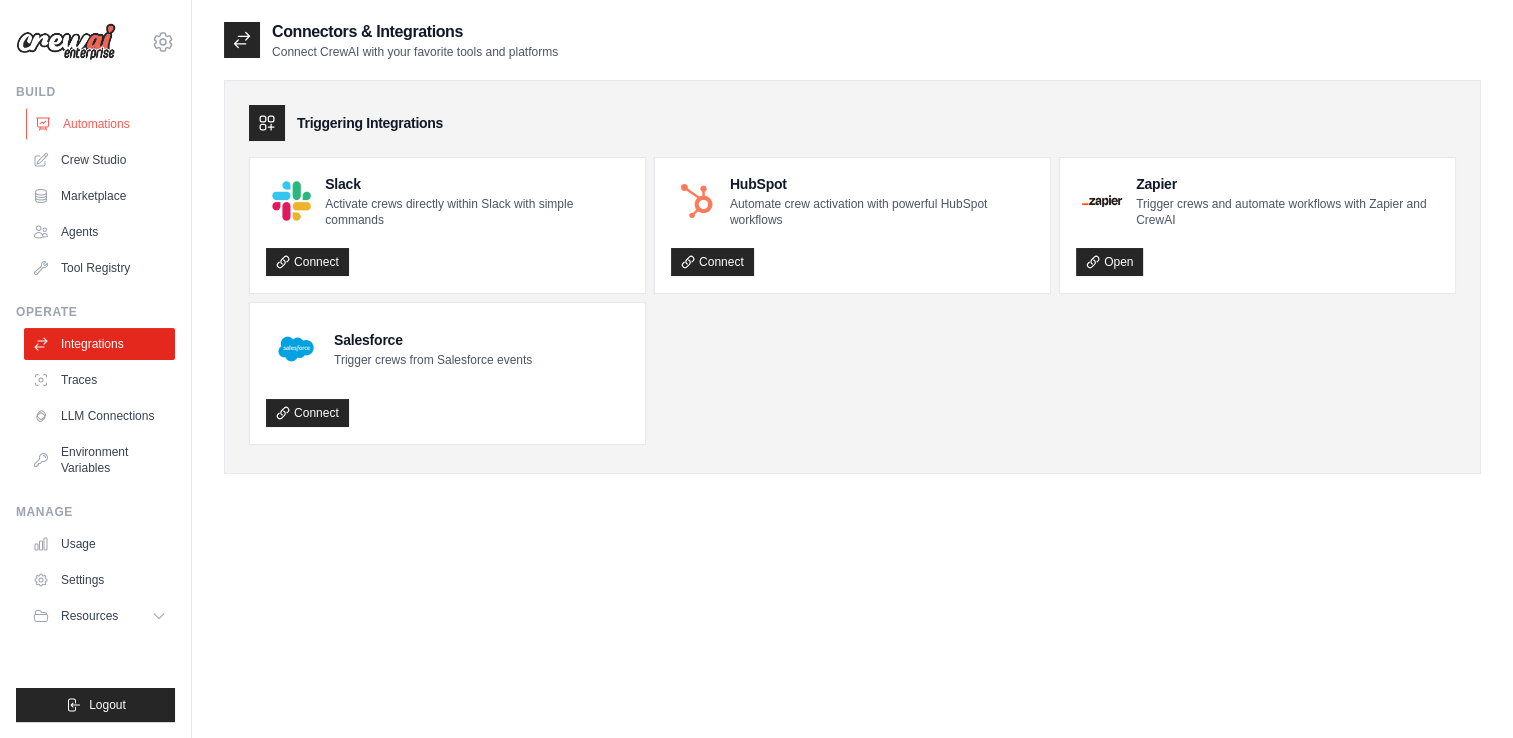 click on "Automations" at bounding box center (101, 124) 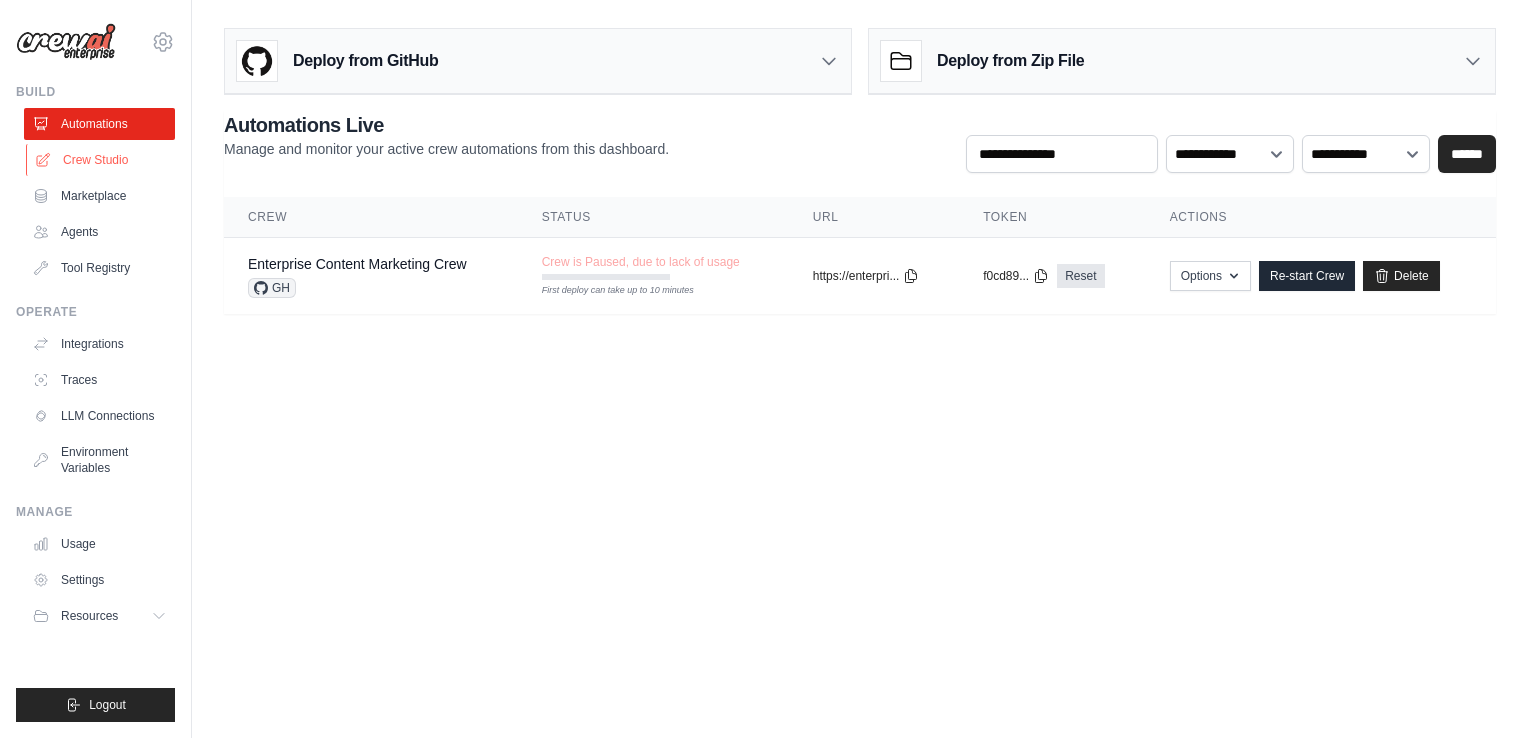 click on "Crew Studio" at bounding box center (101, 160) 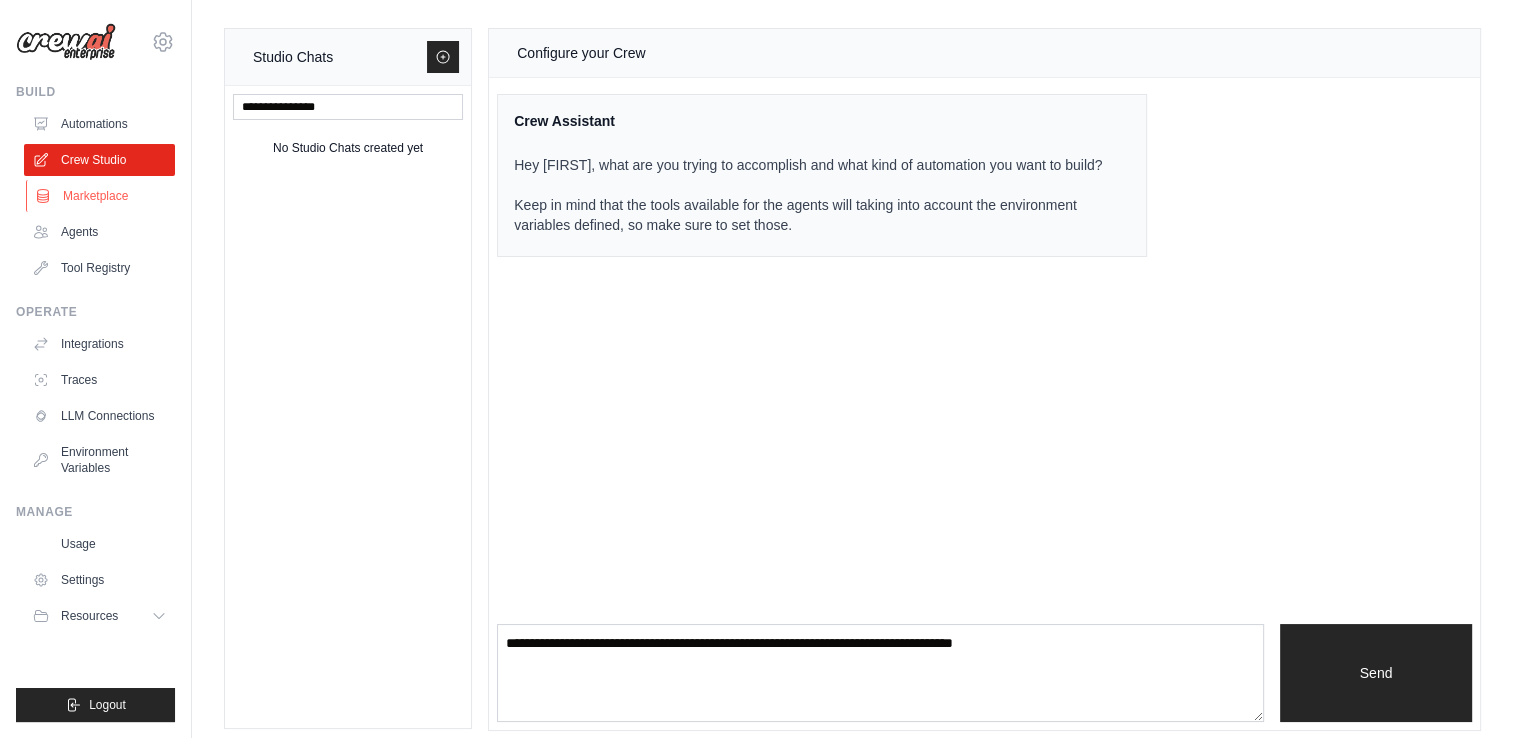 click on "Marketplace" at bounding box center [101, 196] 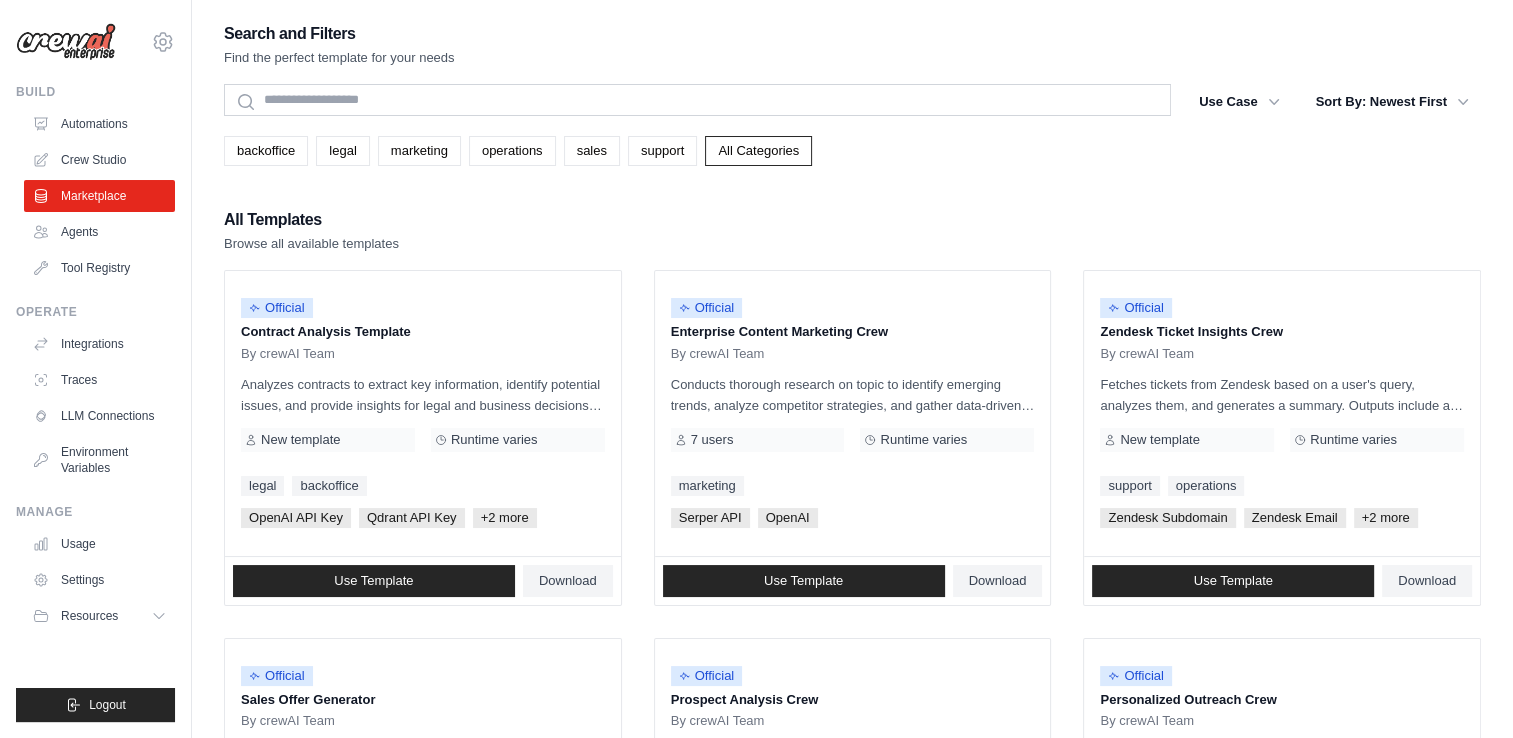 click on "All Templates
Browse all available templates
Official
Contract Analysis Template
By
crewAI Team
Analyzes contracts to extract key information, identify potential issues, and provide insights for legal and business decisions using a qdrant vector database.
New template
Runtime varies
legal" at bounding box center (852, 957) 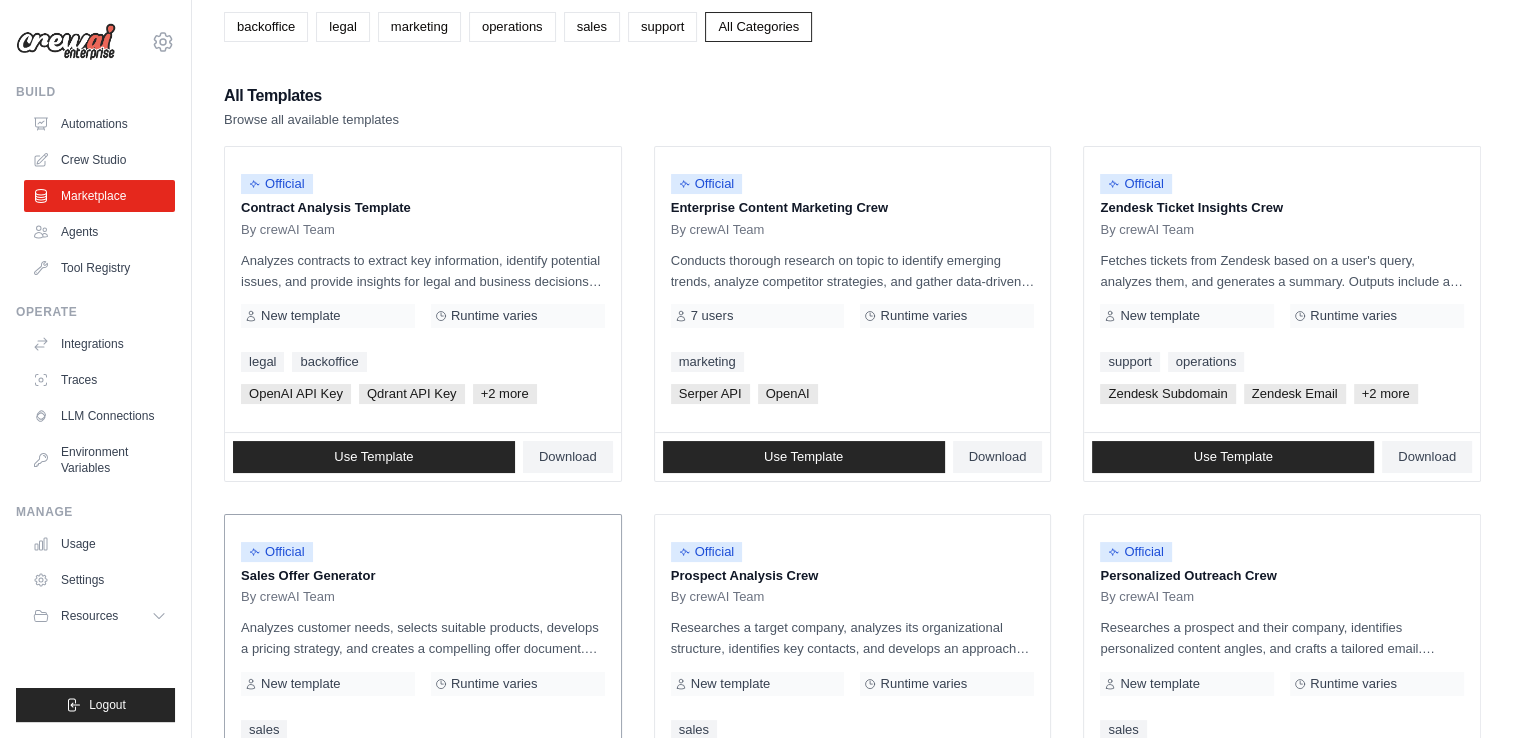 scroll, scrollTop: 0, scrollLeft: 0, axis: both 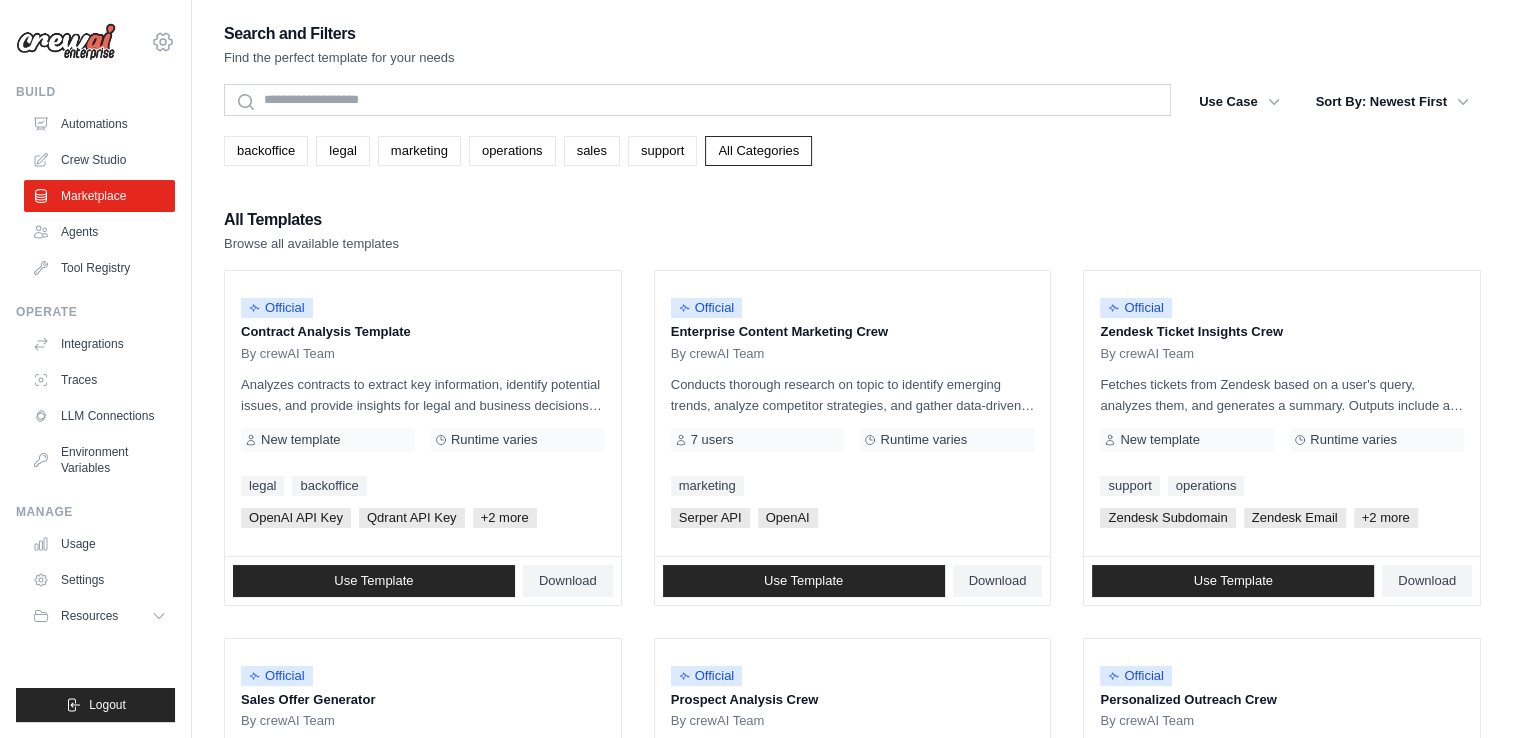 click 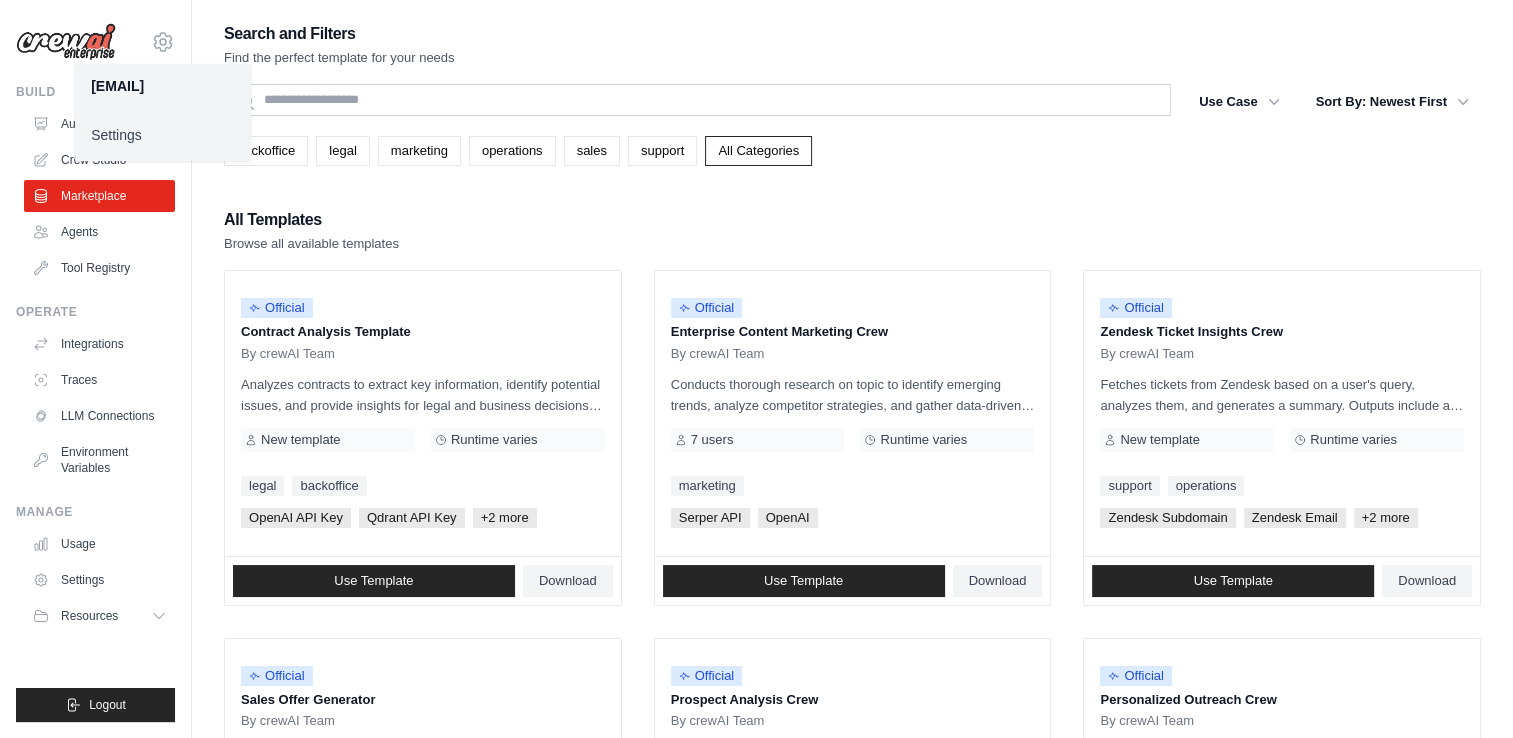 click on "All Templates
Browse all available templates" at bounding box center [852, 230] 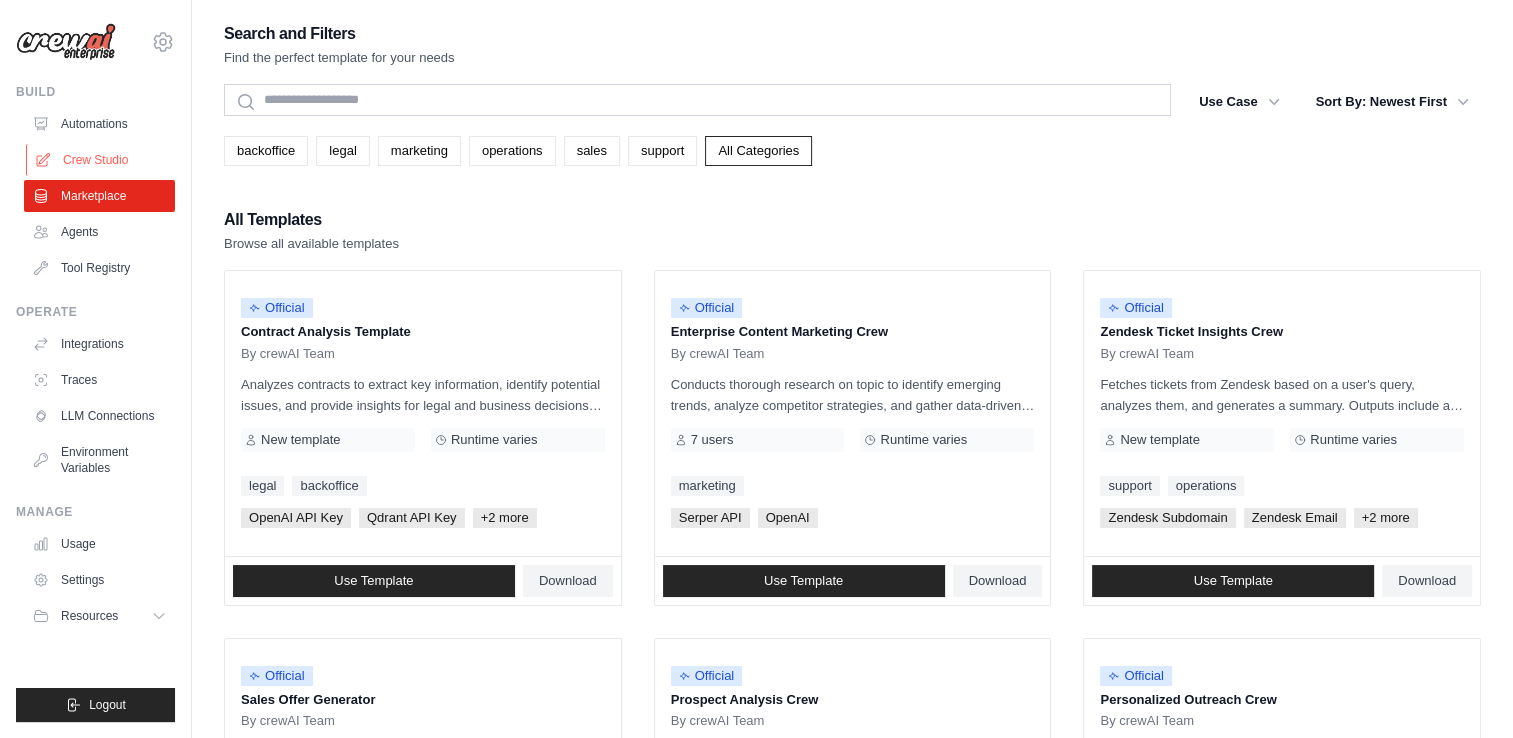 click on "Crew Studio" at bounding box center [101, 160] 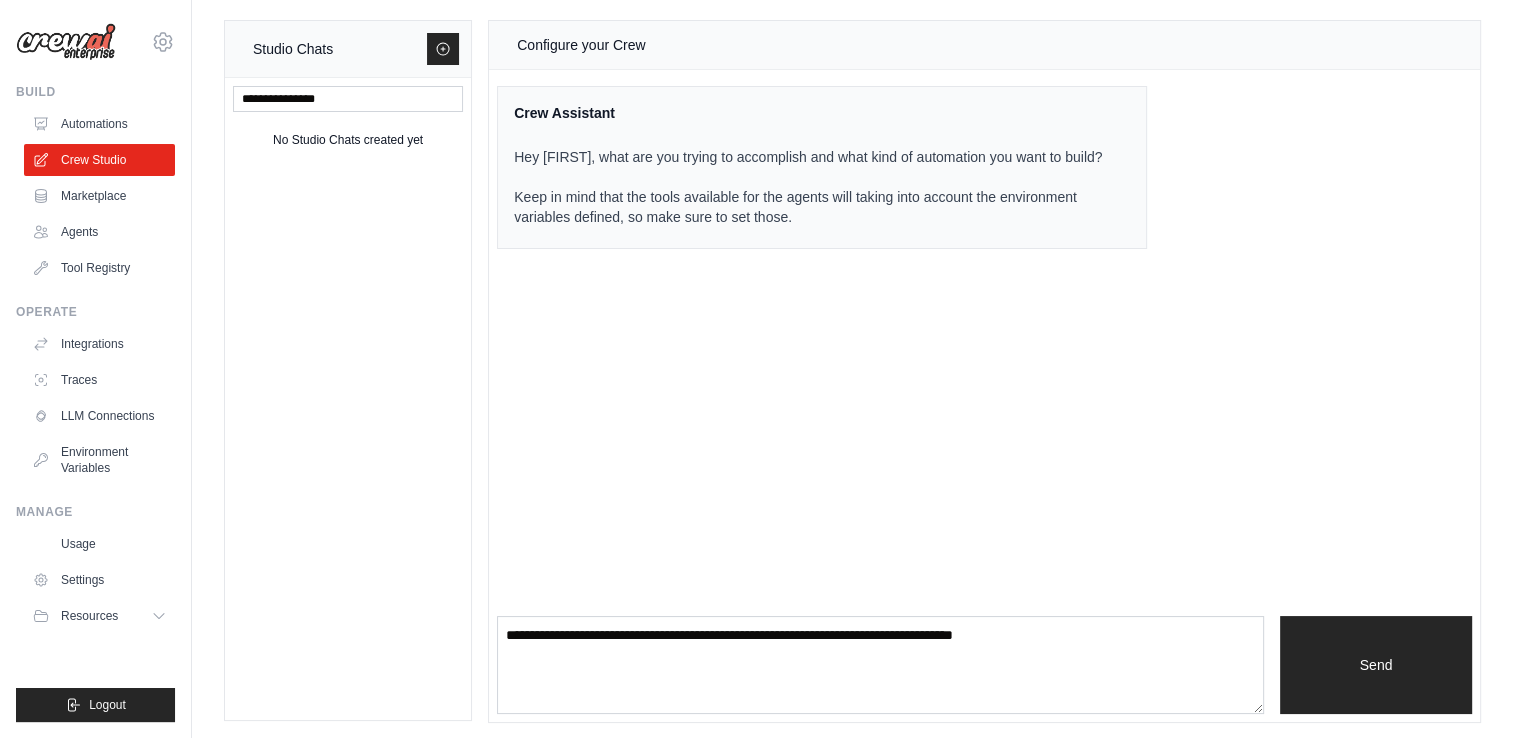 scroll, scrollTop: 12, scrollLeft: 0, axis: vertical 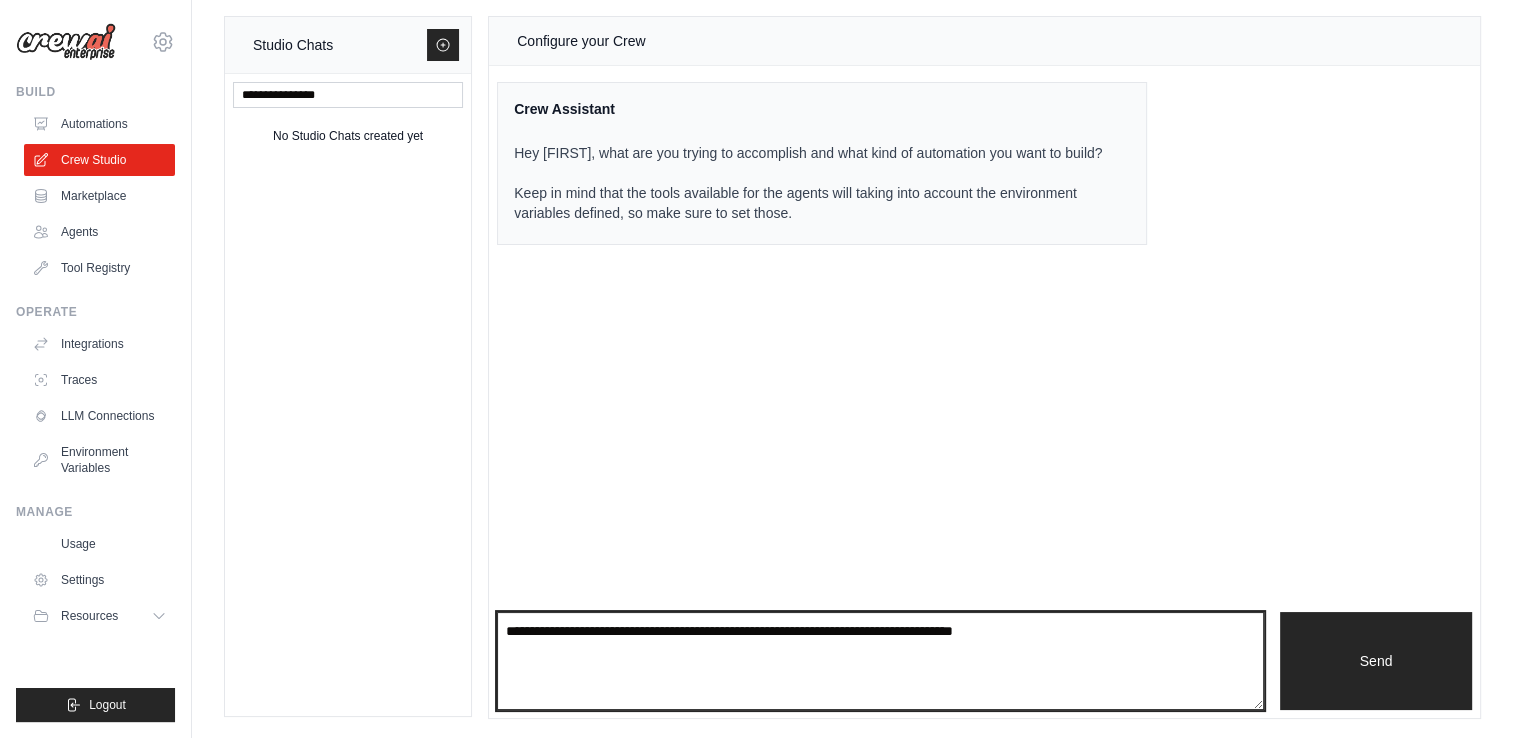 click at bounding box center [880, 661] 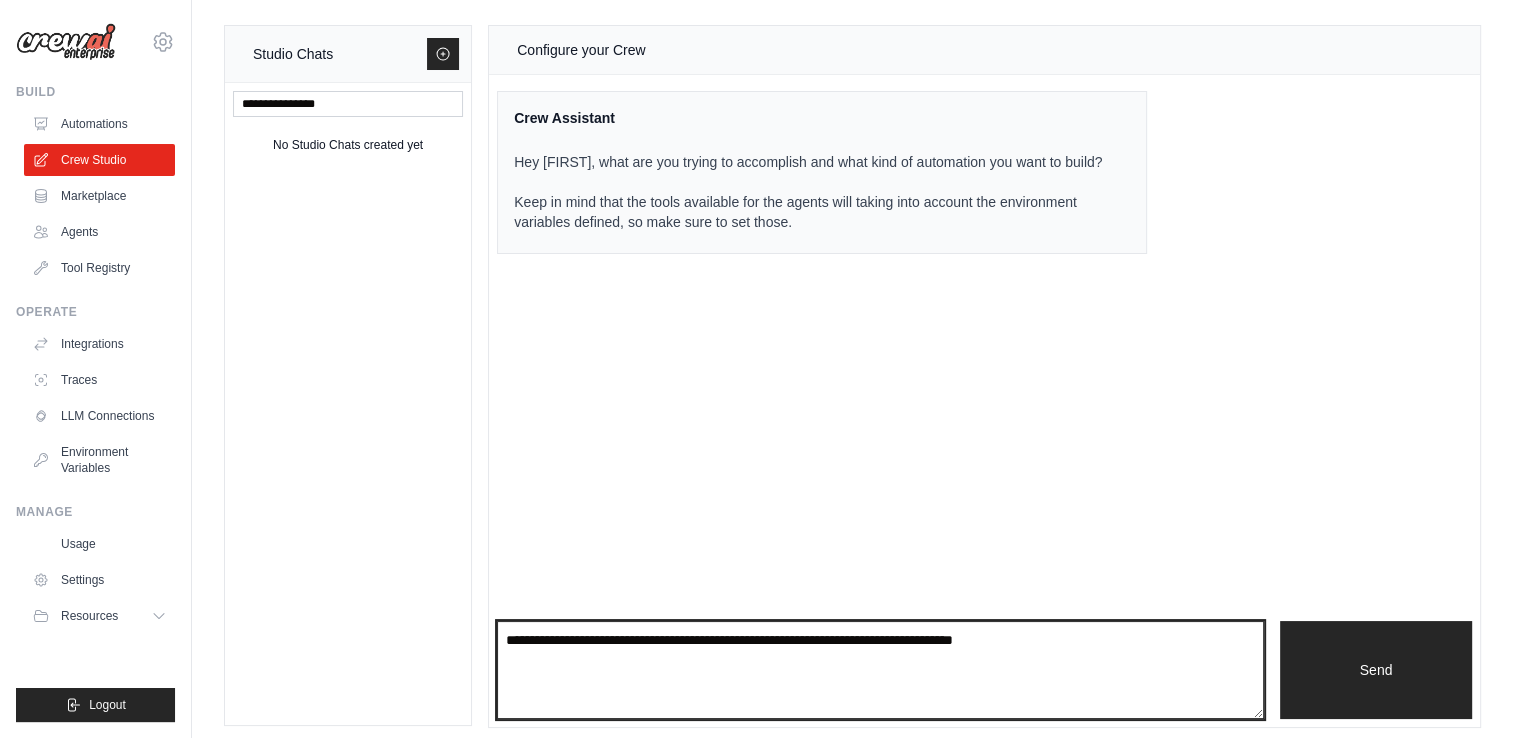 scroll, scrollTop: 0, scrollLeft: 0, axis: both 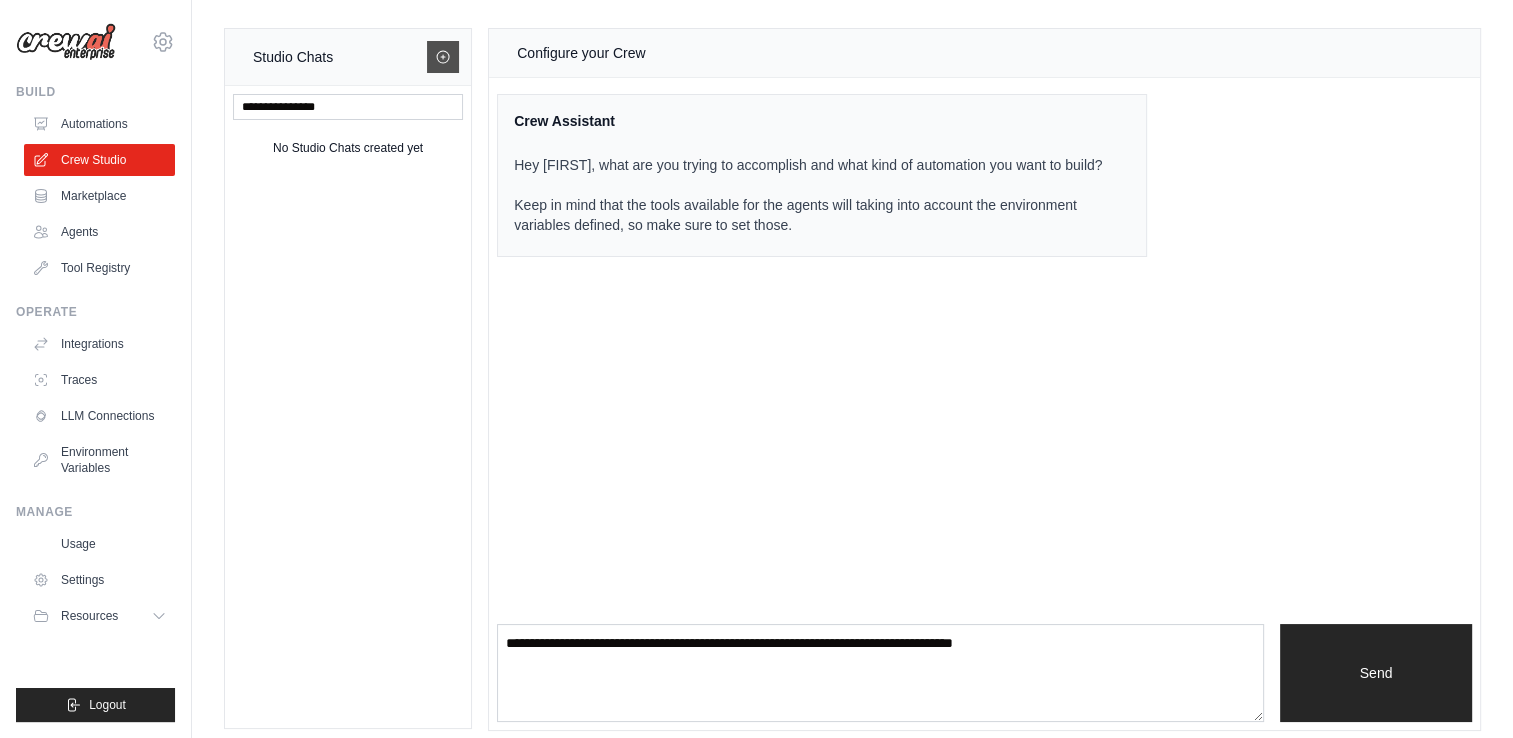 click 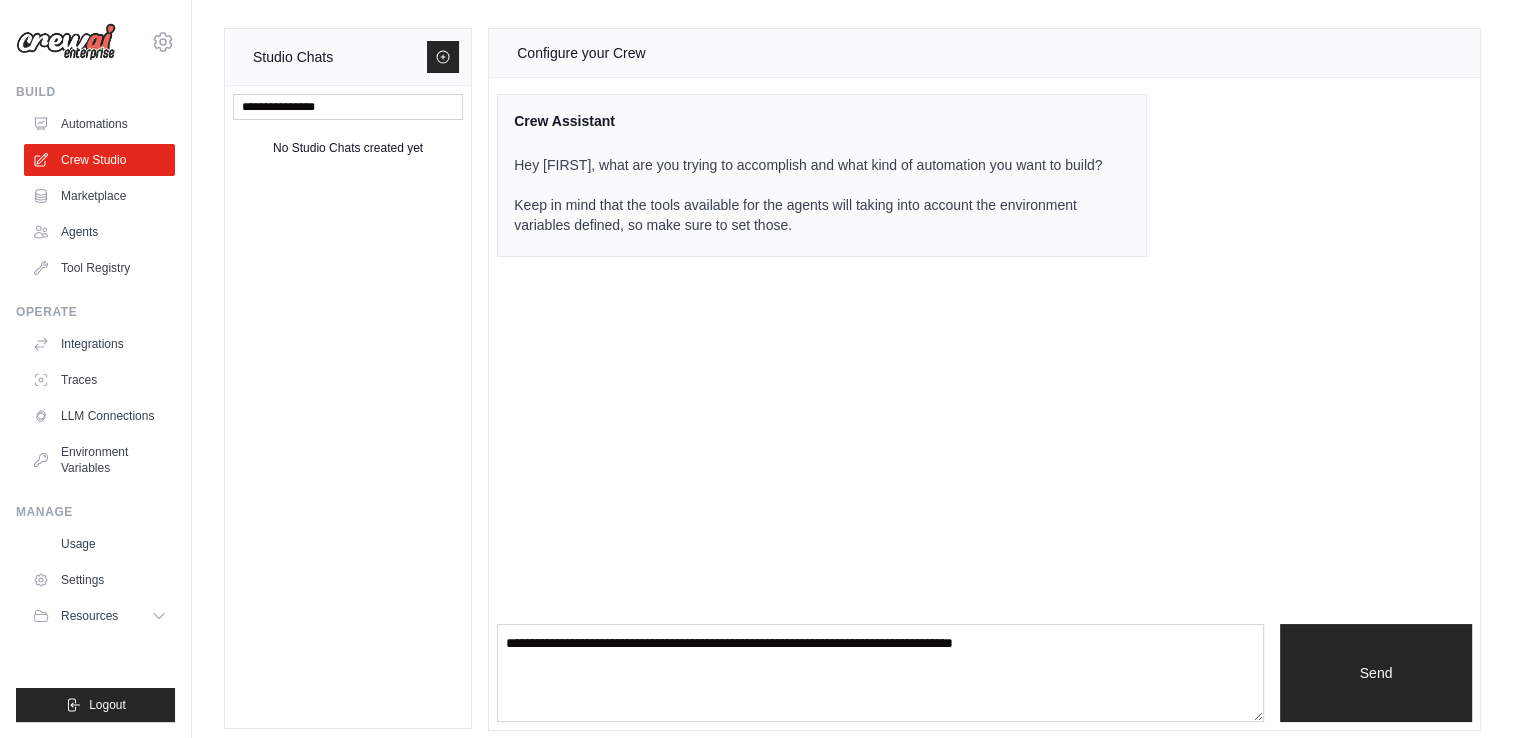 scroll, scrollTop: 12, scrollLeft: 0, axis: vertical 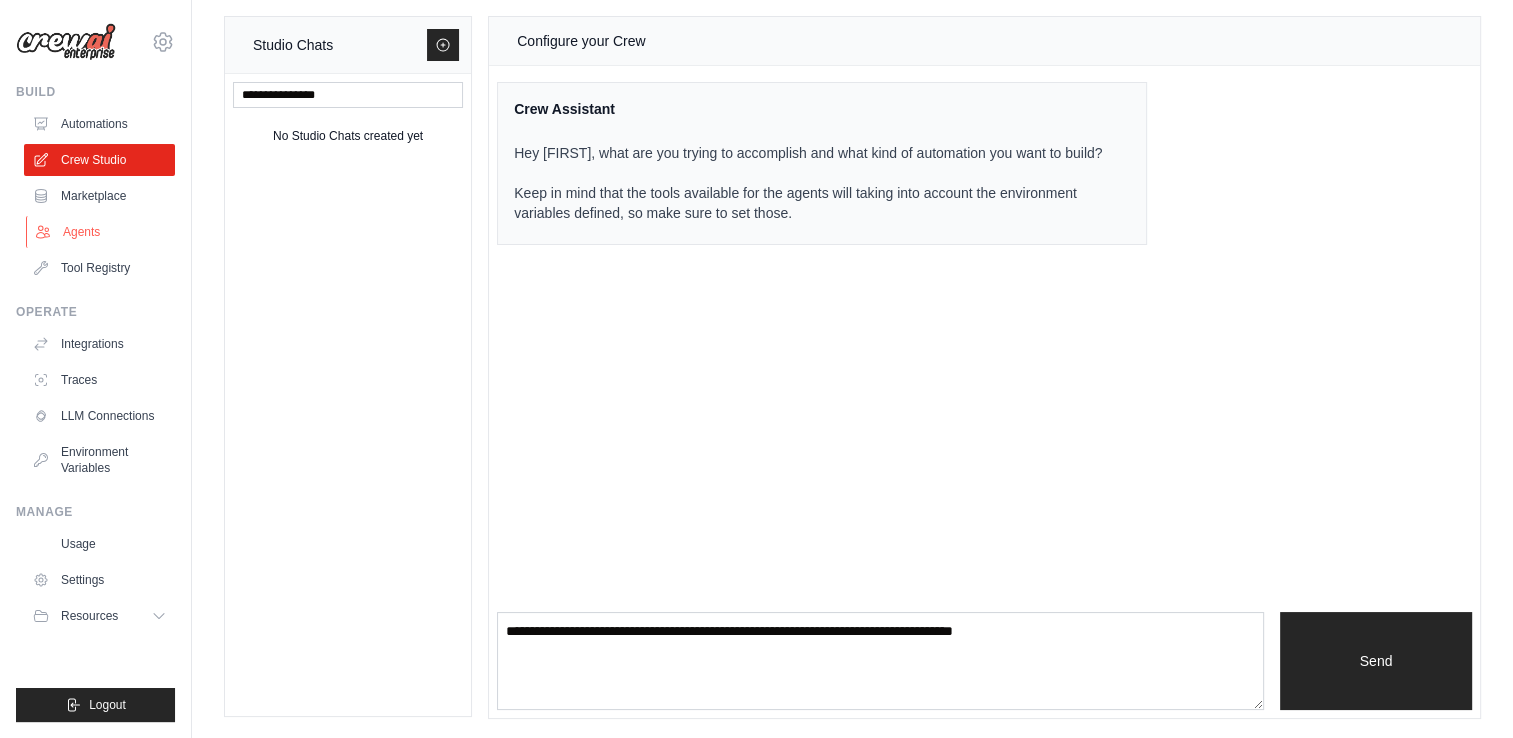 click on "Agents" at bounding box center (101, 232) 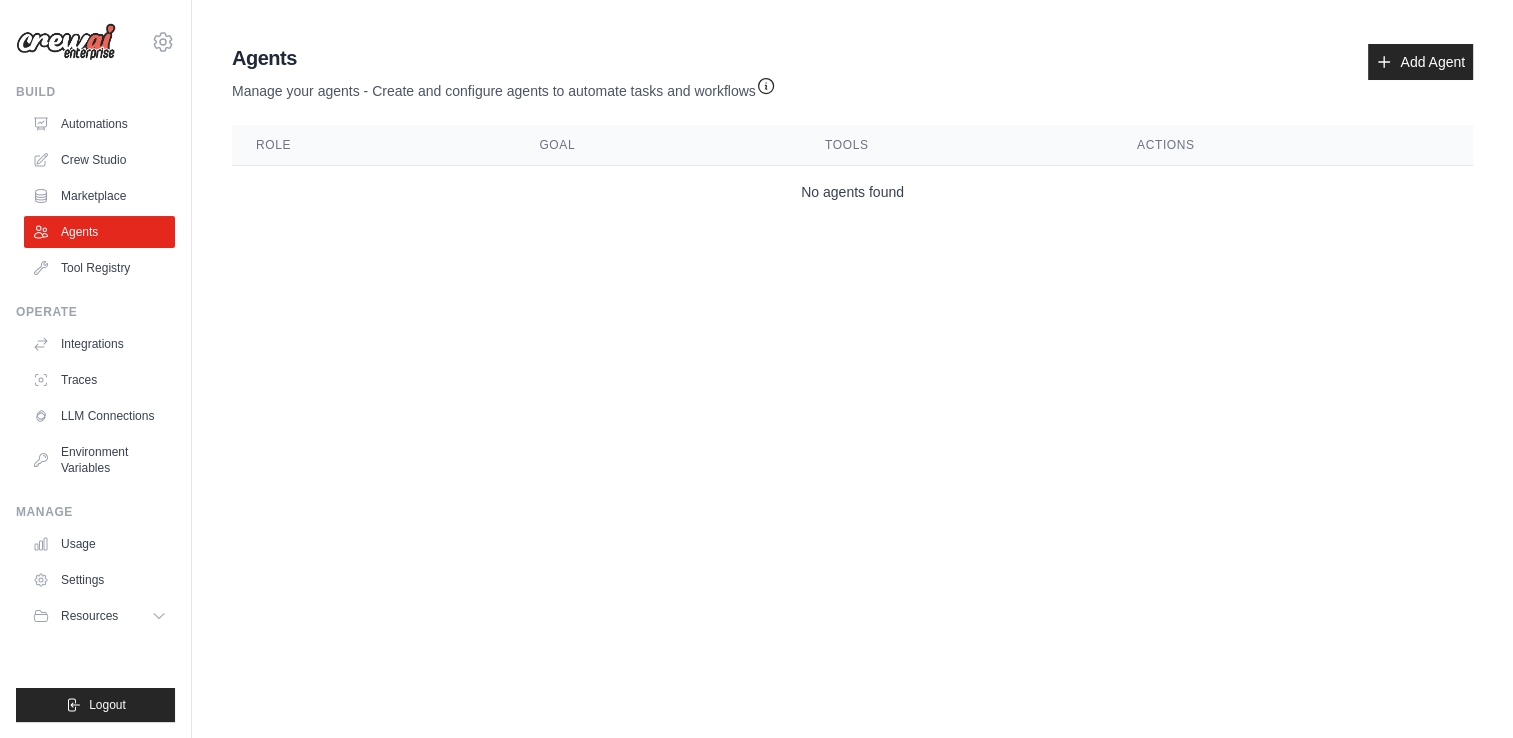 scroll, scrollTop: 0, scrollLeft: 0, axis: both 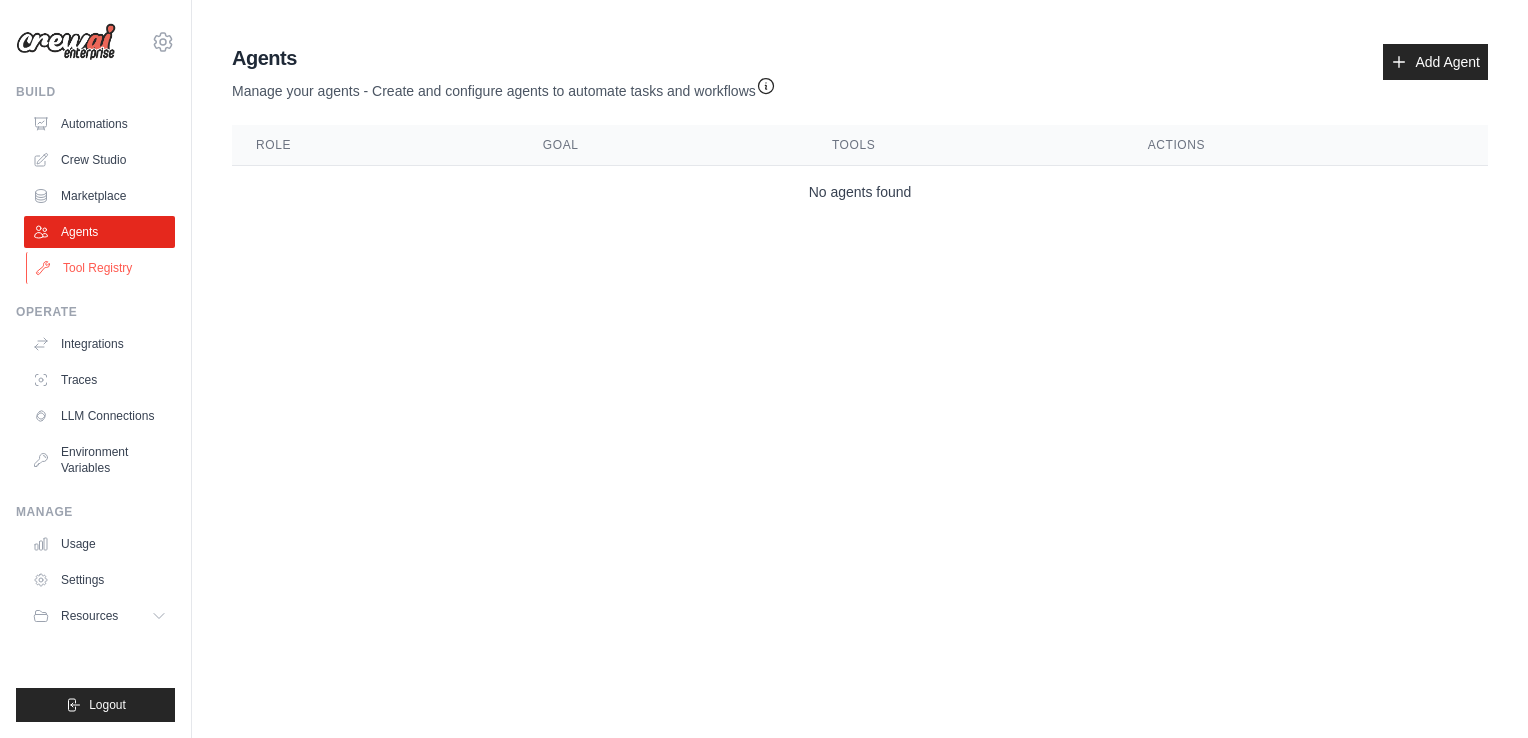 click on "Tool Registry" at bounding box center (101, 268) 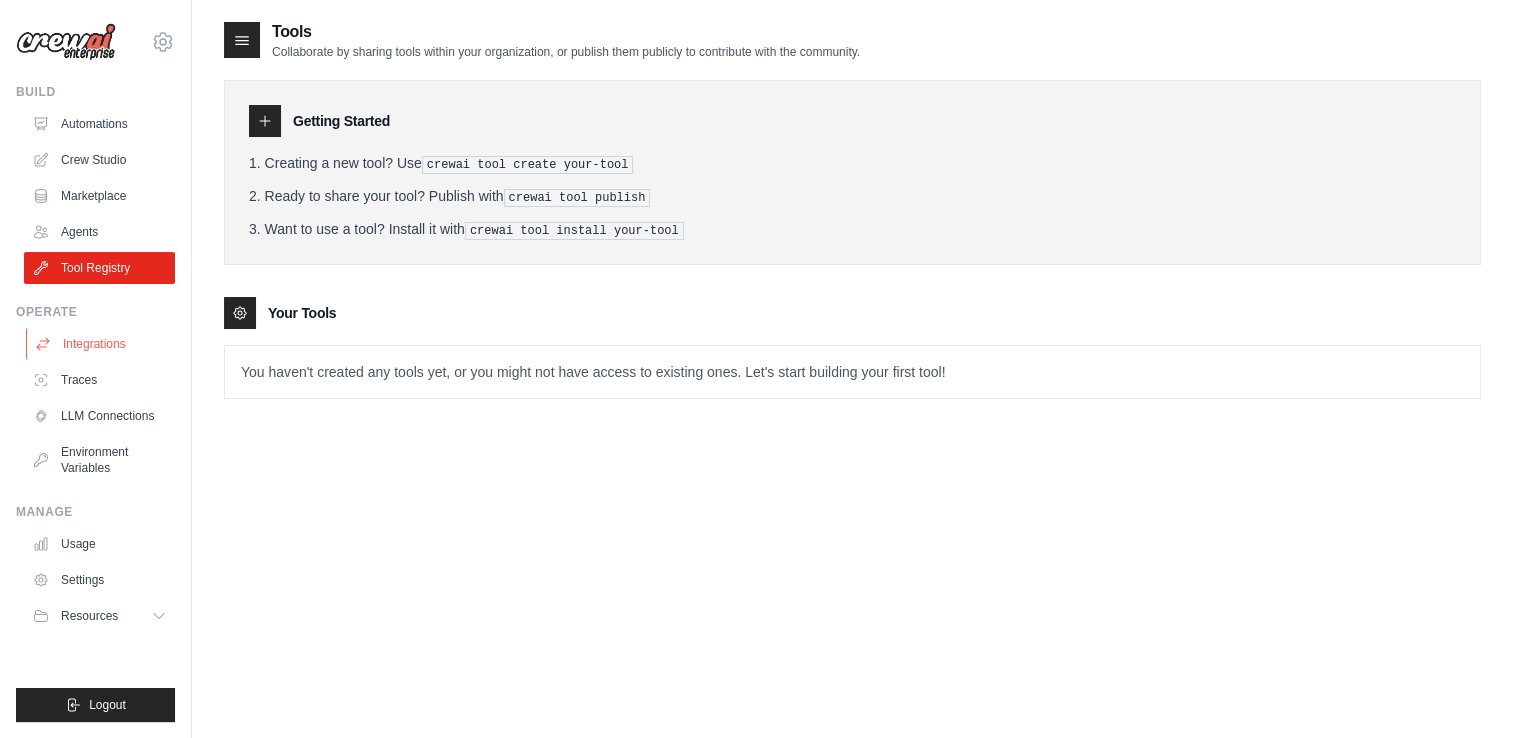 click on "Integrations" at bounding box center [101, 344] 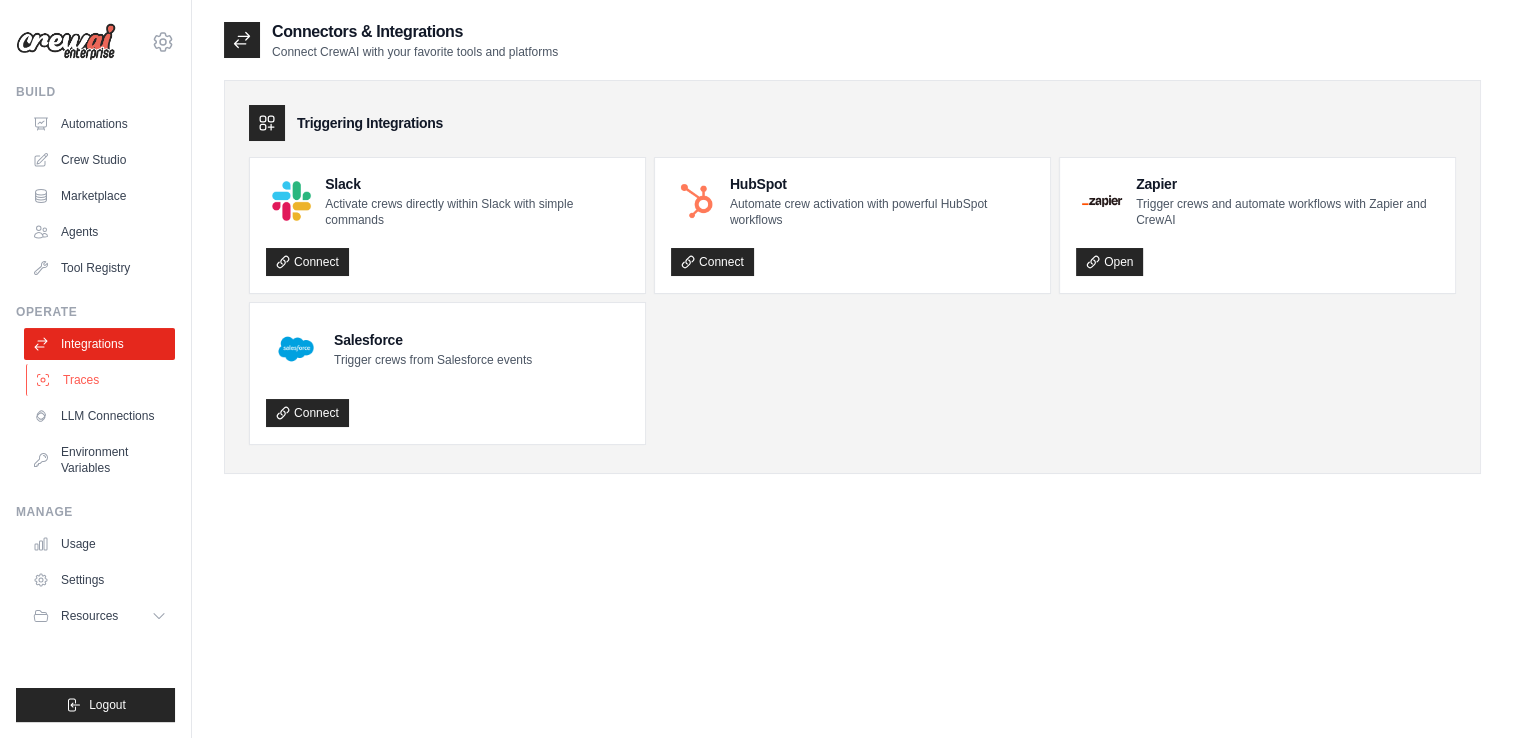 click on "Traces" at bounding box center [101, 380] 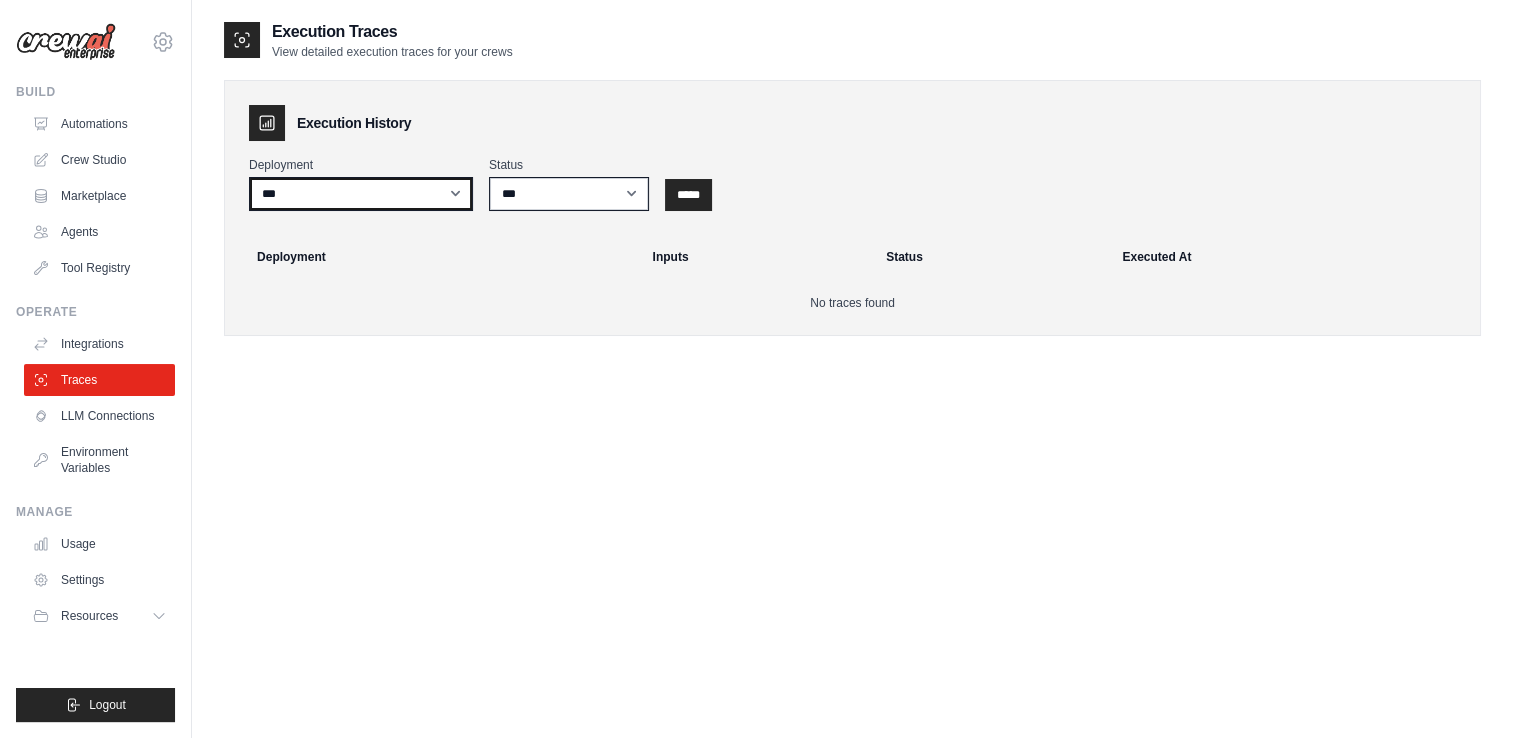 click on "**********" at bounding box center (361, 194) 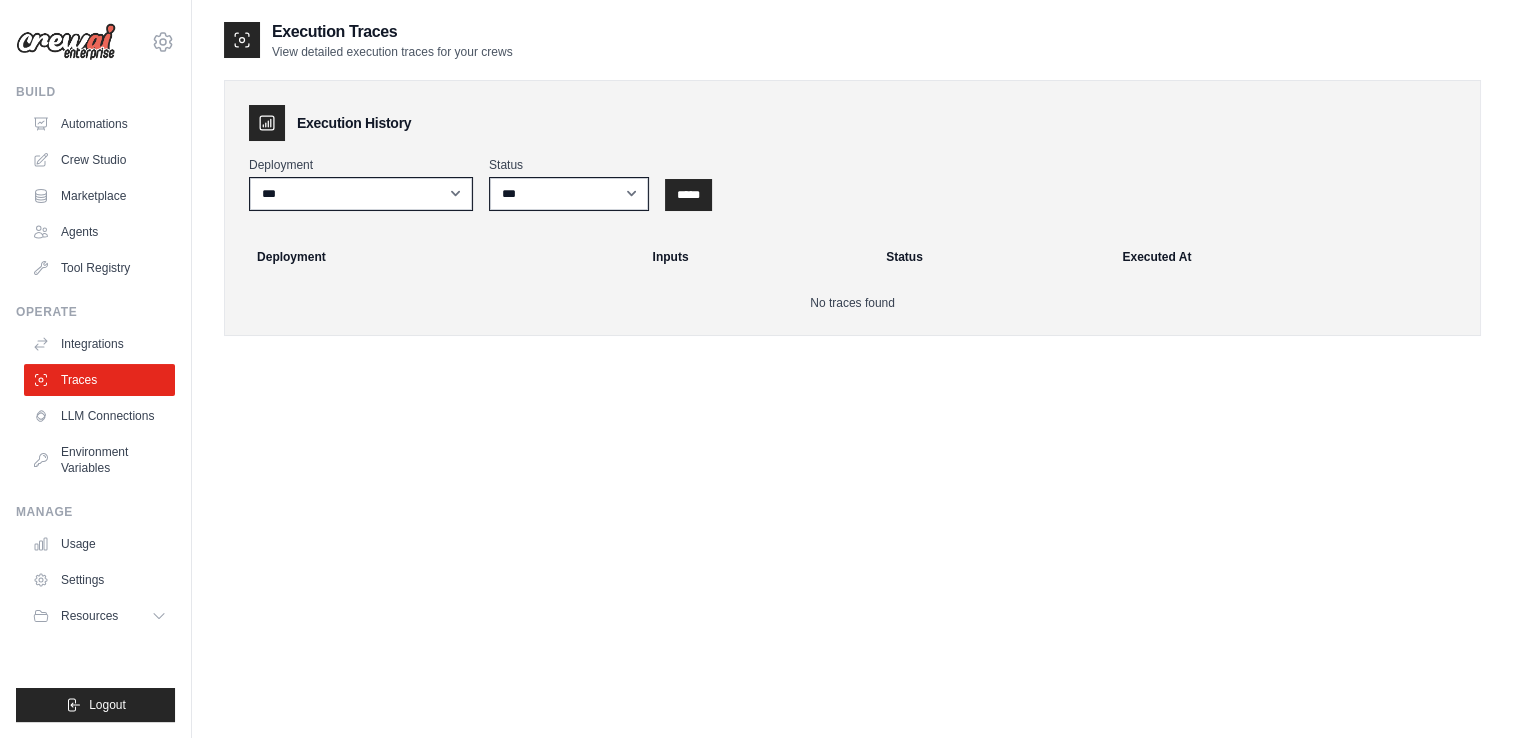 click on "**********" at bounding box center (852, 389) 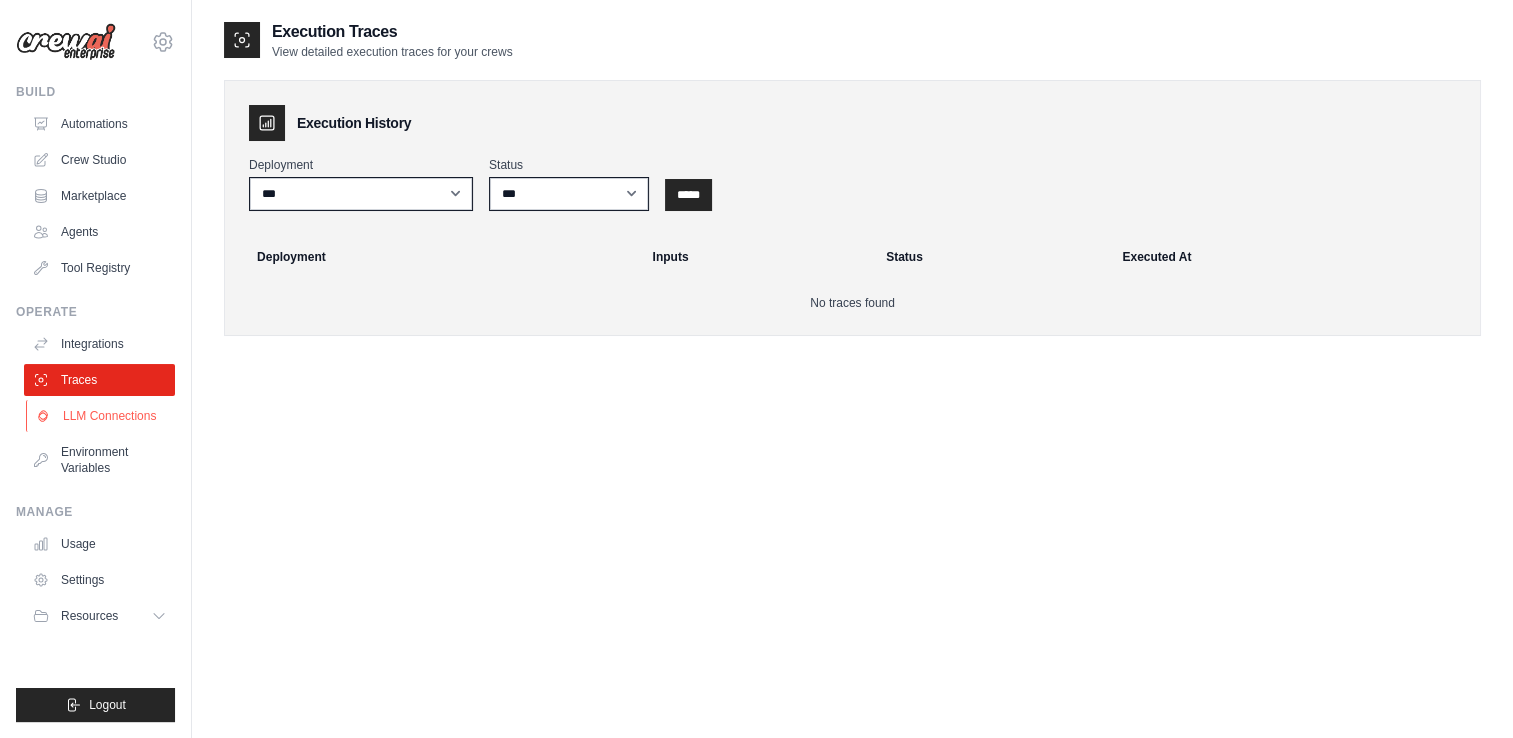 click on "LLM Connections" at bounding box center (101, 416) 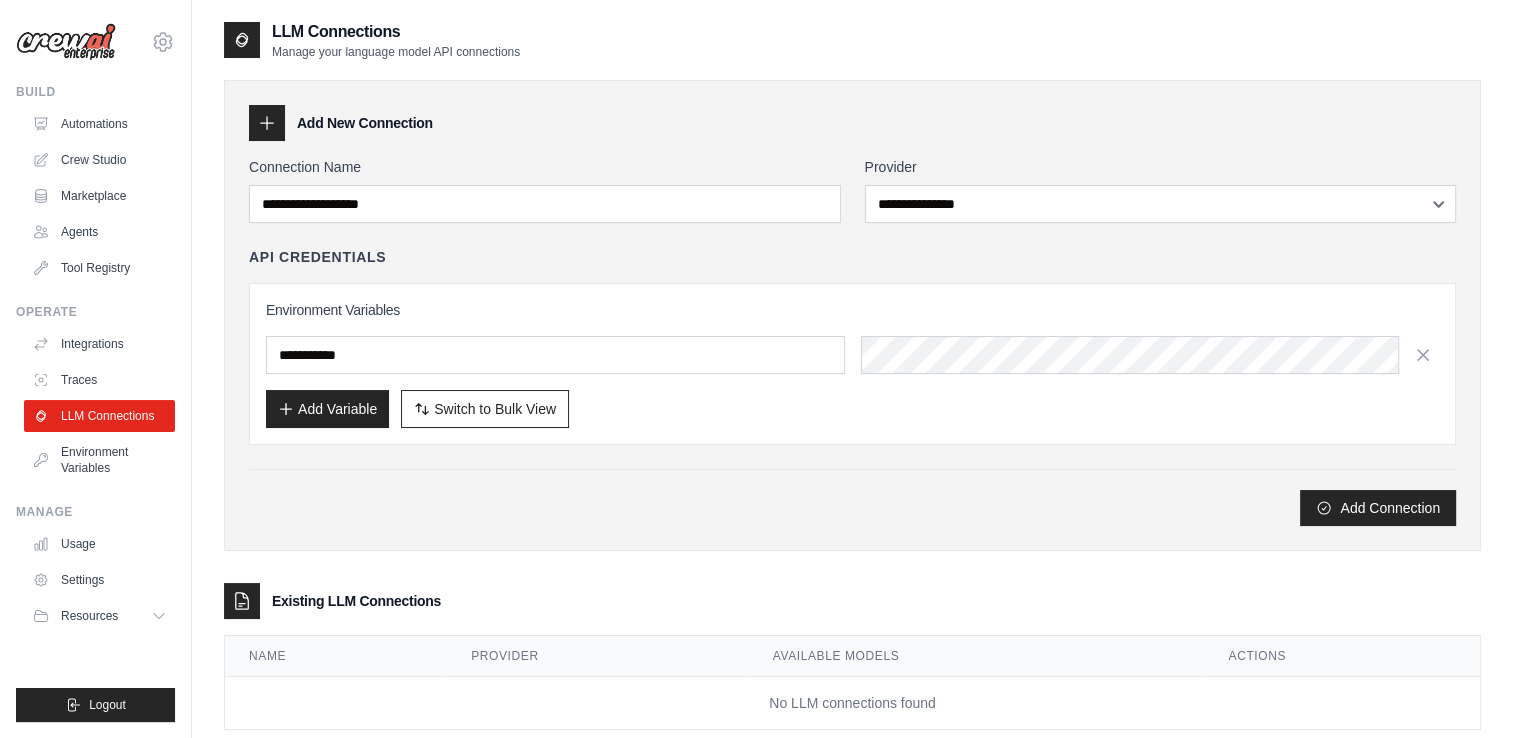 scroll, scrollTop: 40, scrollLeft: 0, axis: vertical 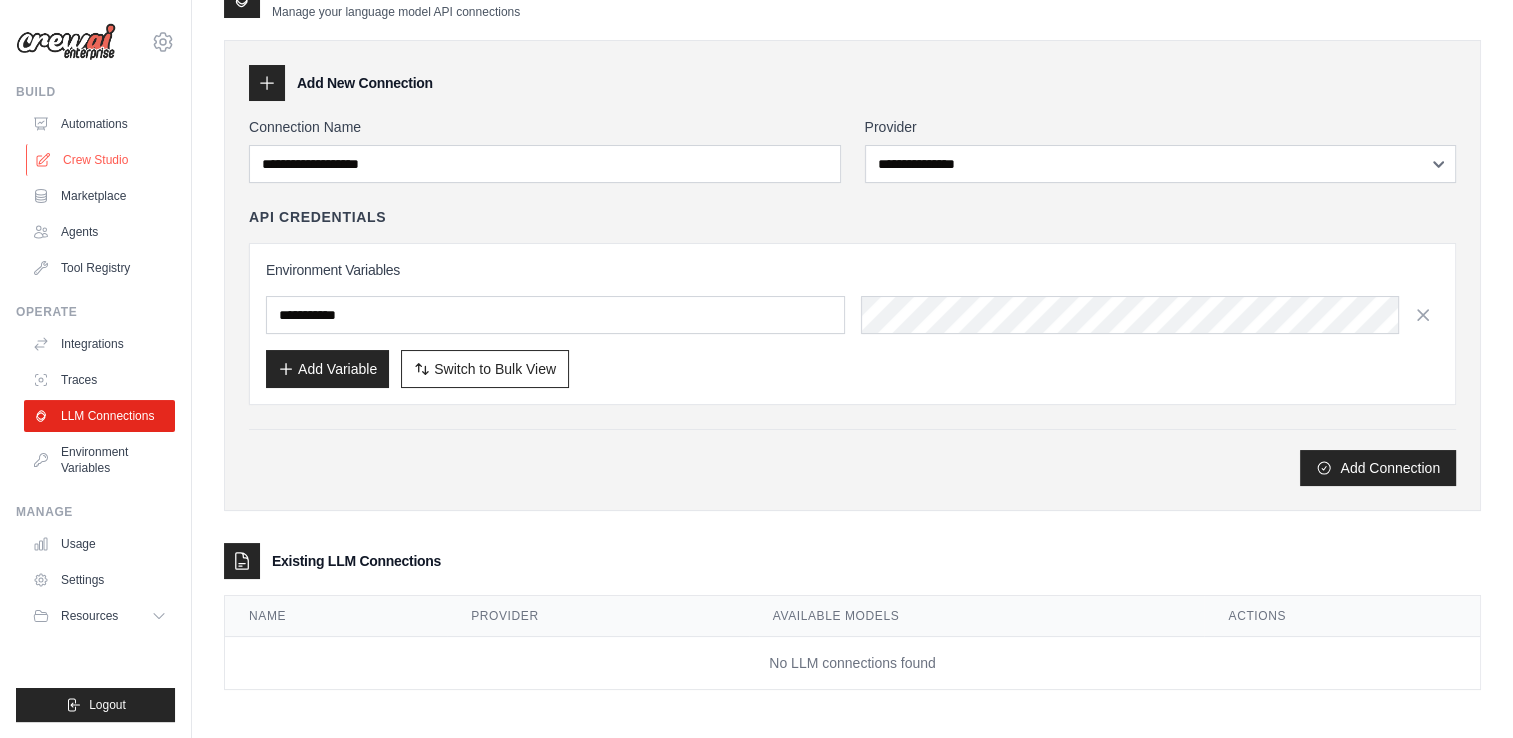 click on "Crew Studio" at bounding box center (101, 160) 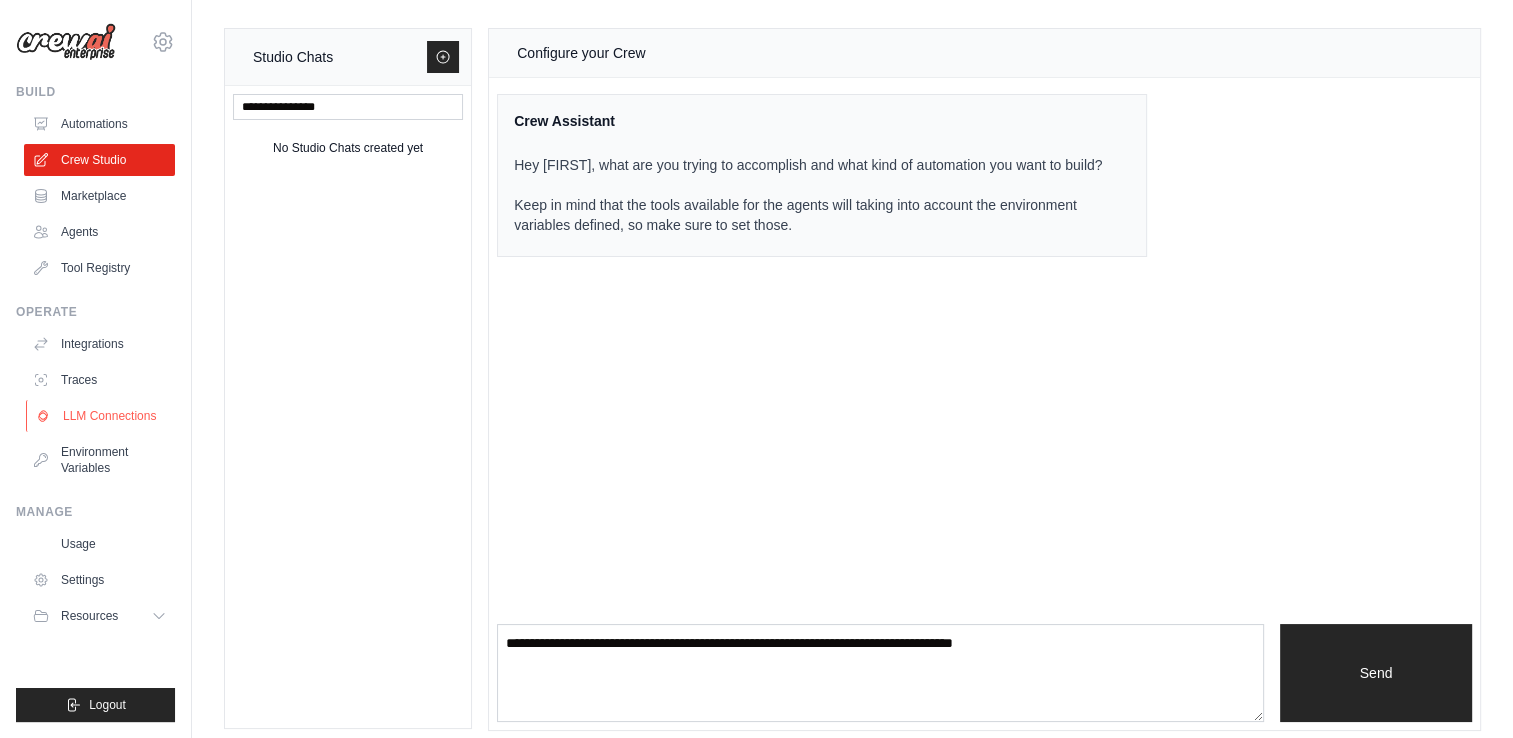 click on "LLM Connections" at bounding box center [101, 416] 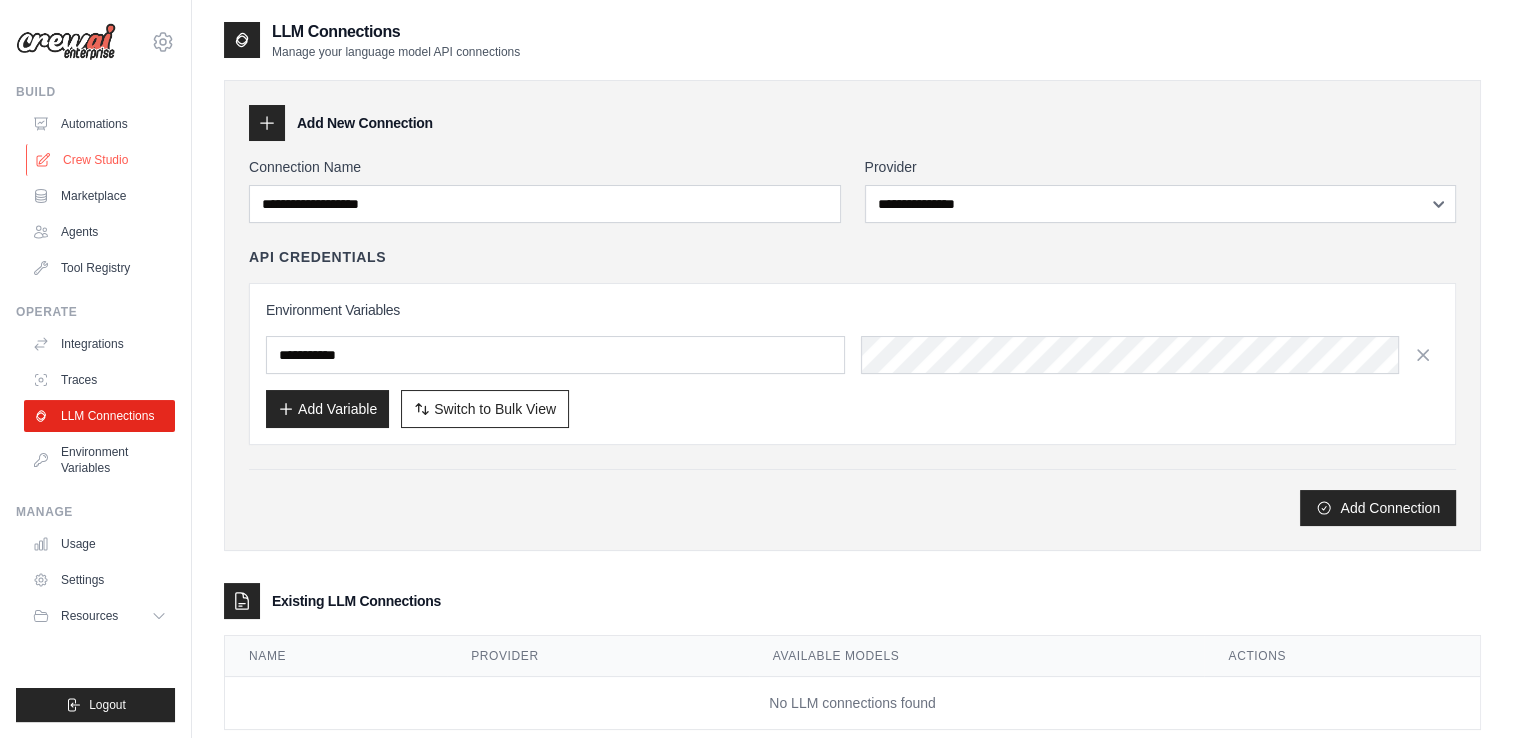 click on "Crew Studio" at bounding box center (101, 160) 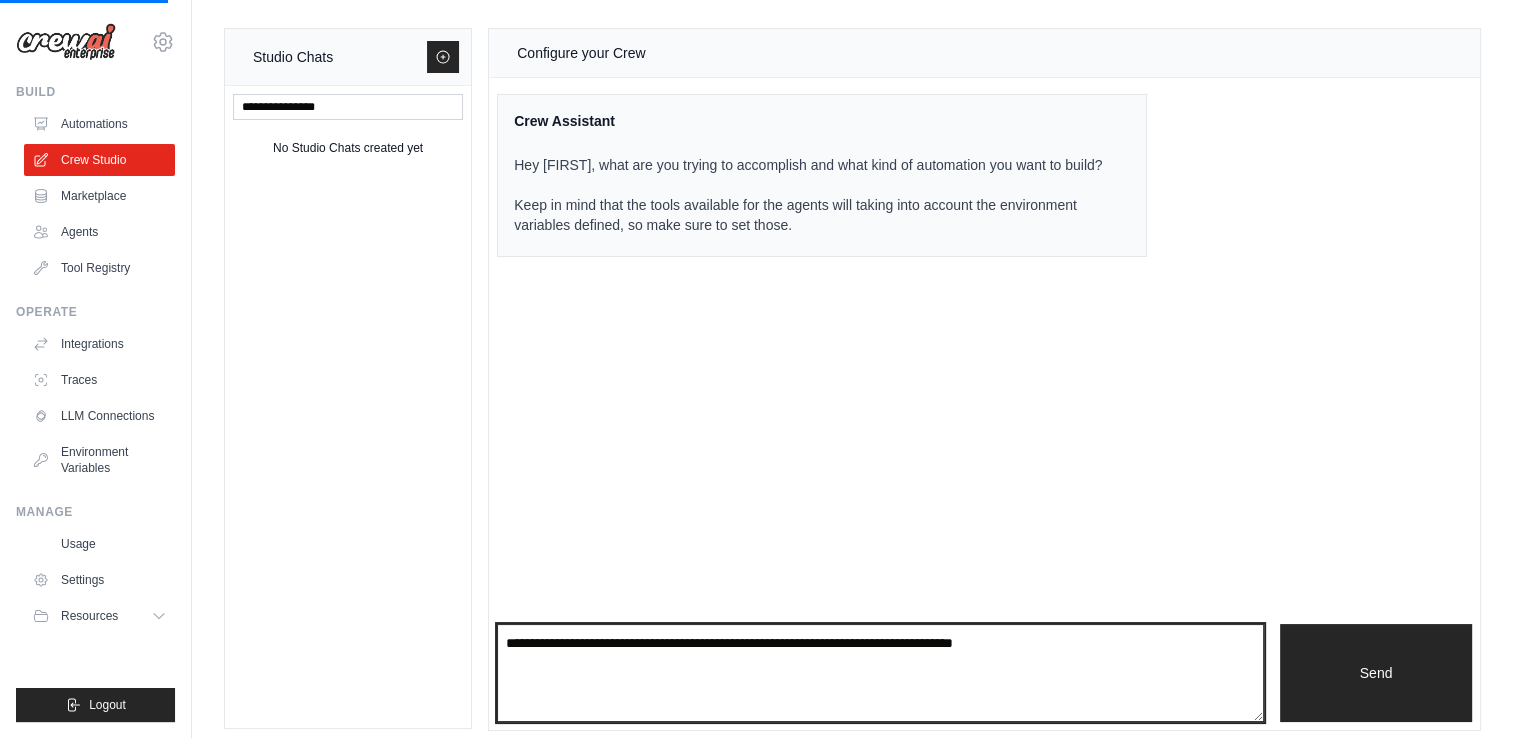 click at bounding box center [880, 673] 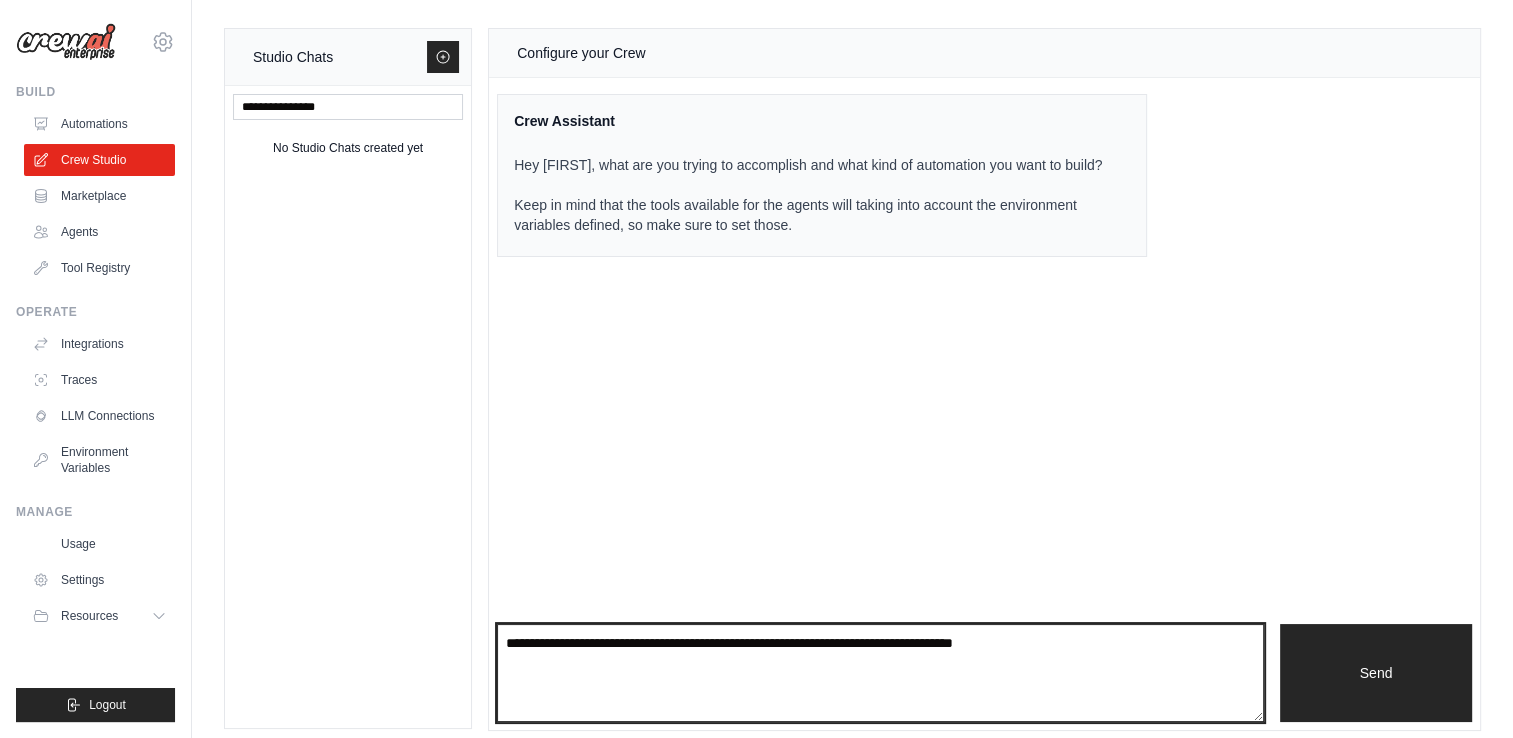 click at bounding box center (880, 673) 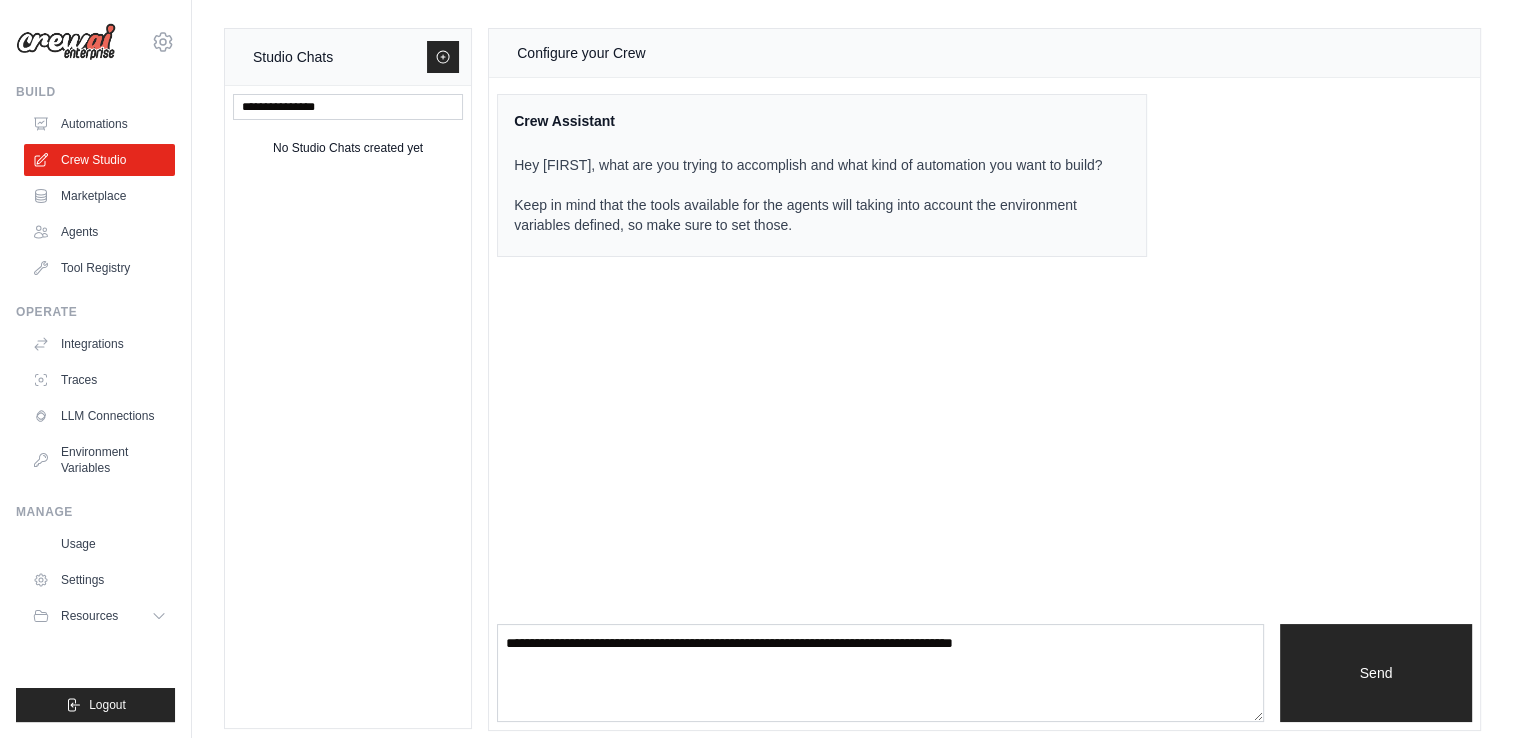 click on "Crew Assistant Hey Vikas, what are you trying to accomplish and what kind of automation you want to build? Keep in mind that the tools available for the agents will taking into account the environment variables defined, so make sure to set those." at bounding box center [822, 175] 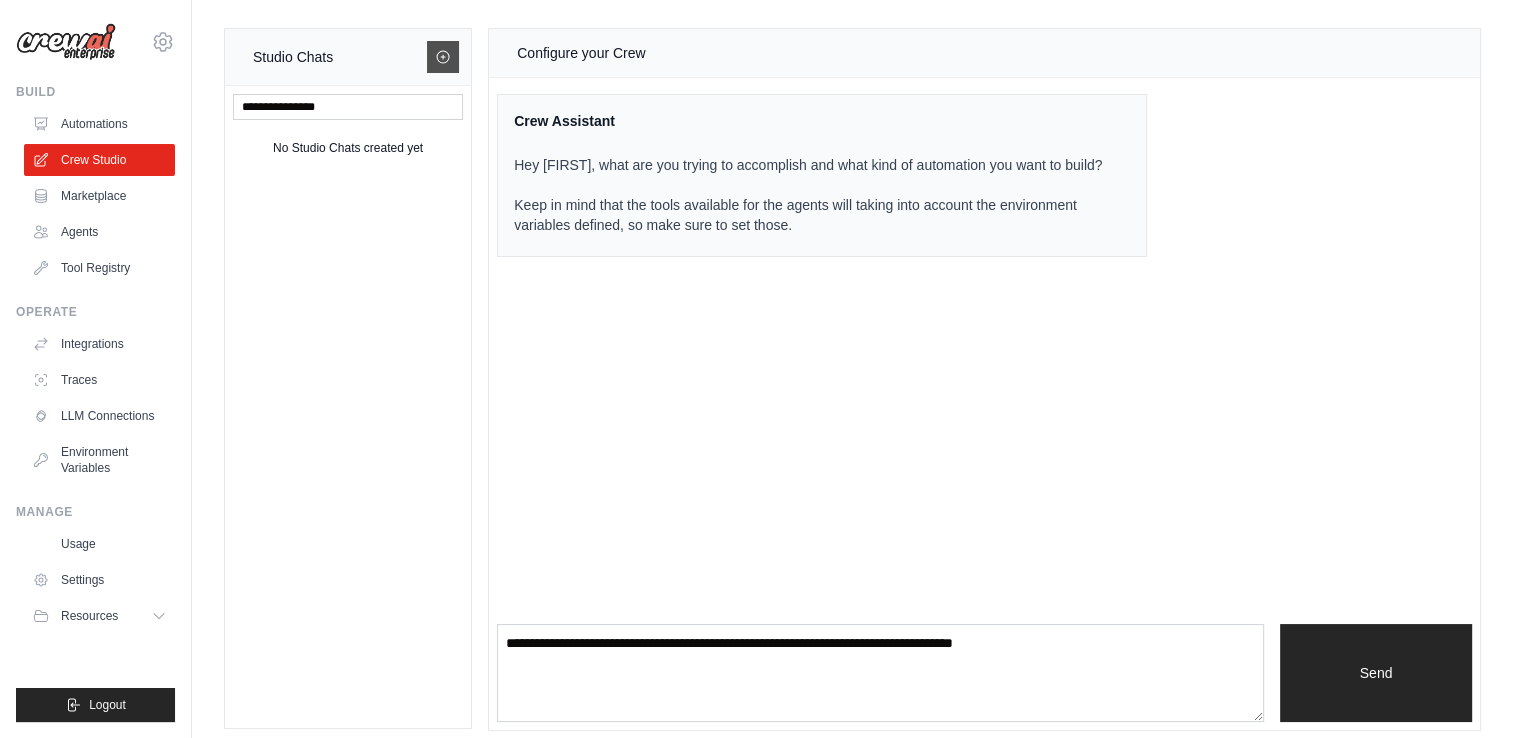 click 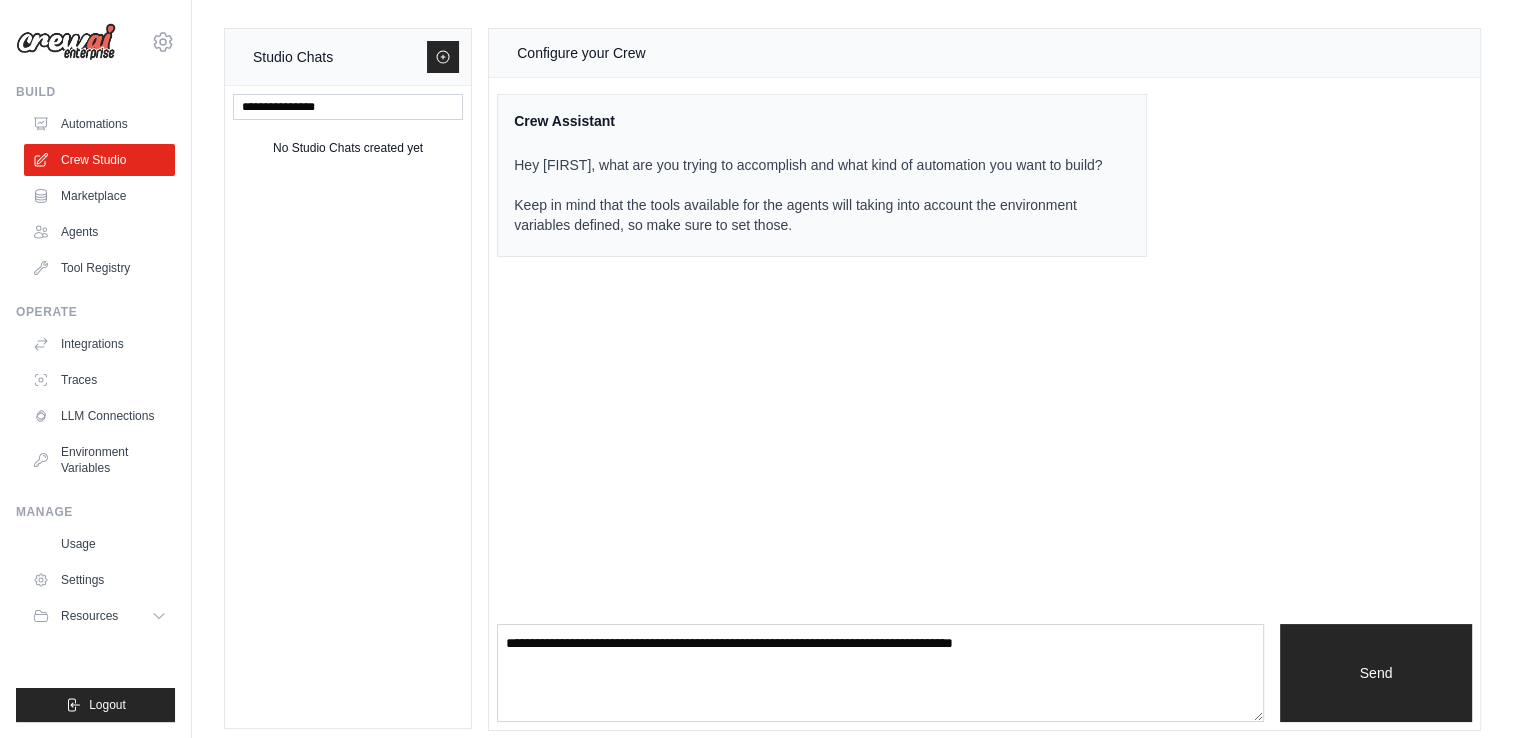 click on "Hey Vikas, what are you trying to accomplish and what kind of automation you want to build? Keep in mind that the tools available for the agents will taking into account the environment variables defined, so make sure to set those." at bounding box center [810, 195] 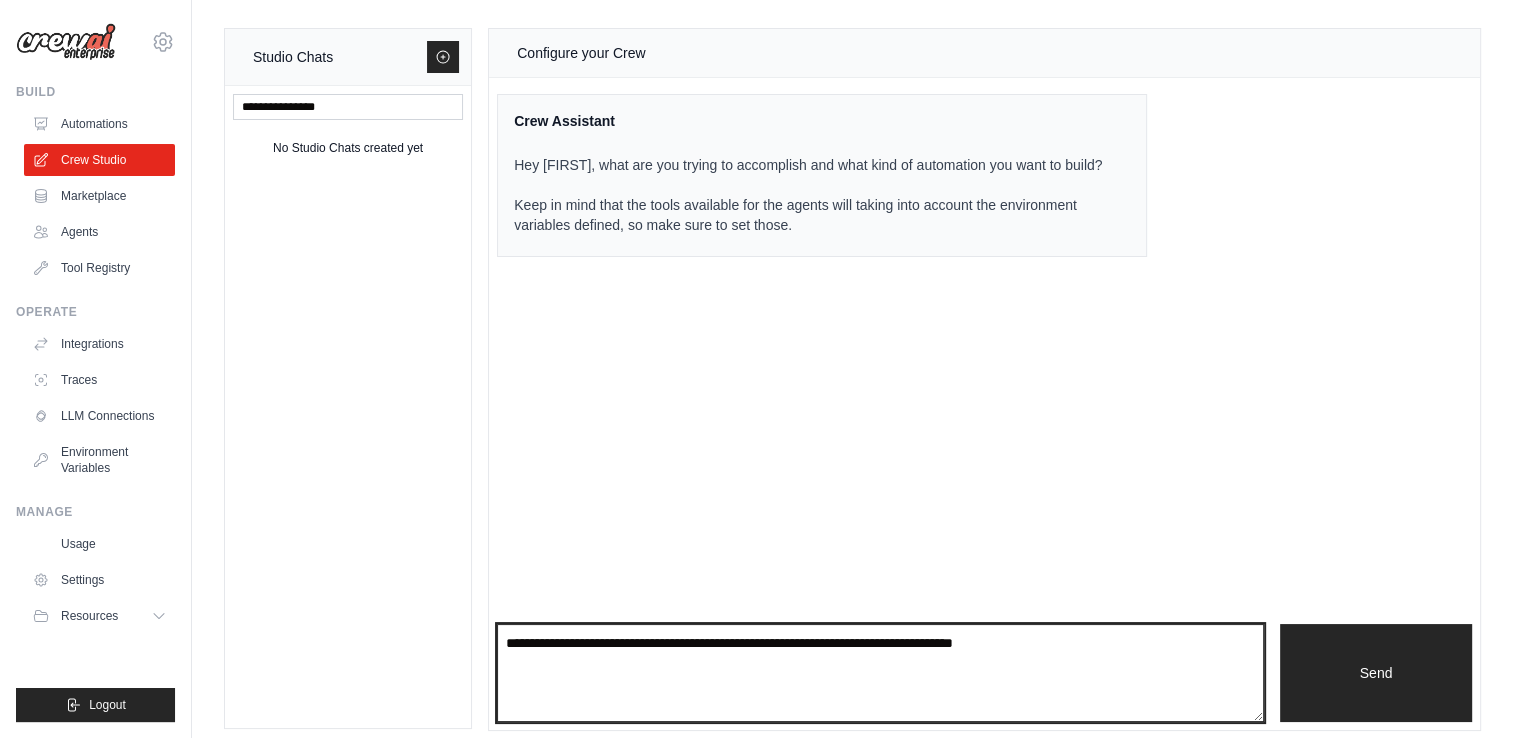 click at bounding box center [880, 673] 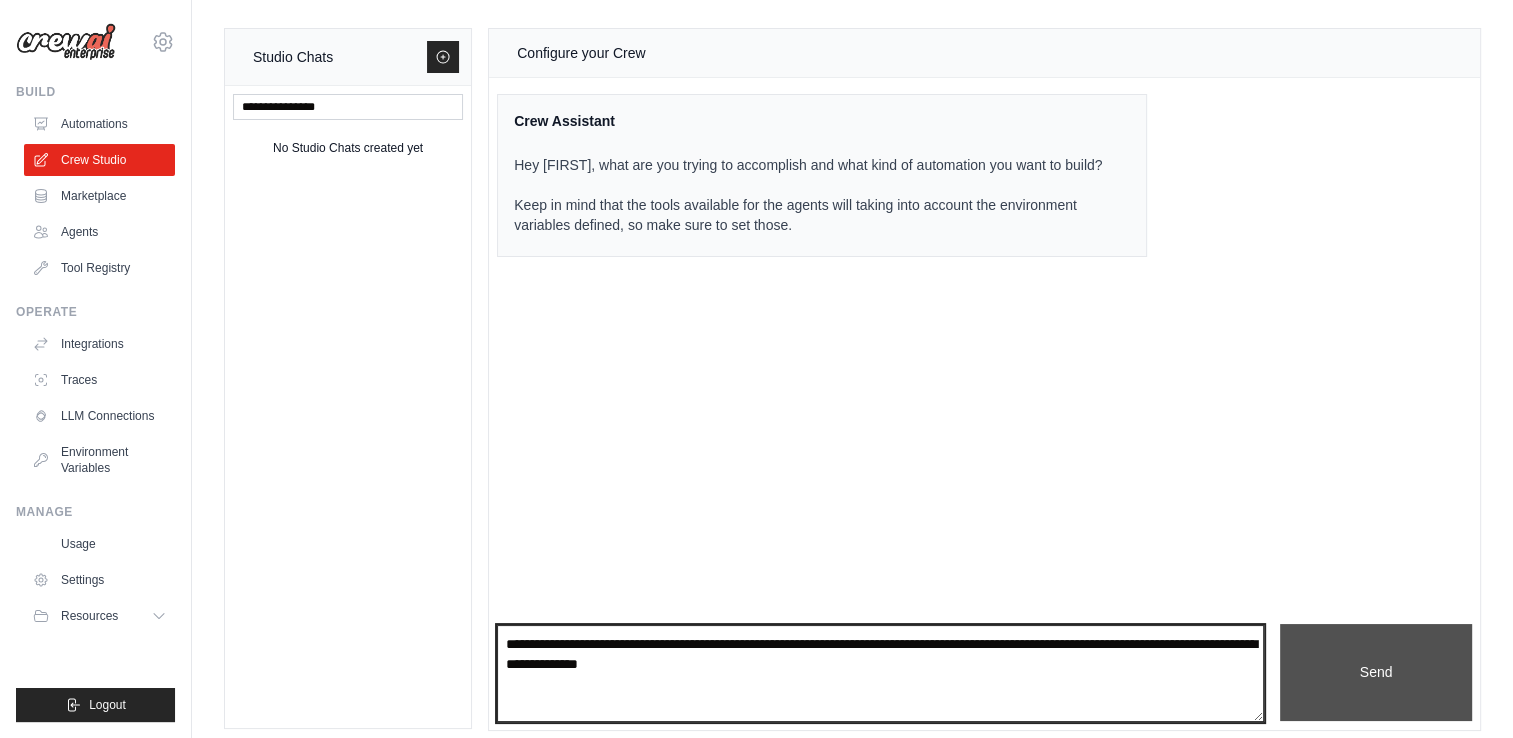 type on "**********" 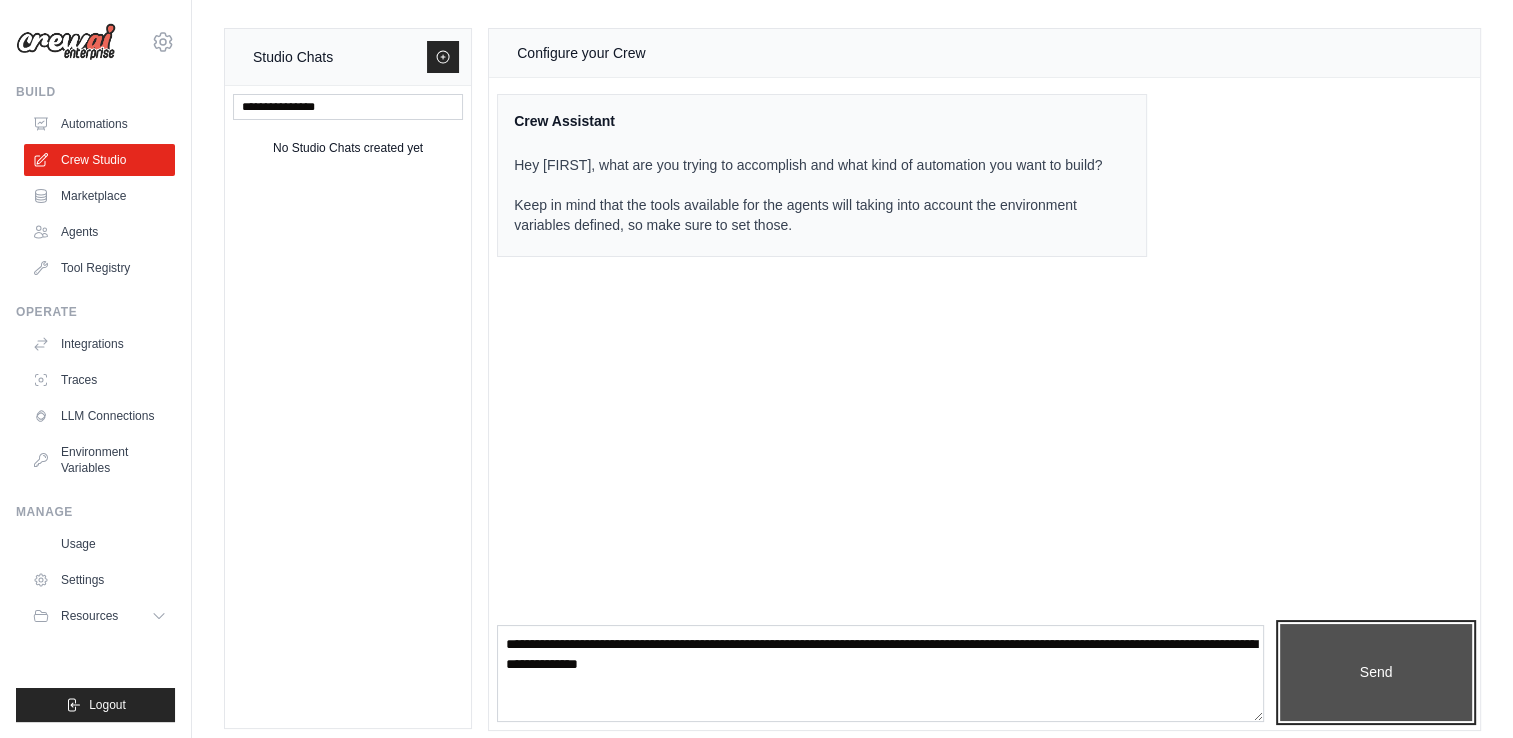 click on "Send" at bounding box center [1376, 673] 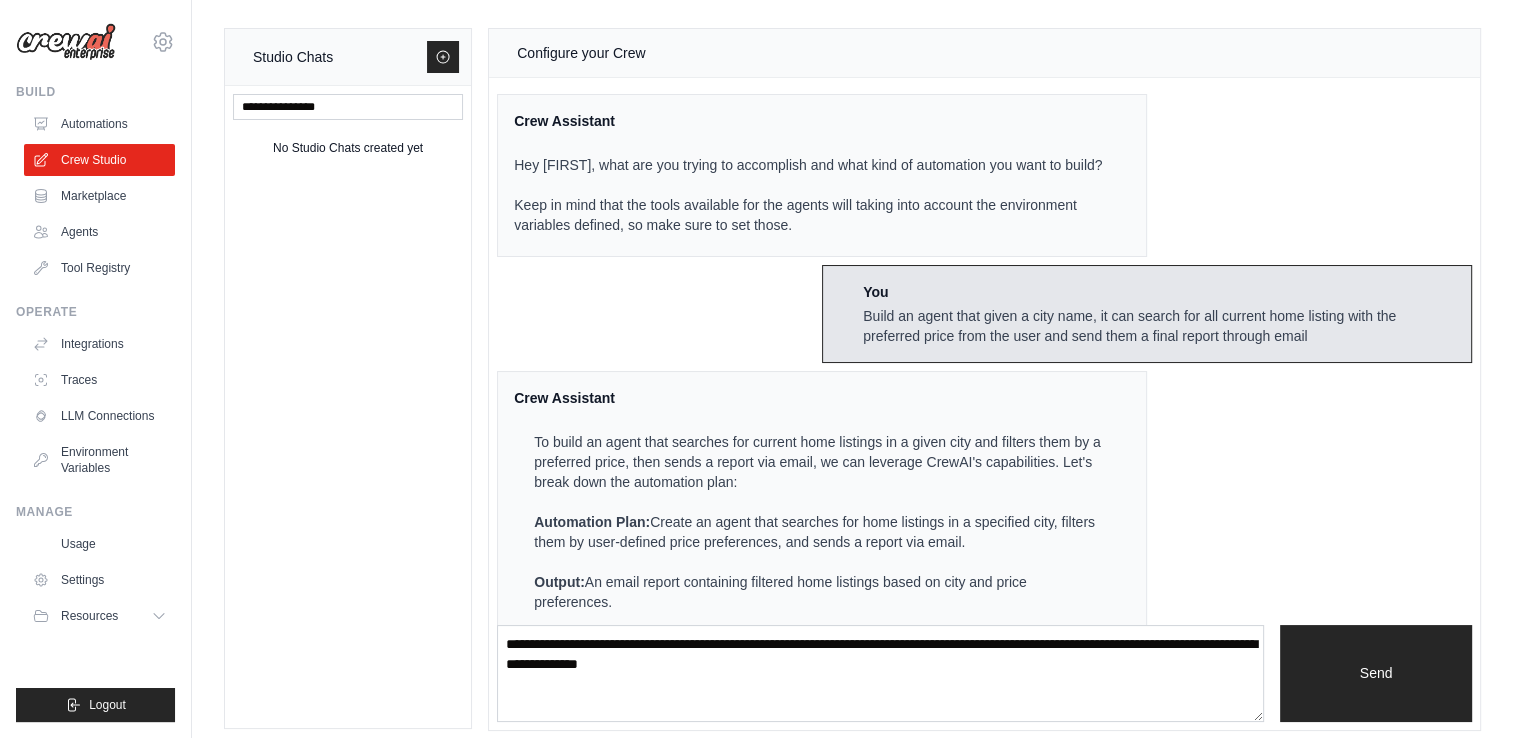 scroll, scrollTop: 624, scrollLeft: 0, axis: vertical 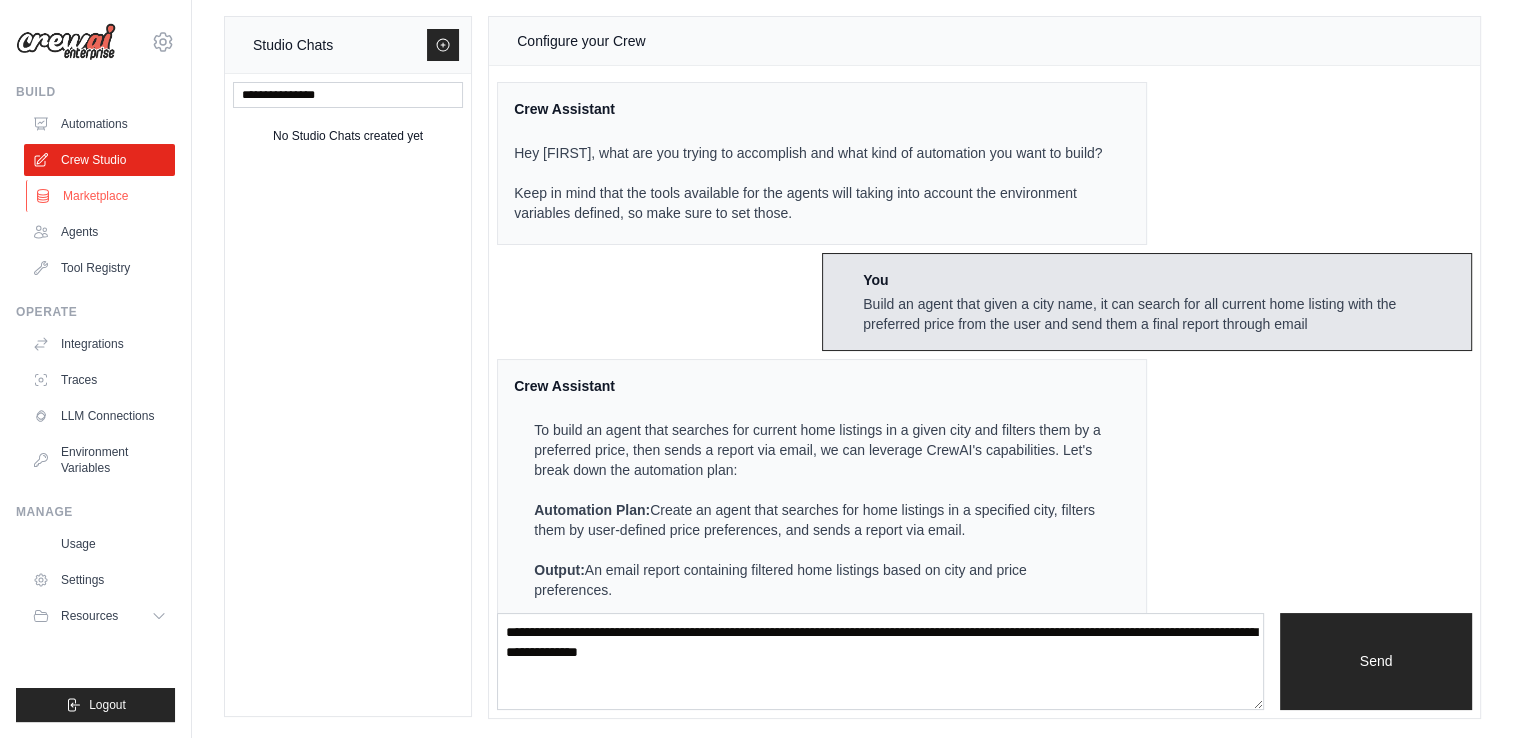 click on "Marketplace" at bounding box center [101, 196] 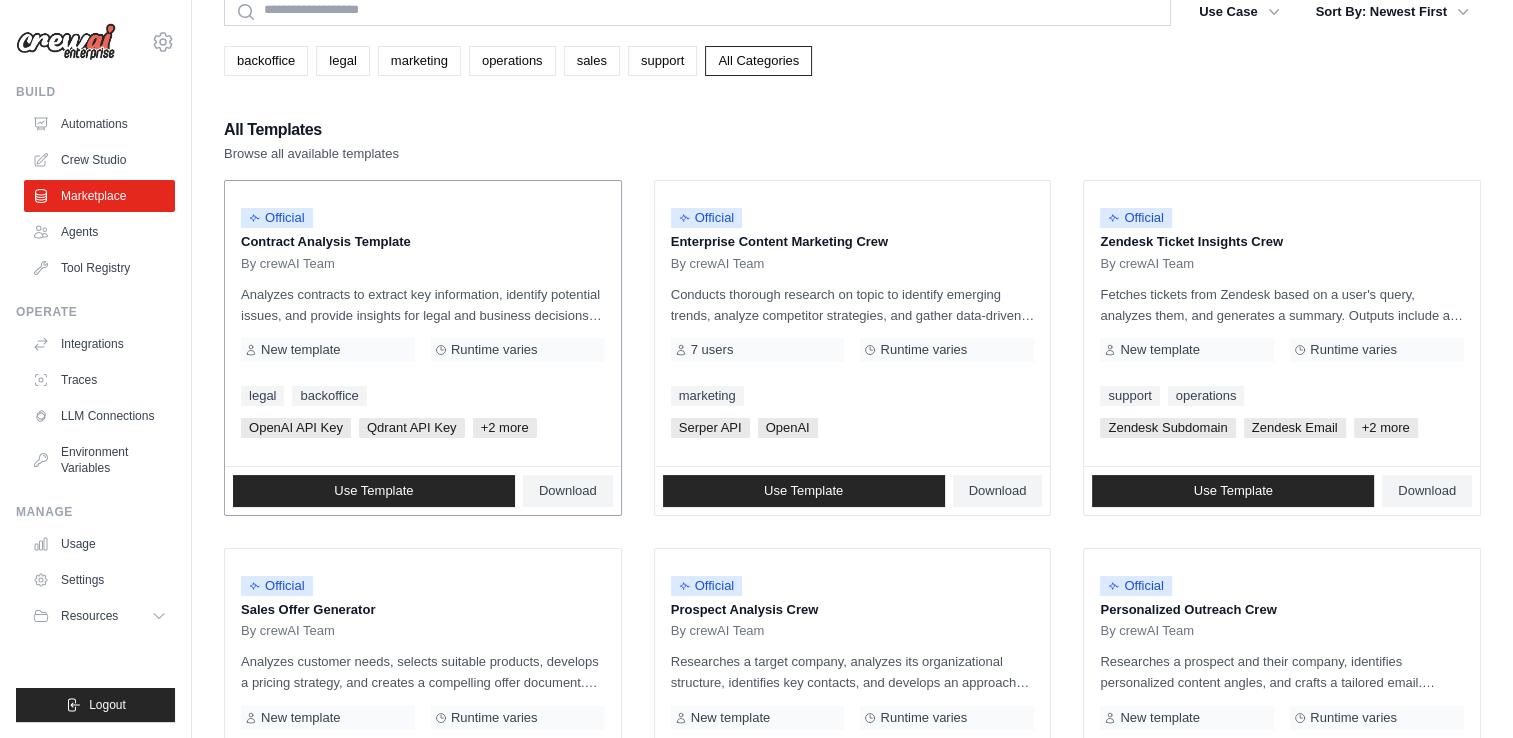 scroll, scrollTop: 0, scrollLeft: 0, axis: both 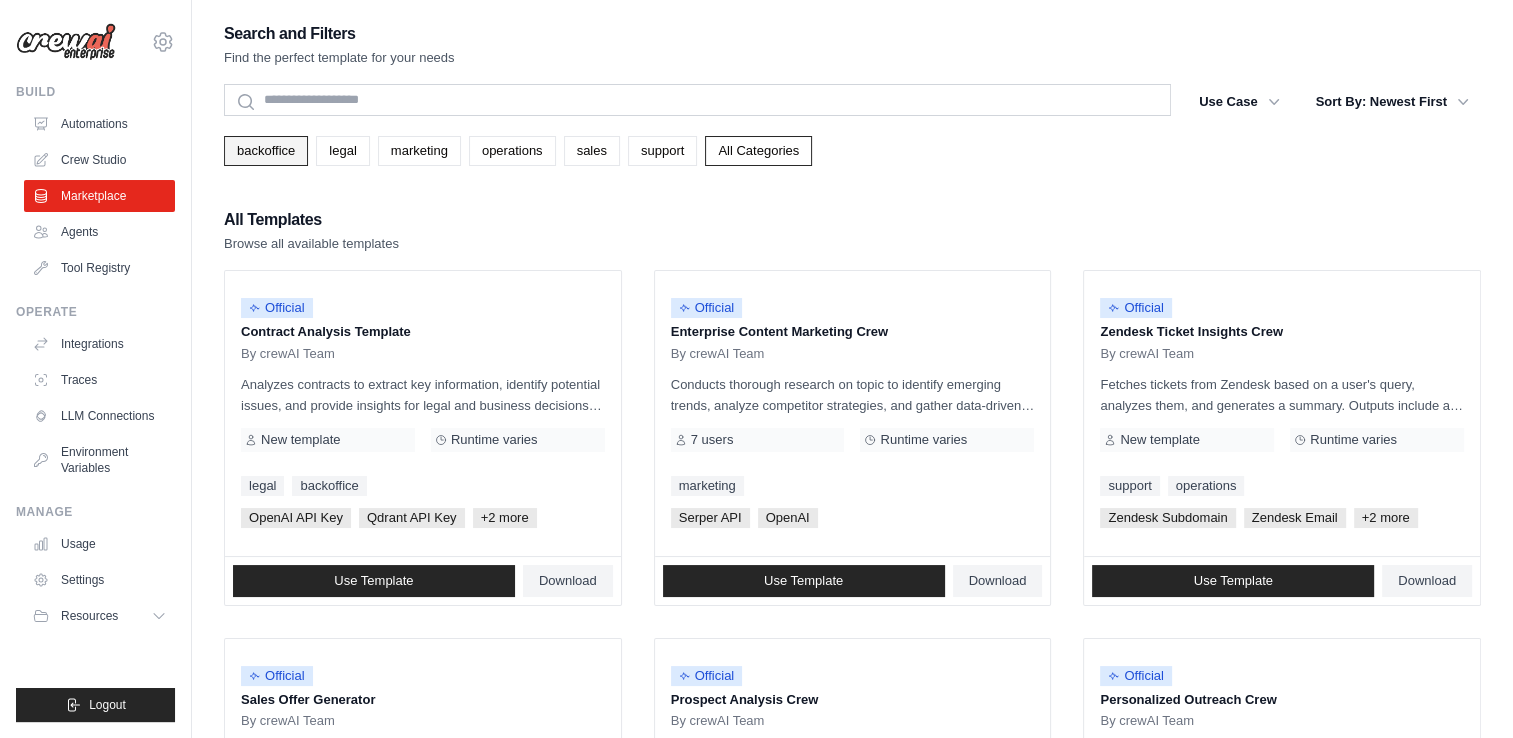 click on "backoffice" at bounding box center [266, 151] 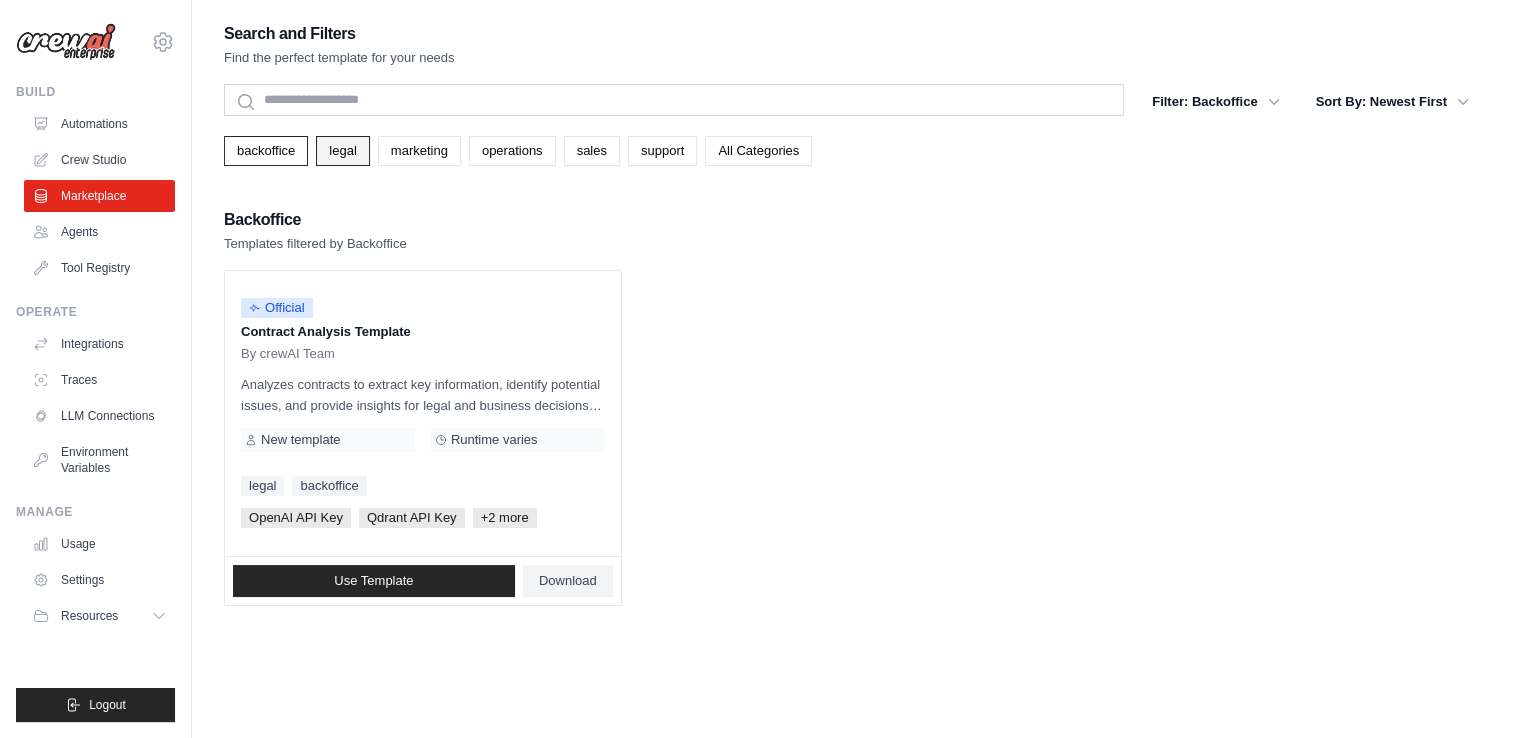 click on "legal" at bounding box center [342, 151] 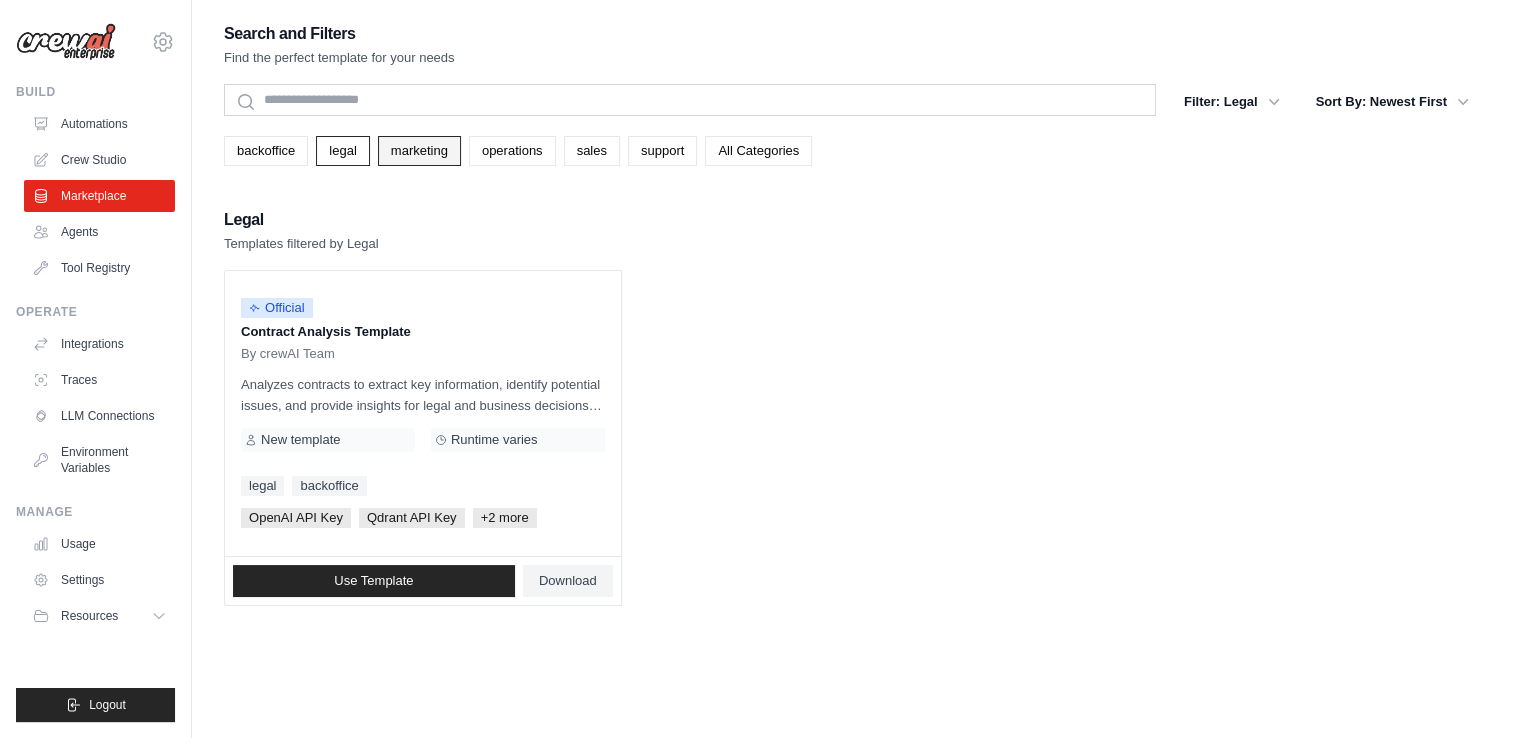 click on "marketing" at bounding box center (419, 151) 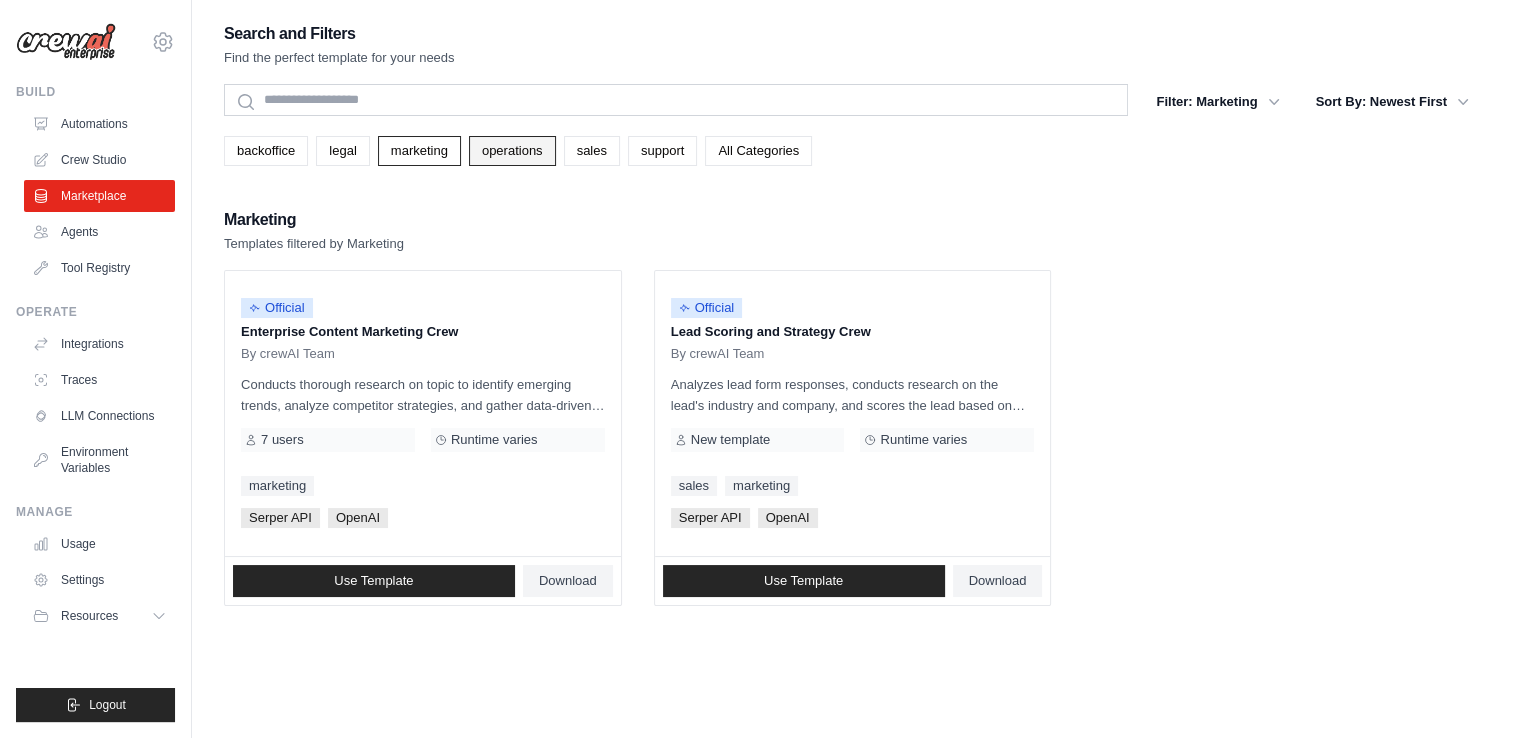 click on "operations" at bounding box center (512, 151) 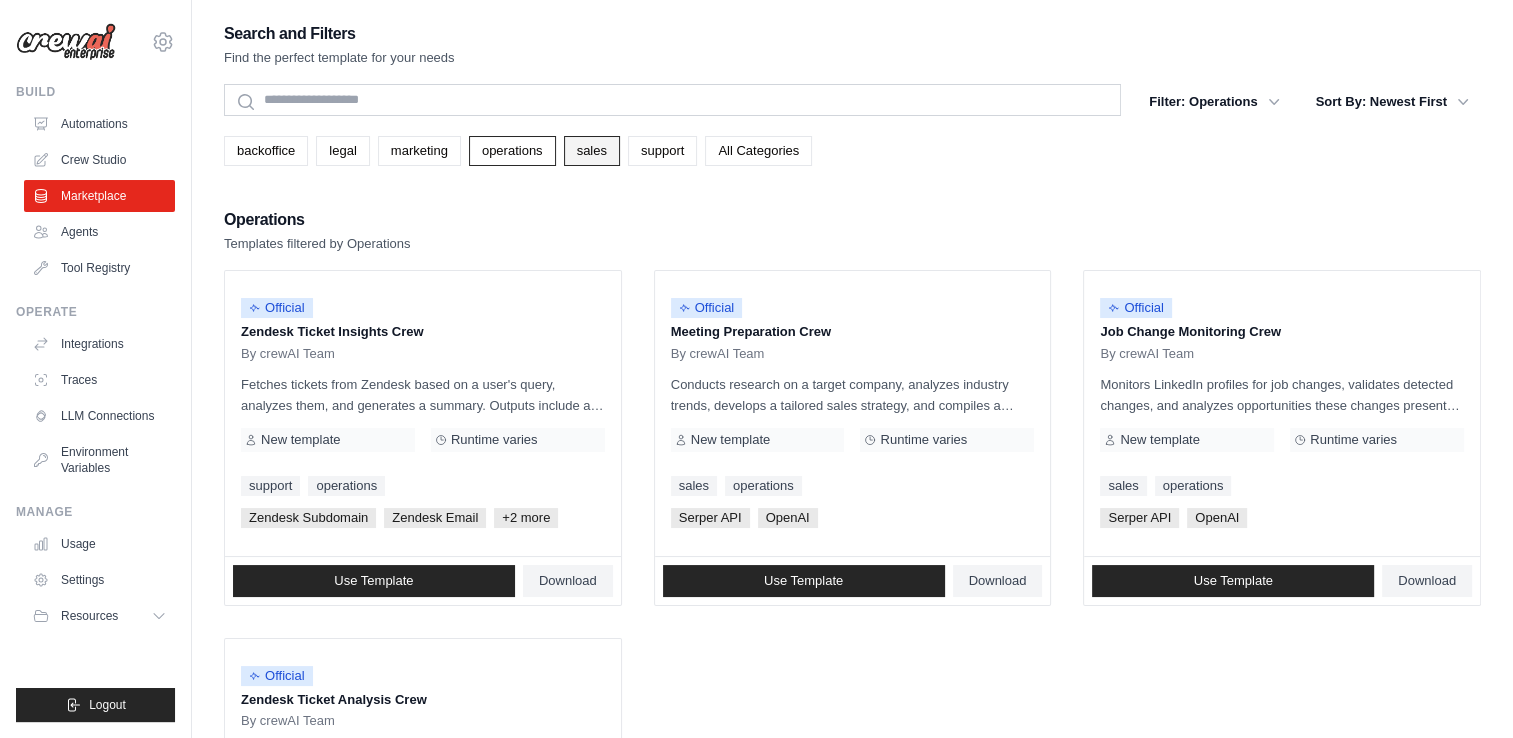 click on "sales" at bounding box center [592, 151] 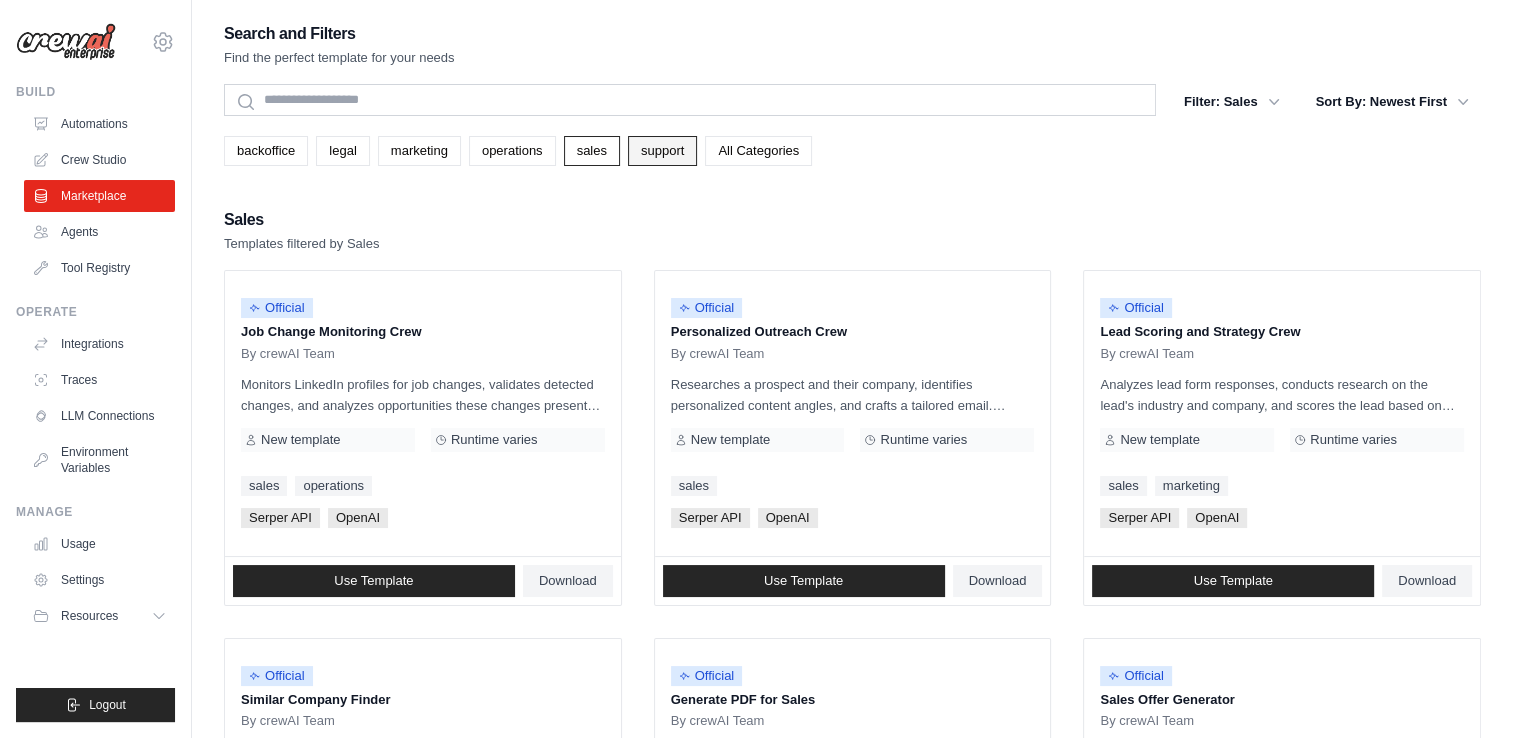 click on "support" at bounding box center (662, 151) 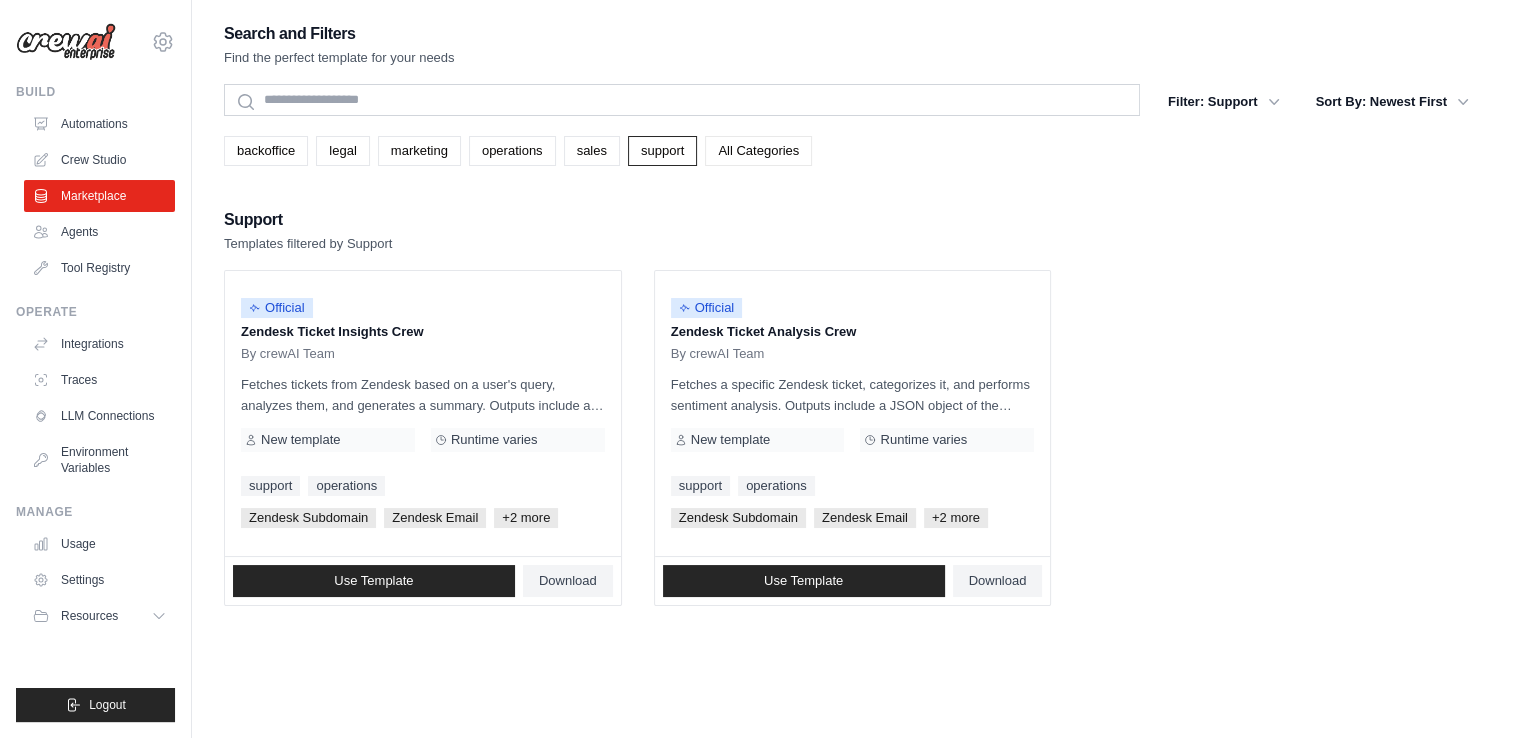 click on "All Categories" at bounding box center (758, 151) 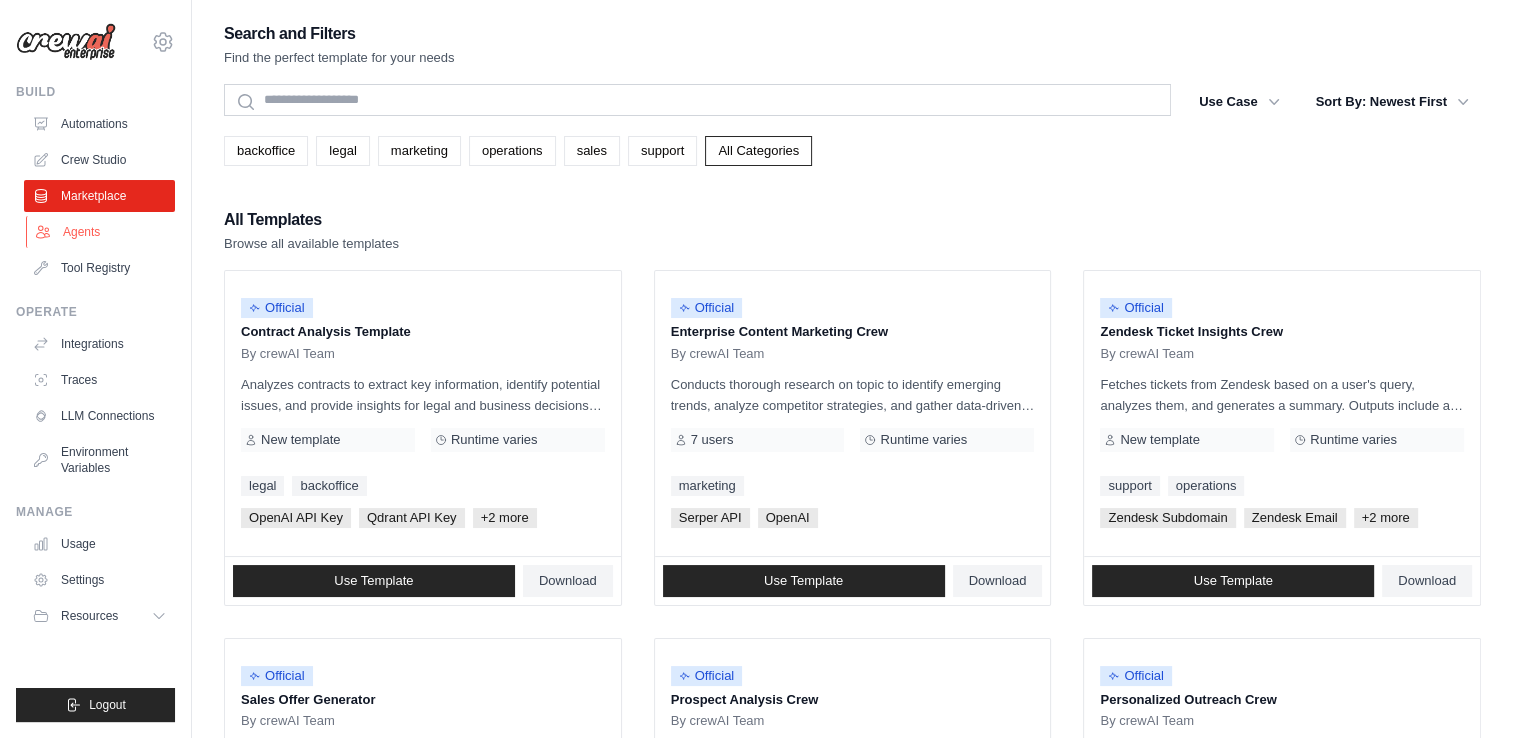 click on "Agents" at bounding box center (101, 232) 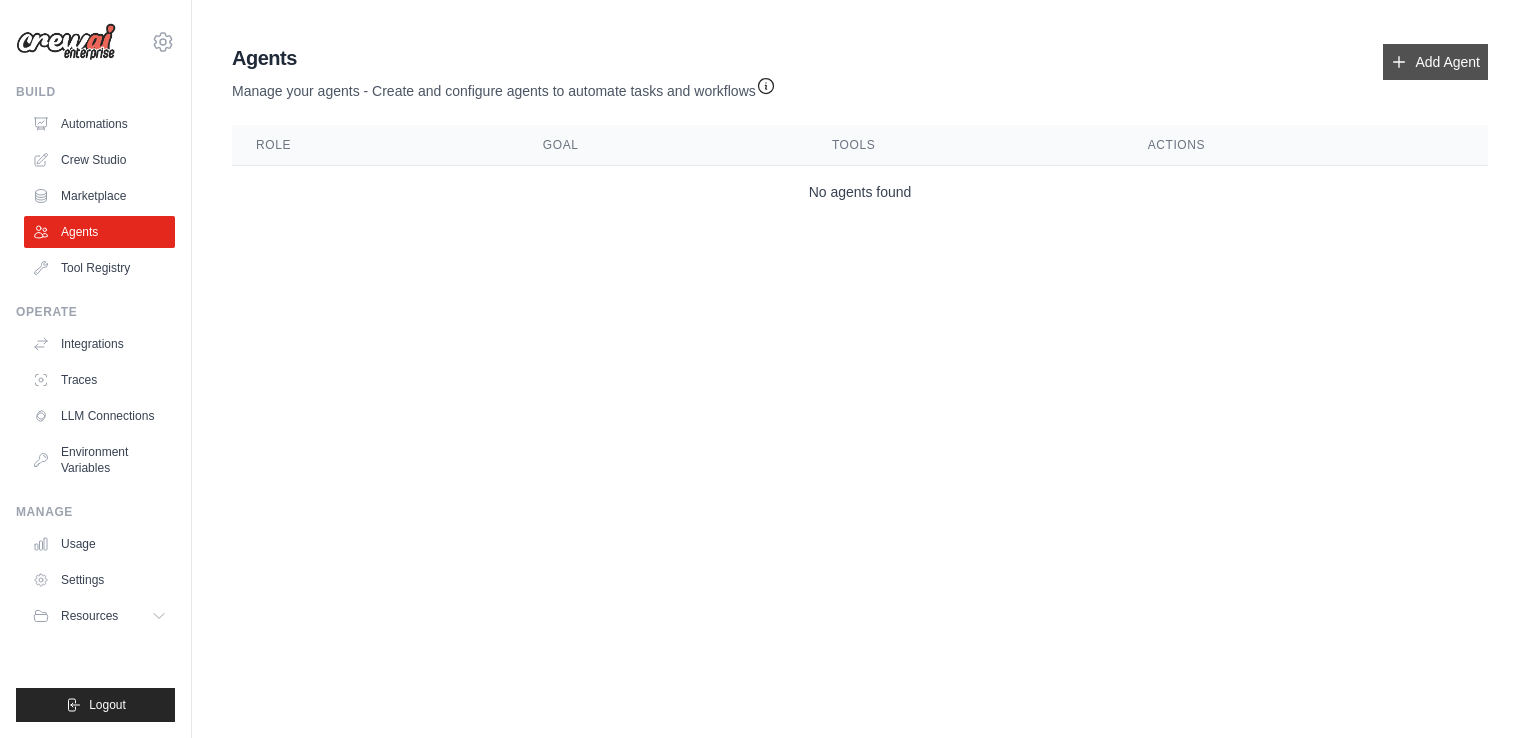 click on "Add Agent" at bounding box center (1435, 62) 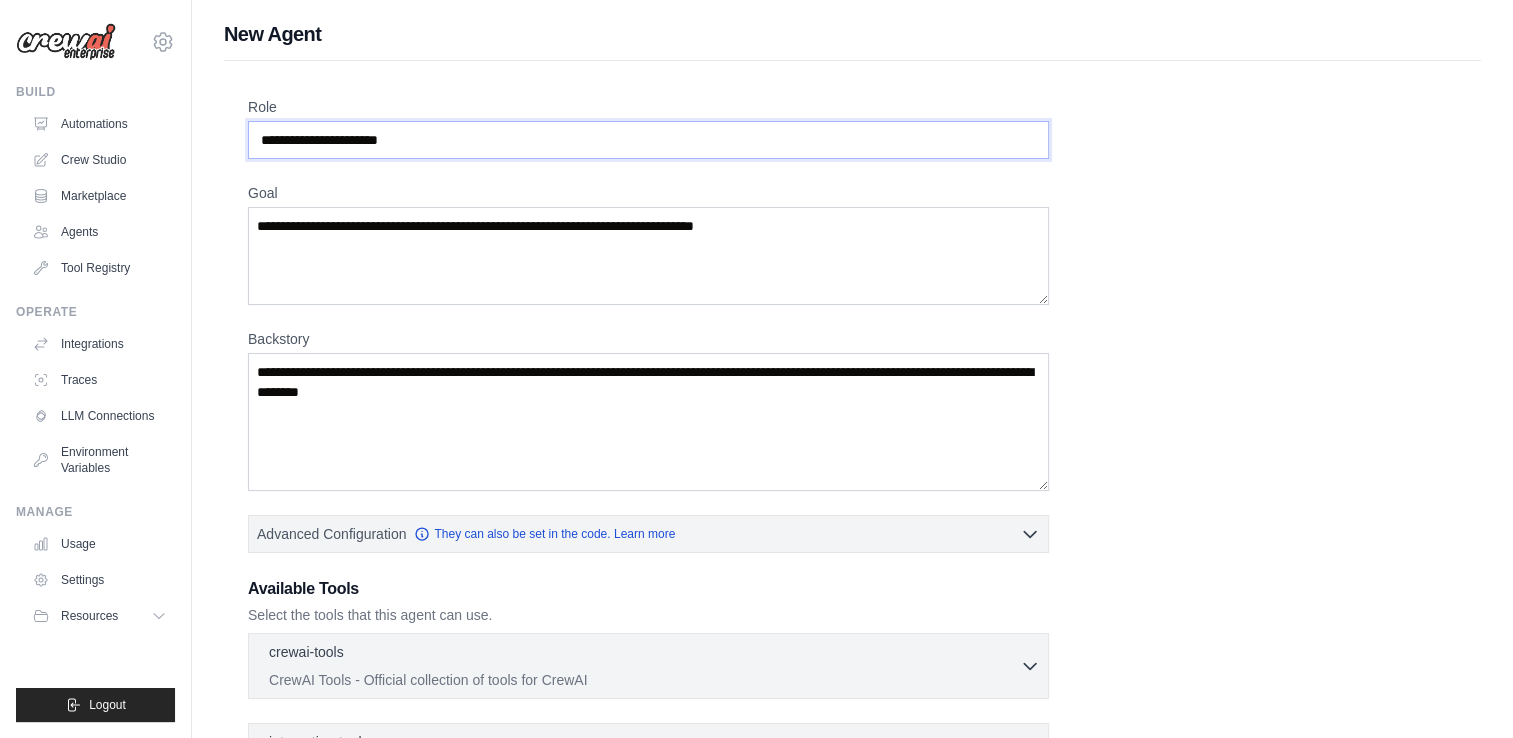 click on "Role" at bounding box center [648, 140] 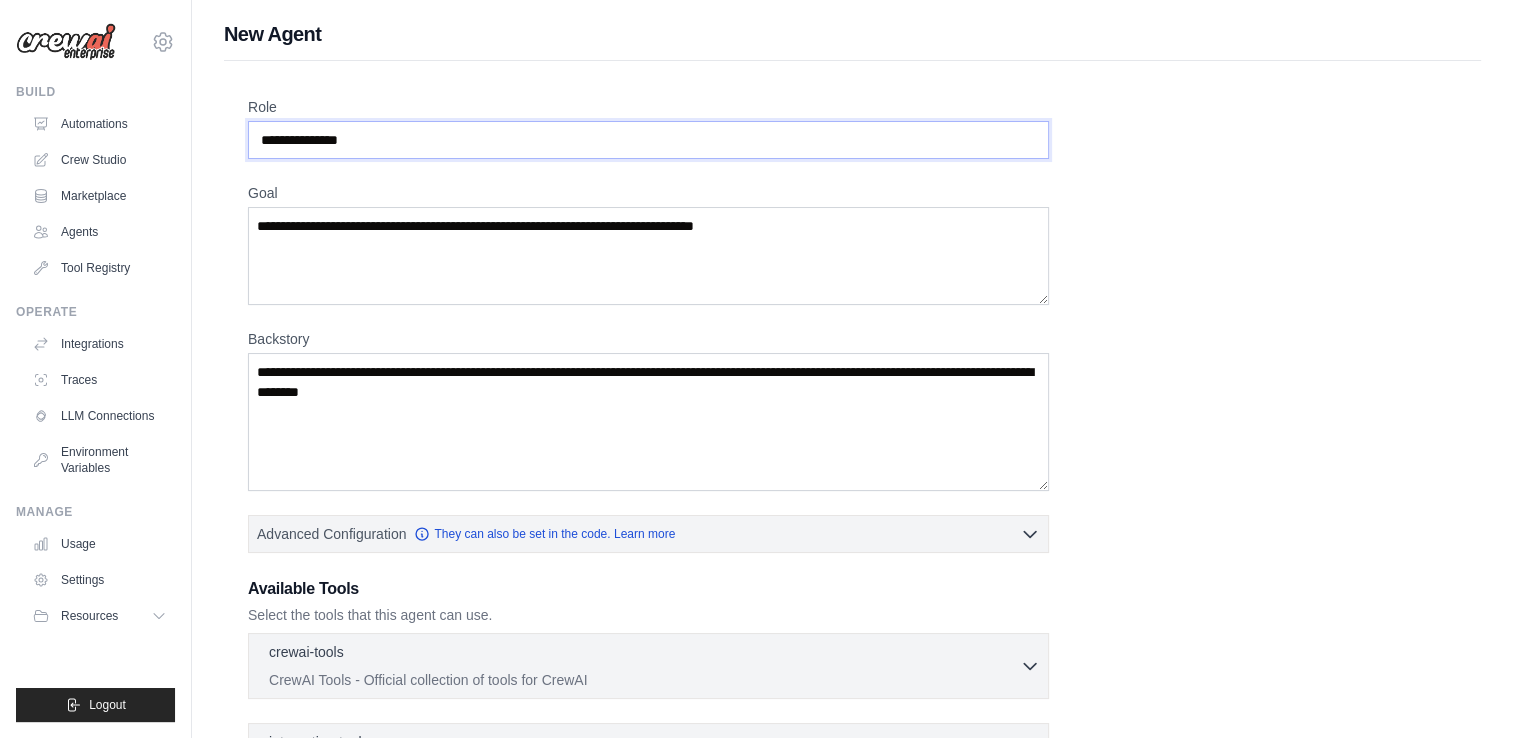 type on "**********" 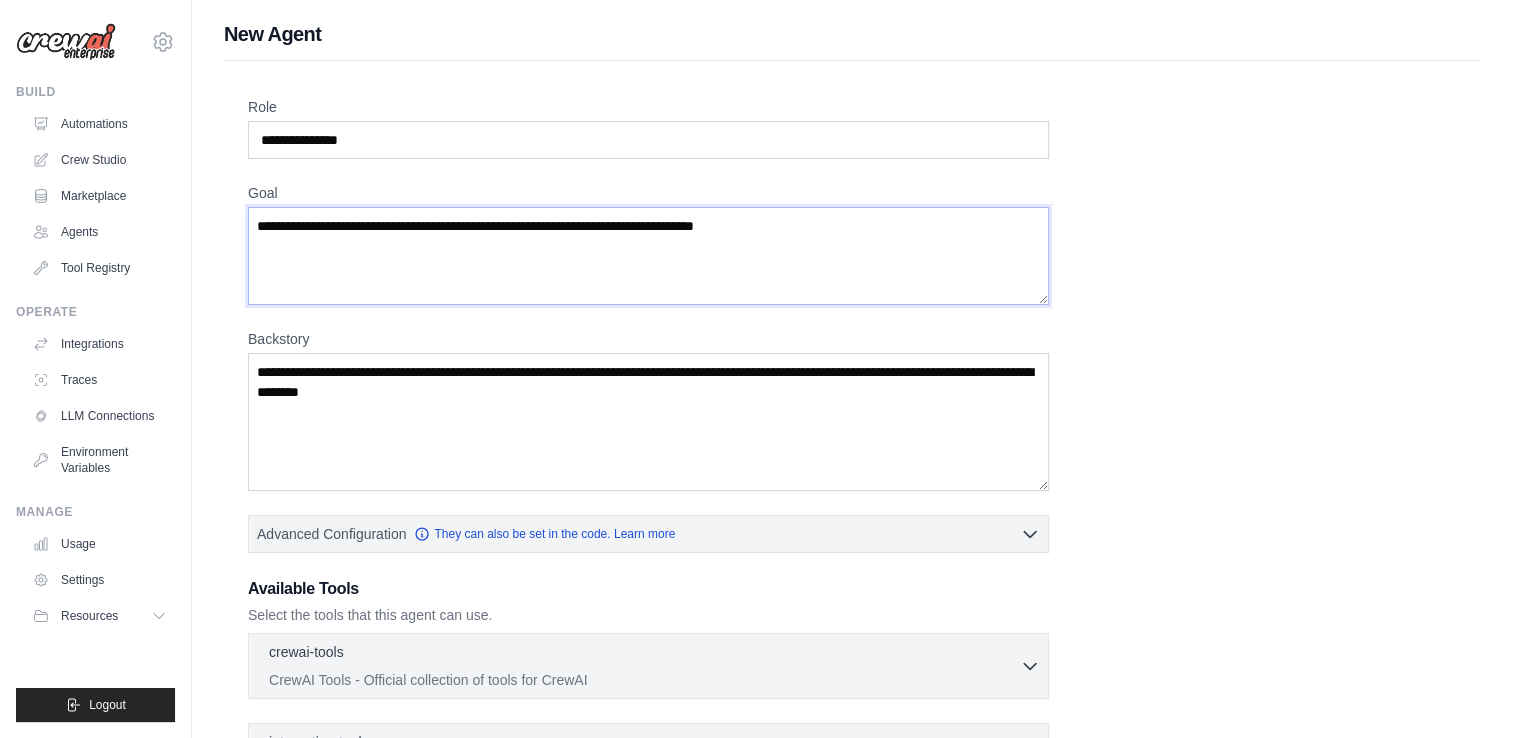 click on "Goal" at bounding box center [648, 256] 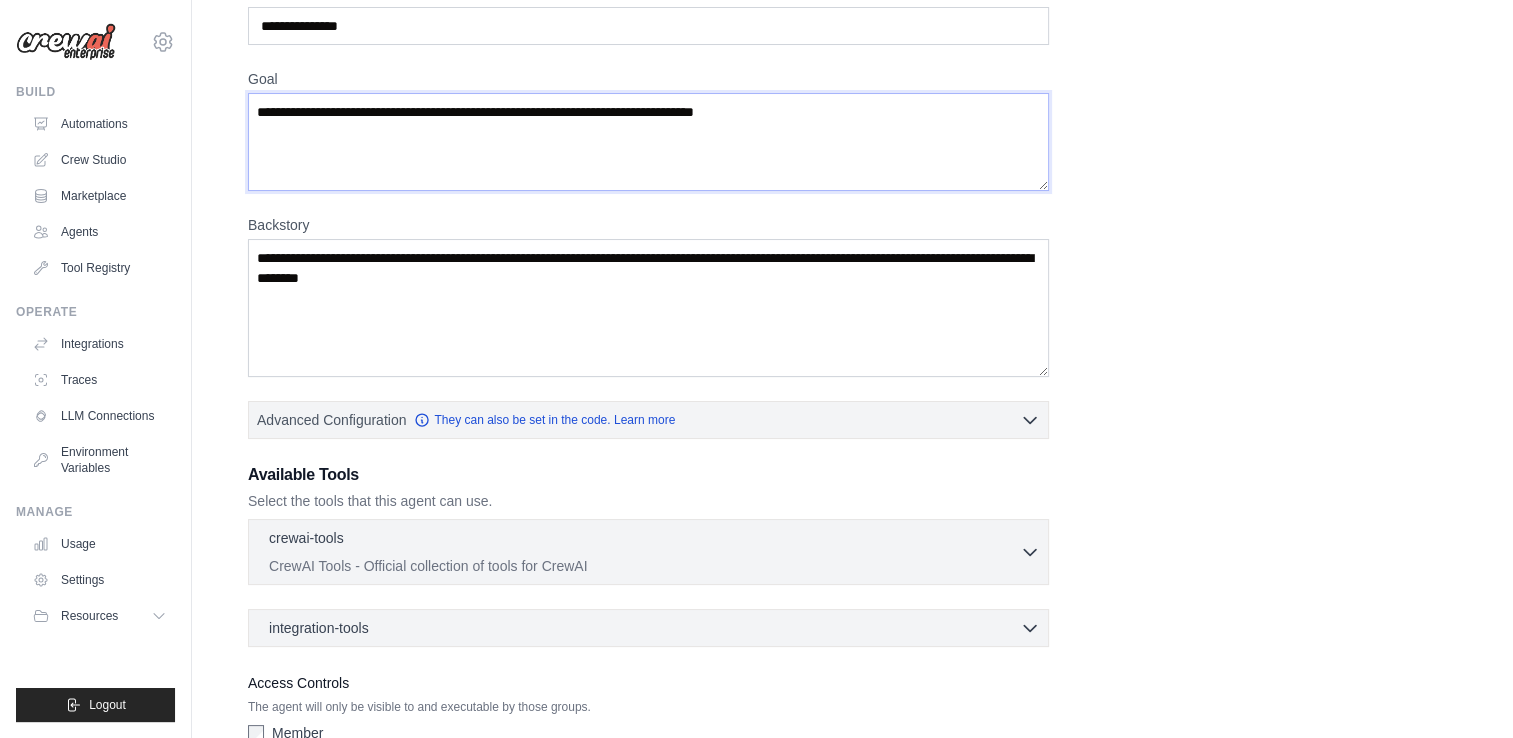 scroll, scrollTop: 200, scrollLeft: 0, axis: vertical 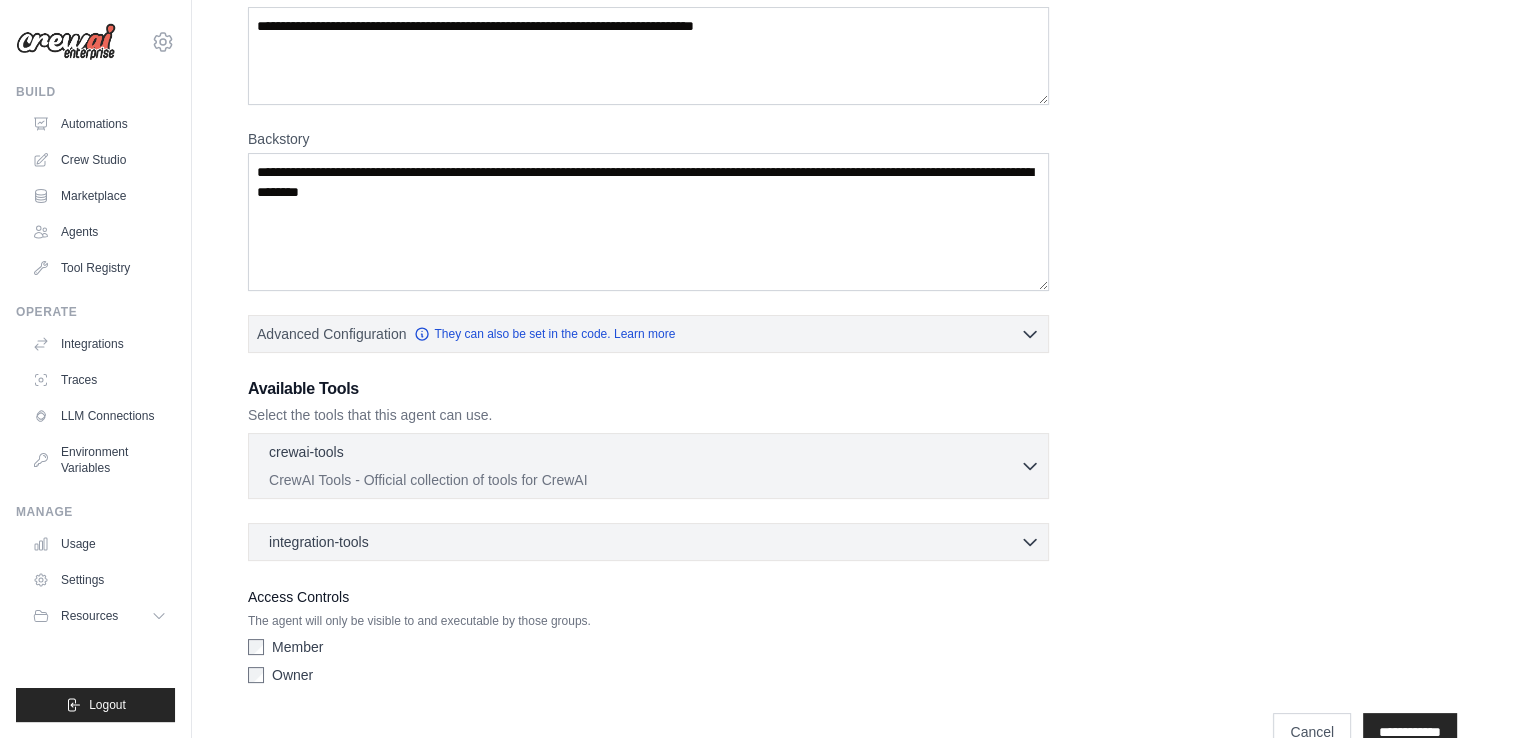 click on "crewai-tools
0 selected
CrewAI Tools - Official collection of tools for CrewAI
AIMindTool (official docs)" at bounding box center [648, 466] 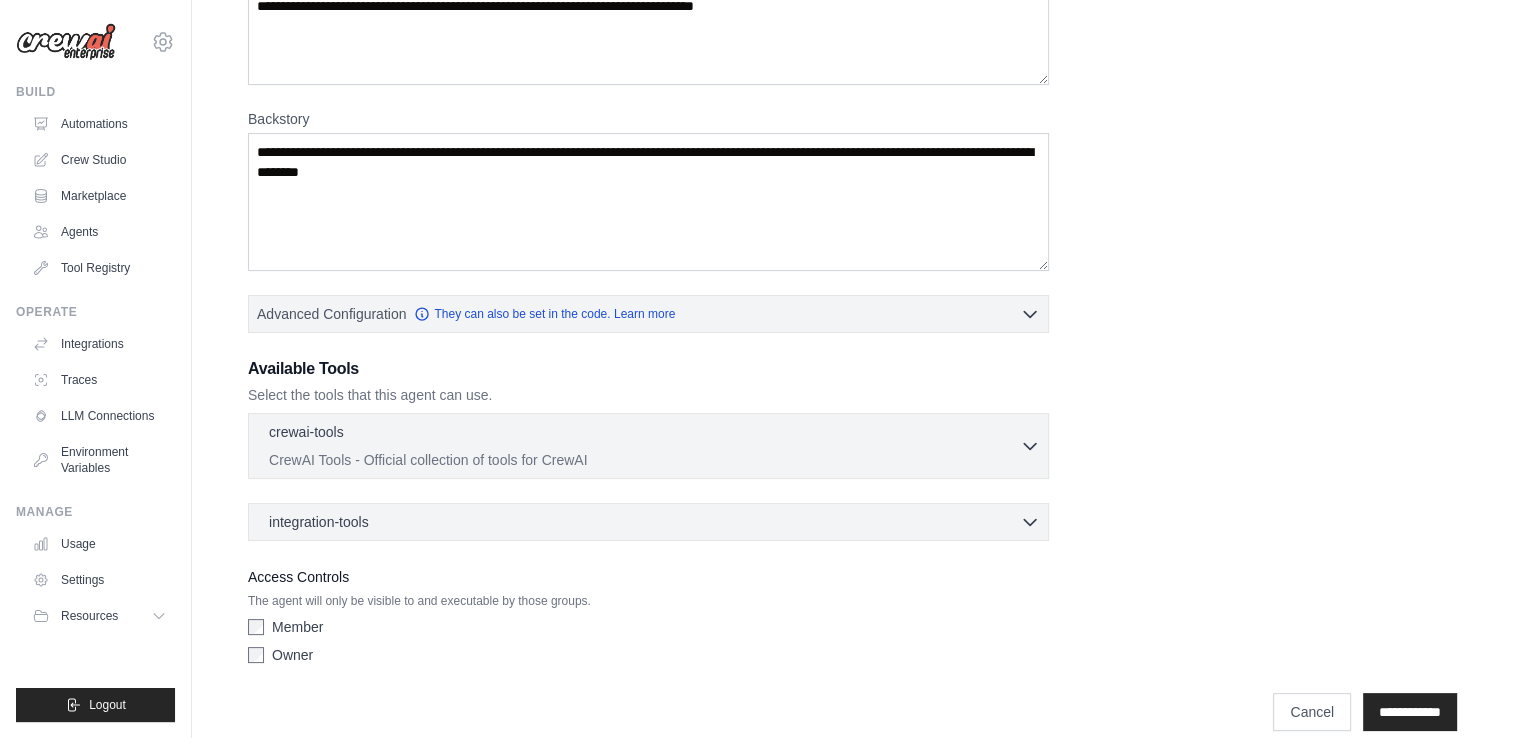 scroll, scrollTop: 241, scrollLeft: 0, axis: vertical 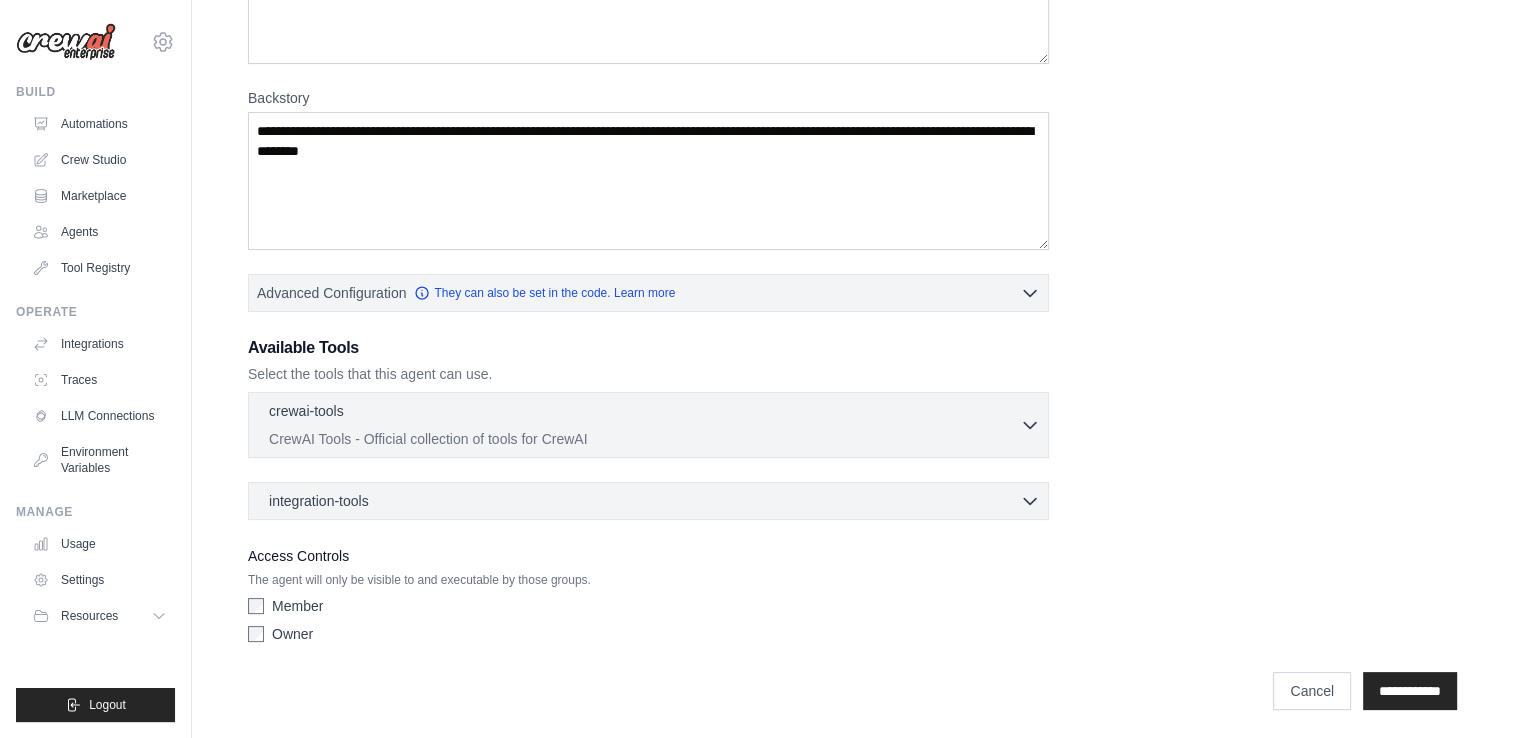 click on "Member" at bounding box center [648, 606] 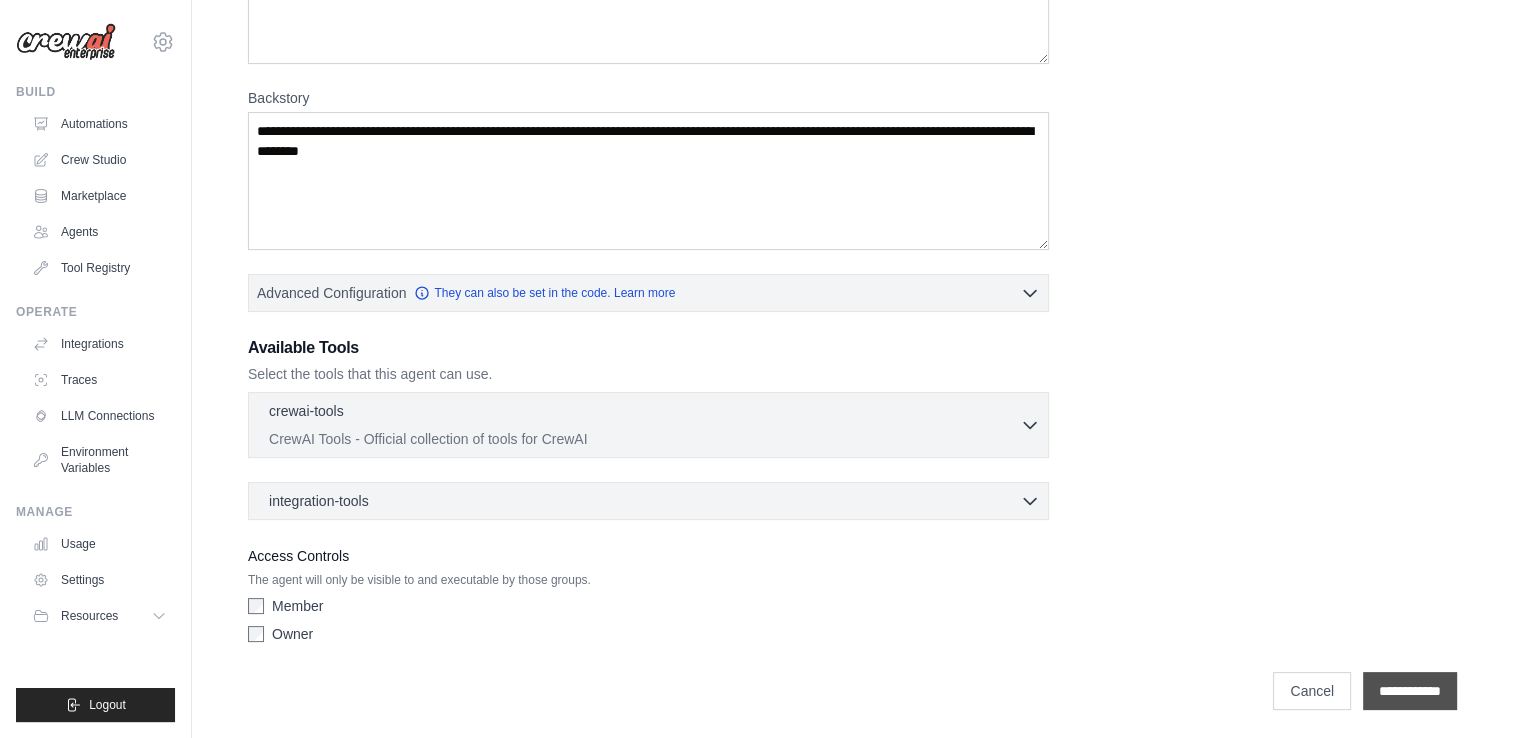 click on "**********" at bounding box center [1410, 691] 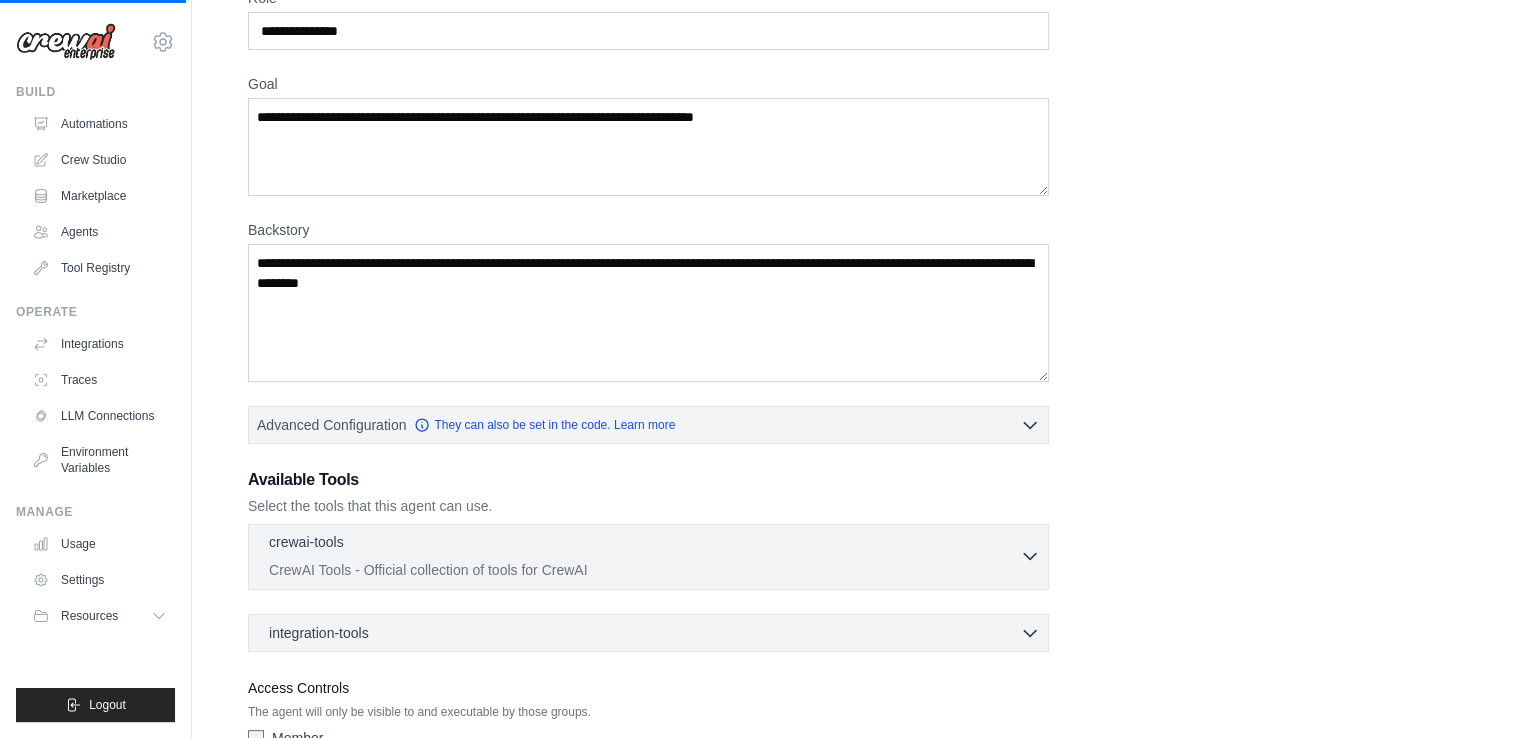 scroll, scrollTop: 0, scrollLeft: 0, axis: both 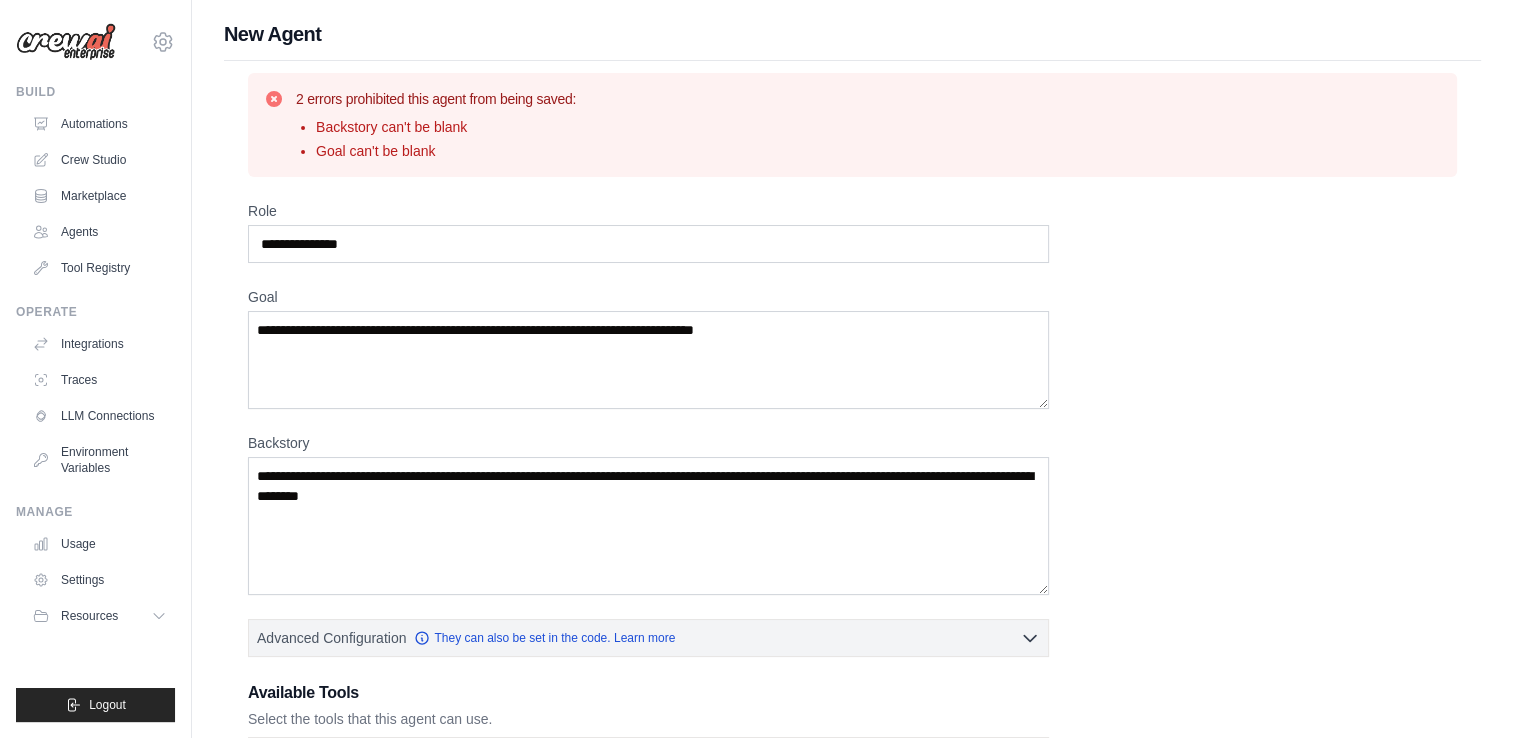 click on "Backstory can't be blank" at bounding box center (446, 127) 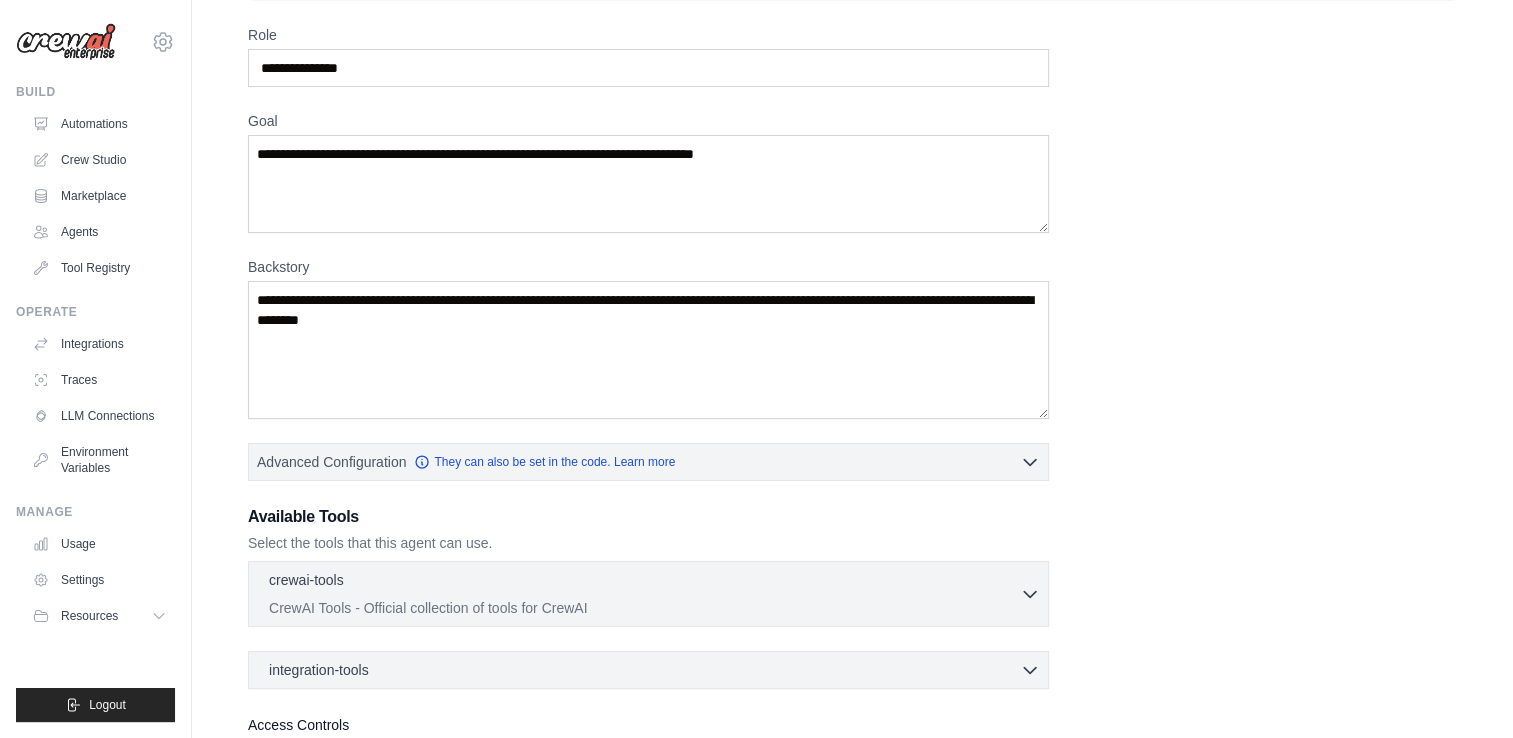 scroll, scrollTop: 200, scrollLeft: 0, axis: vertical 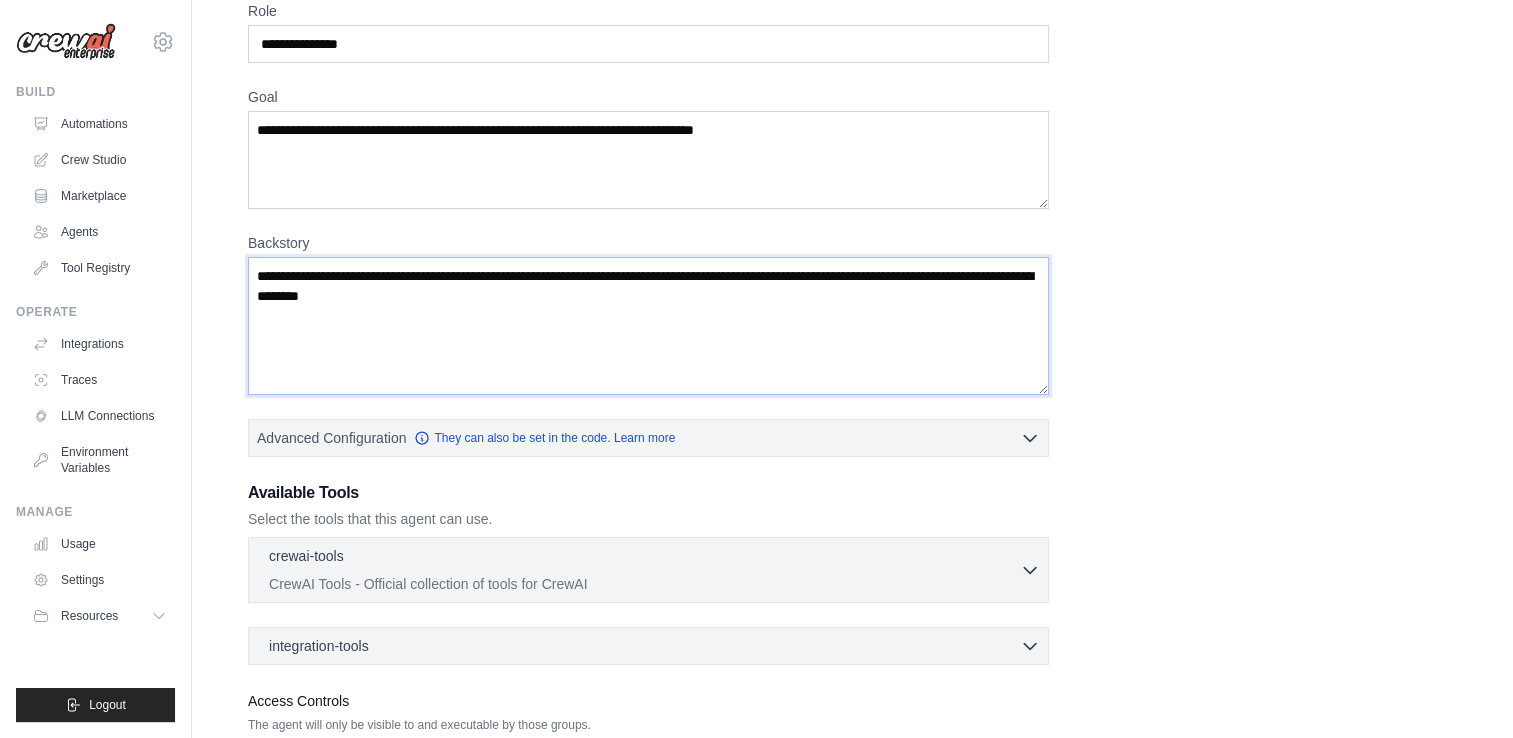 click on "Backstory" at bounding box center [648, 326] 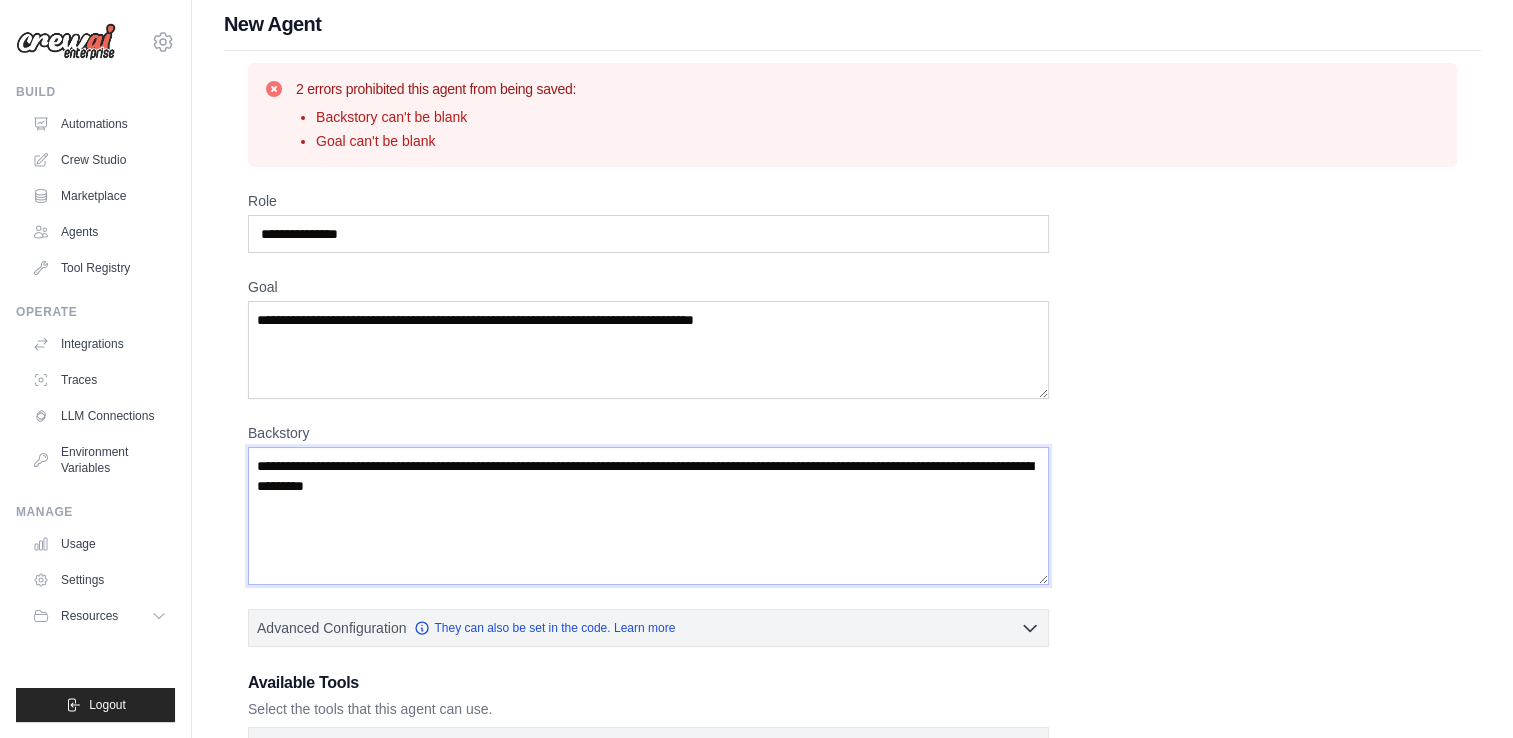 scroll, scrollTop: 0, scrollLeft: 0, axis: both 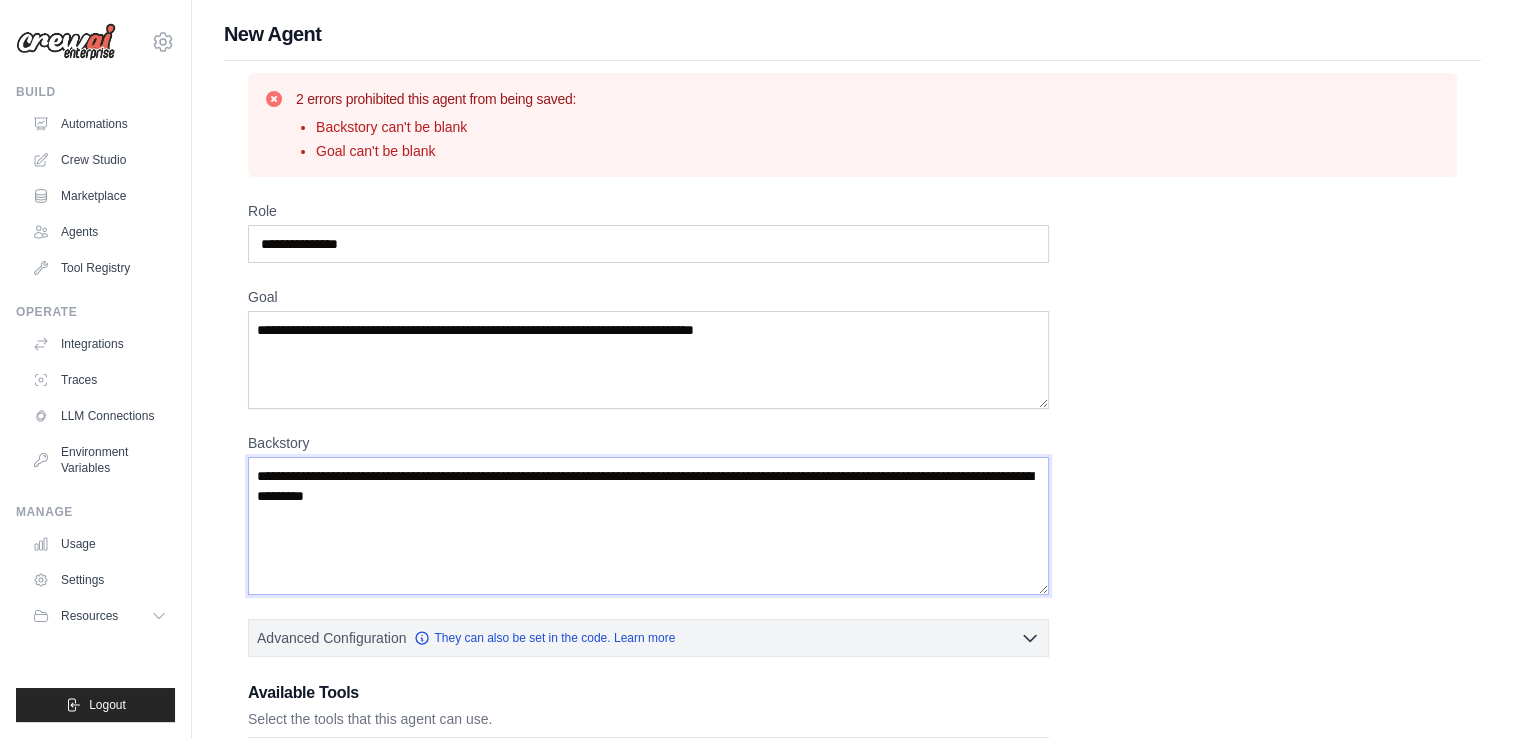 type on "**********" 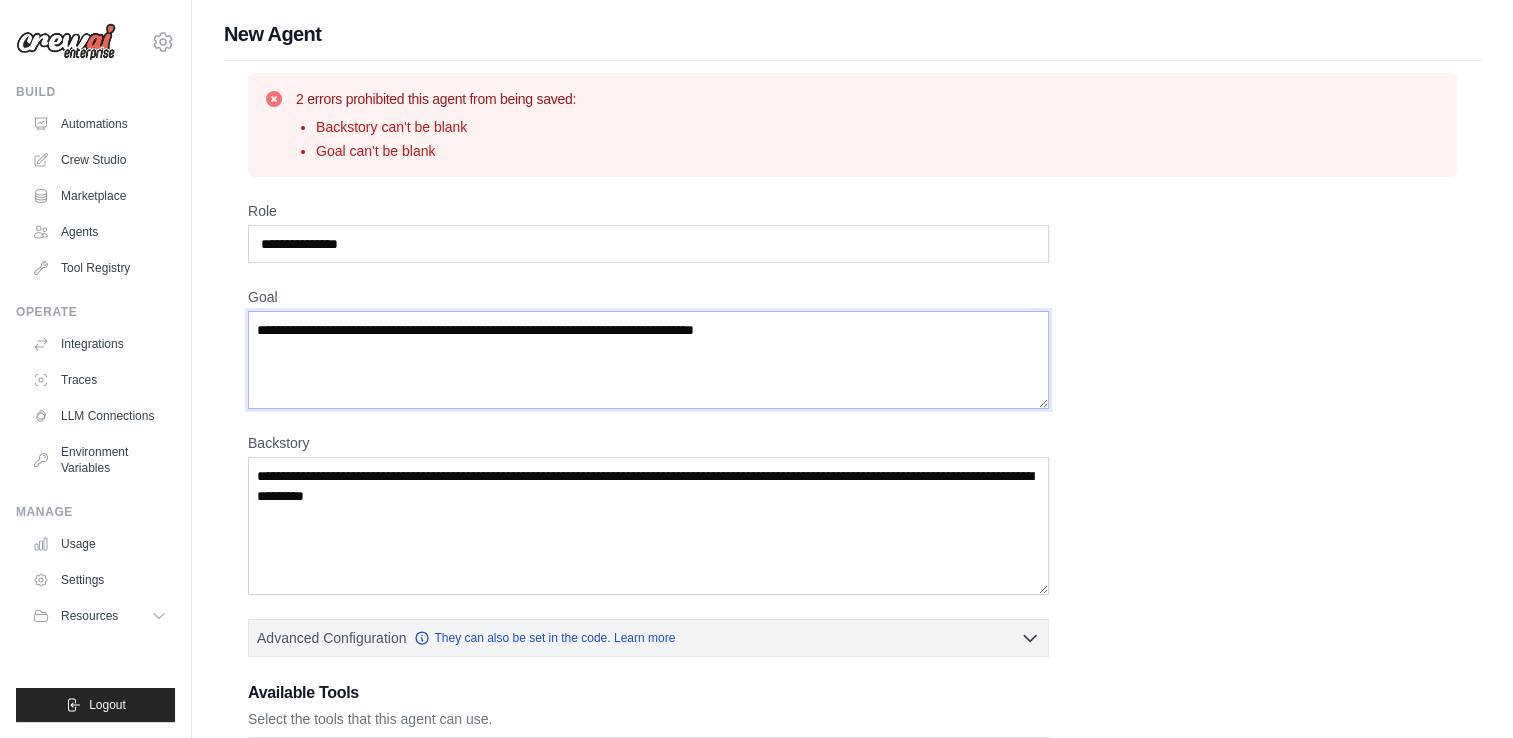 click on "Goal" at bounding box center (648, 360) 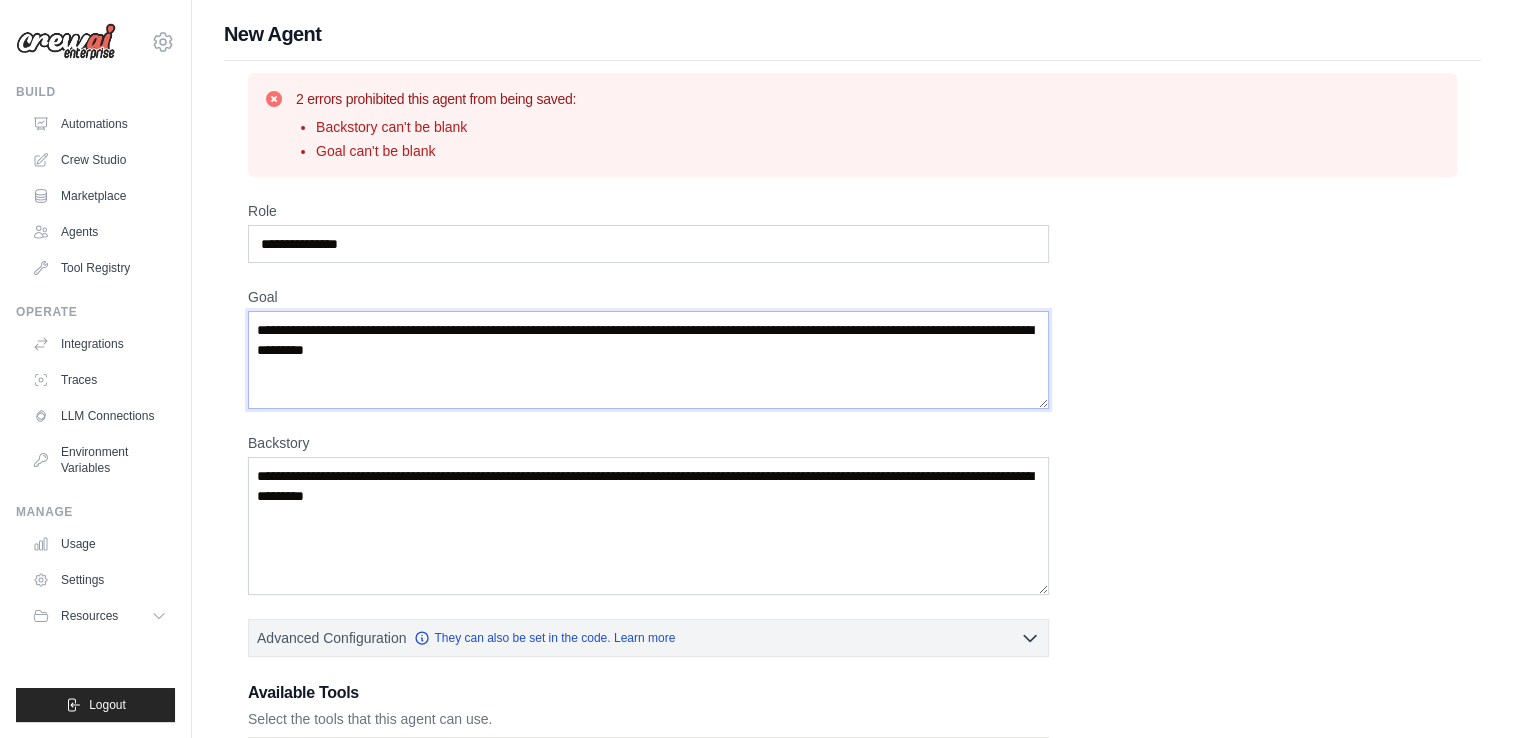 type on "**********" 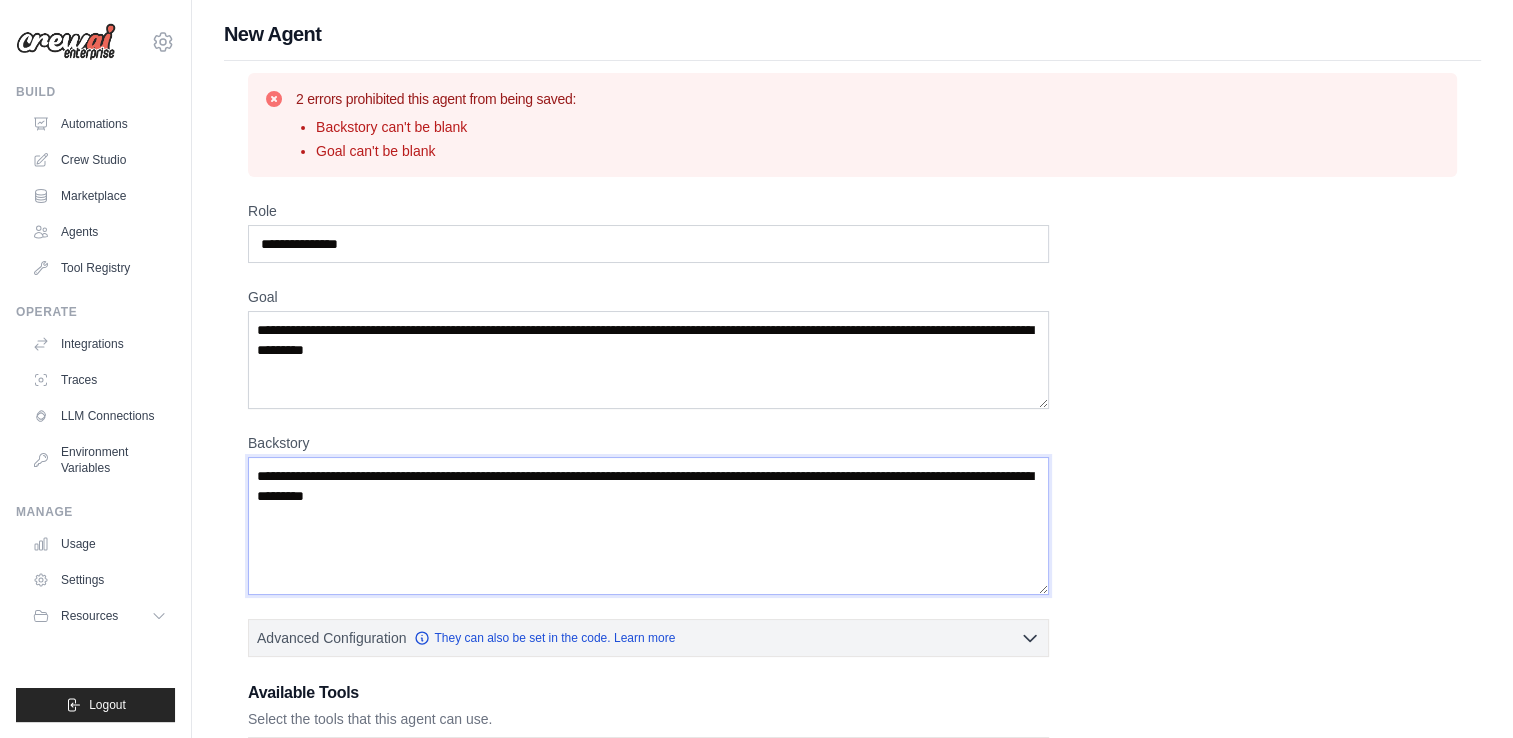 click on "**********" at bounding box center [648, 526] 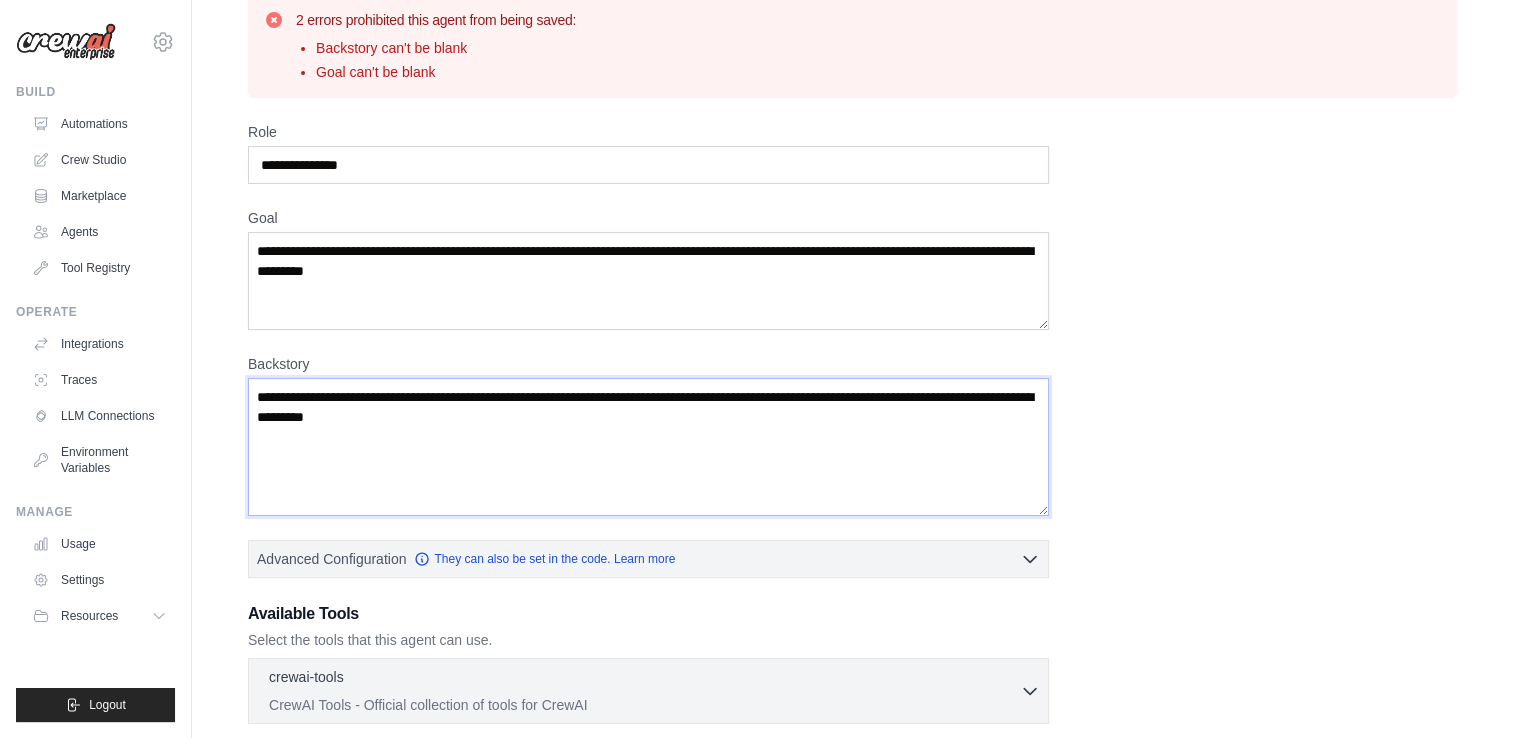 scroll, scrollTop: 200, scrollLeft: 0, axis: vertical 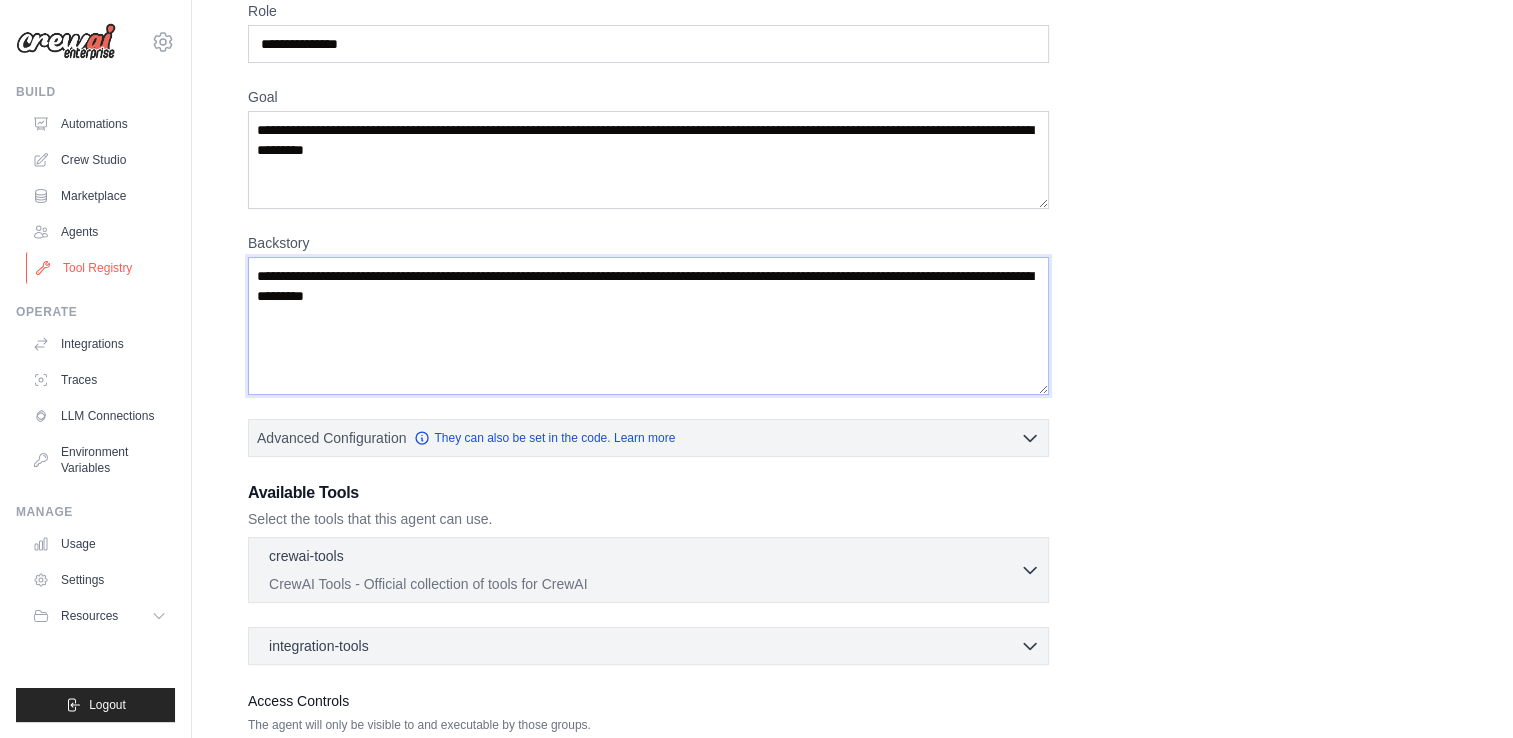 drag, startPoint x: 528, startPoint y: 277, endPoint x: 117, endPoint y: 277, distance: 411 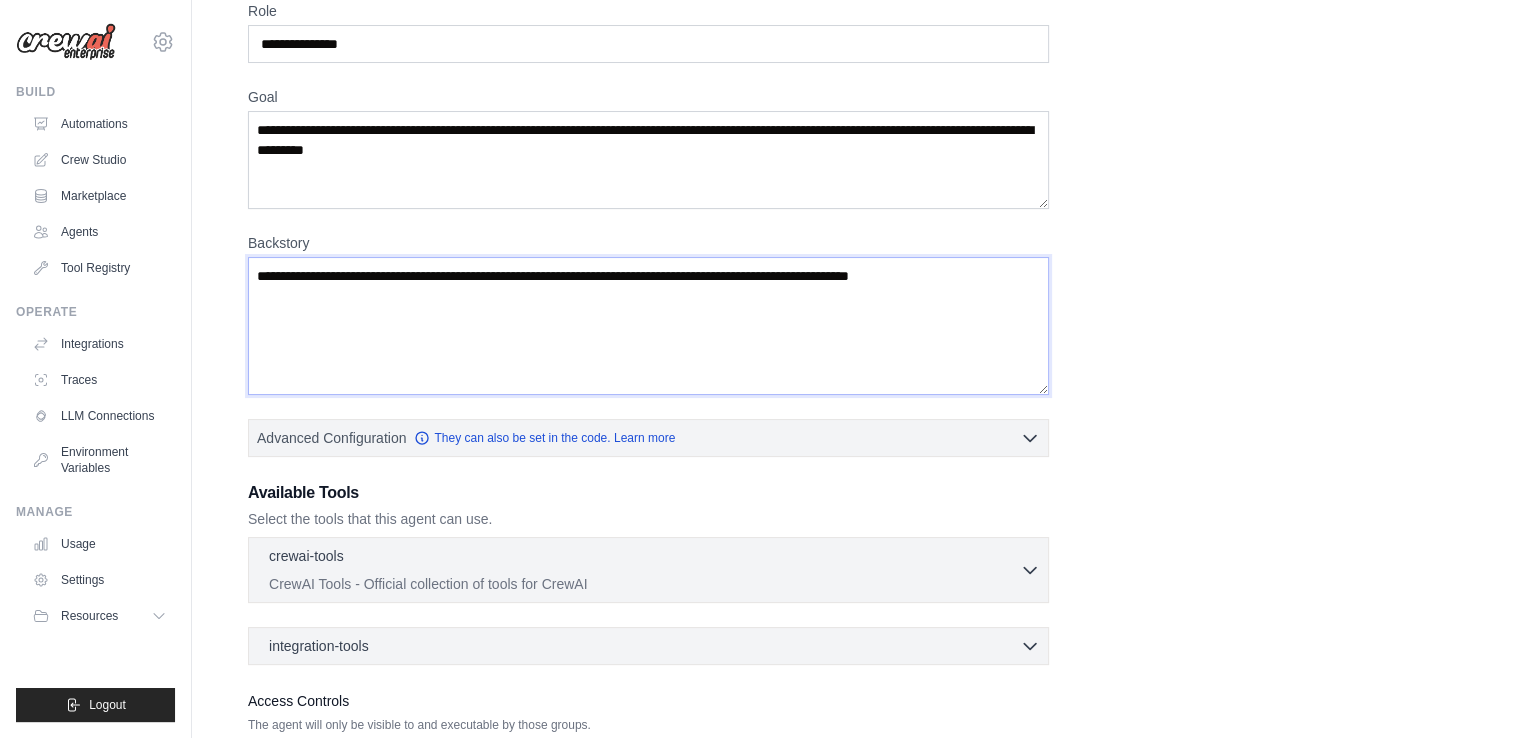 click on "**********" at bounding box center [648, 326] 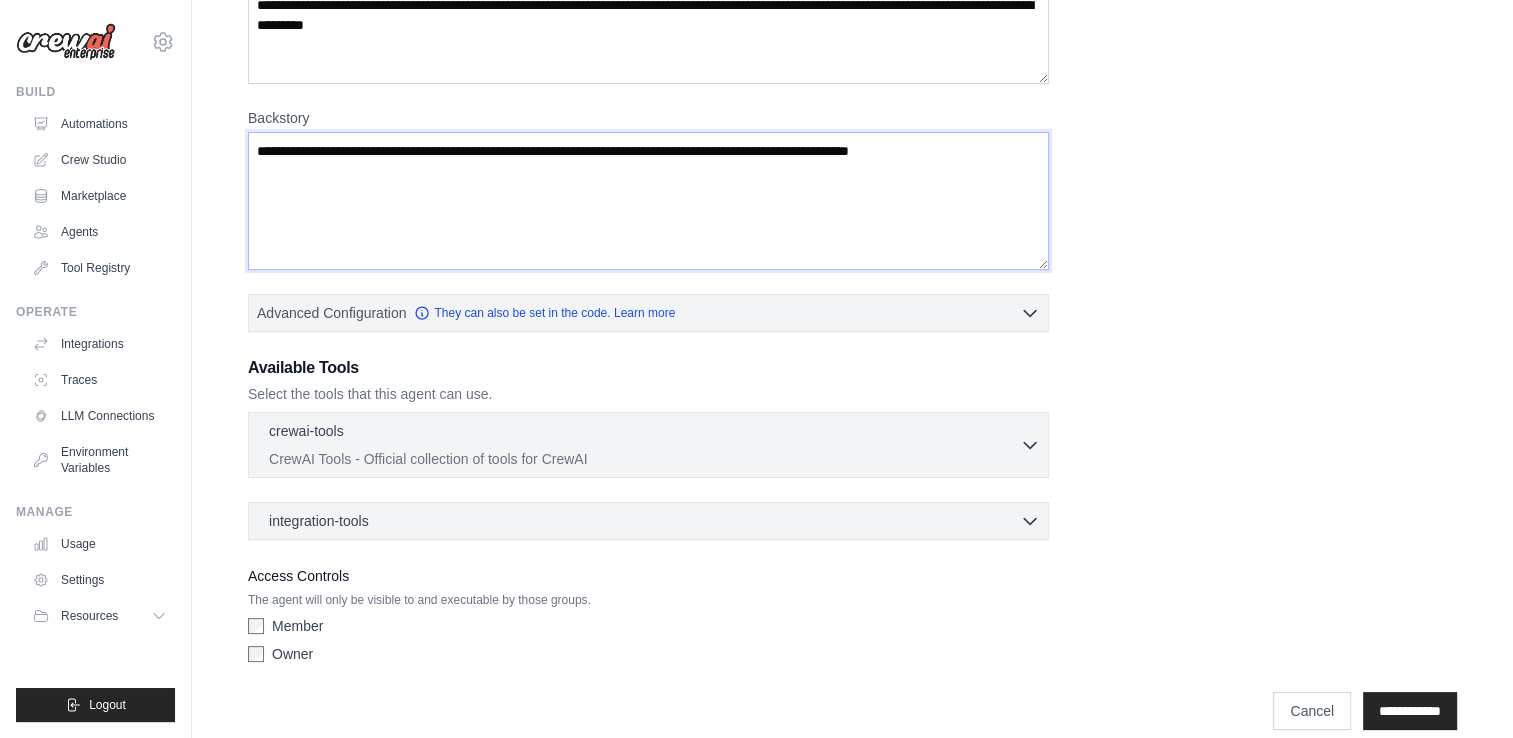 scroll, scrollTop: 345, scrollLeft: 0, axis: vertical 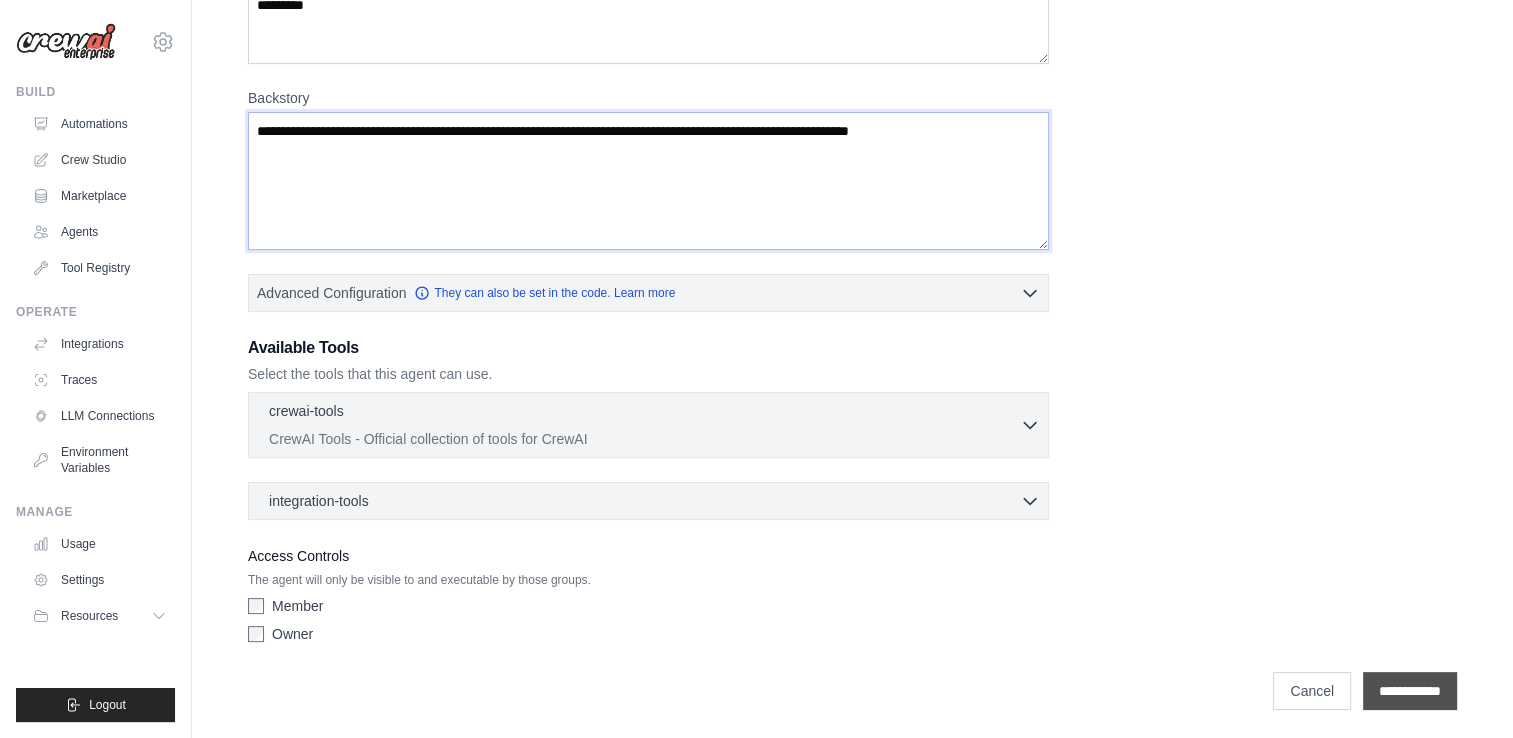 type on "**********" 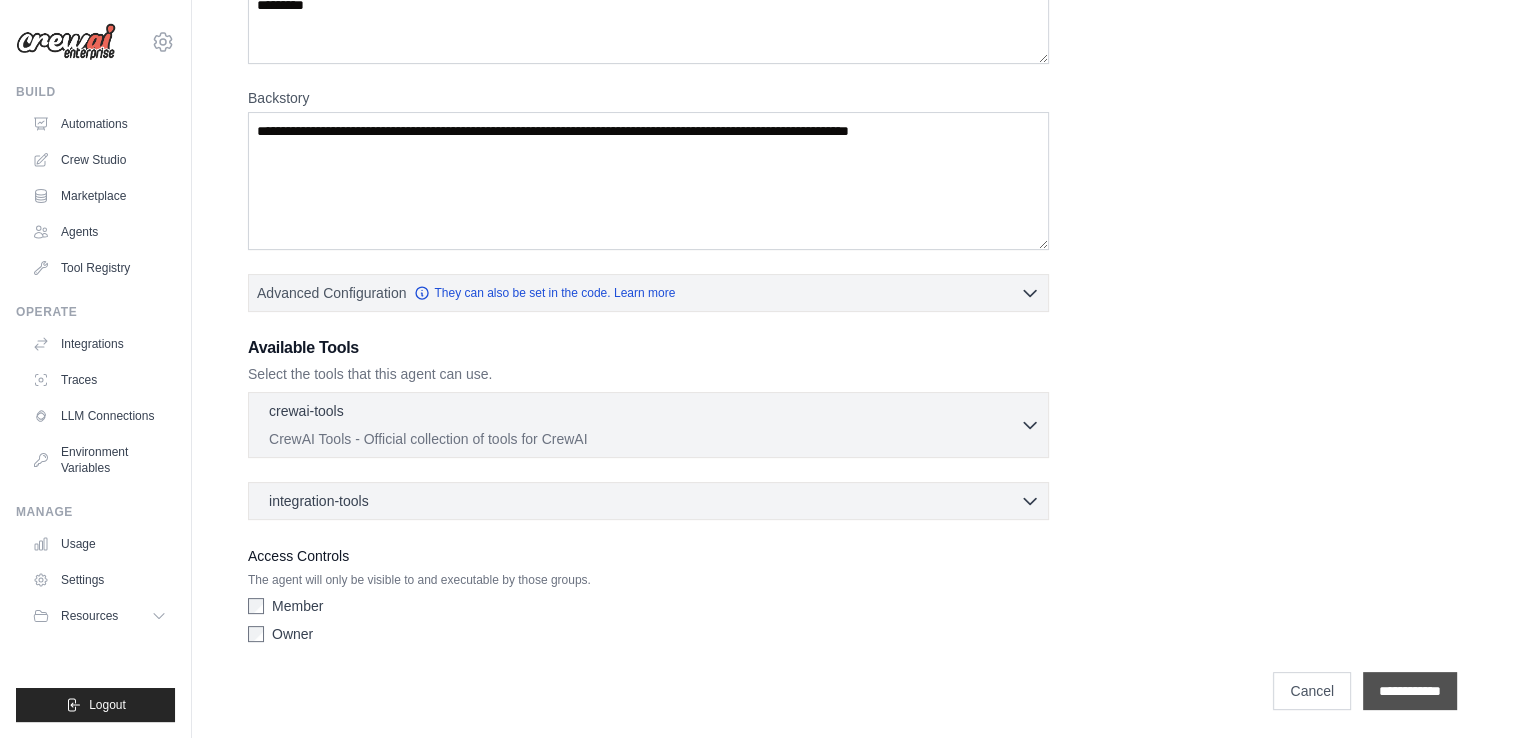 click on "**********" at bounding box center (1410, 691) 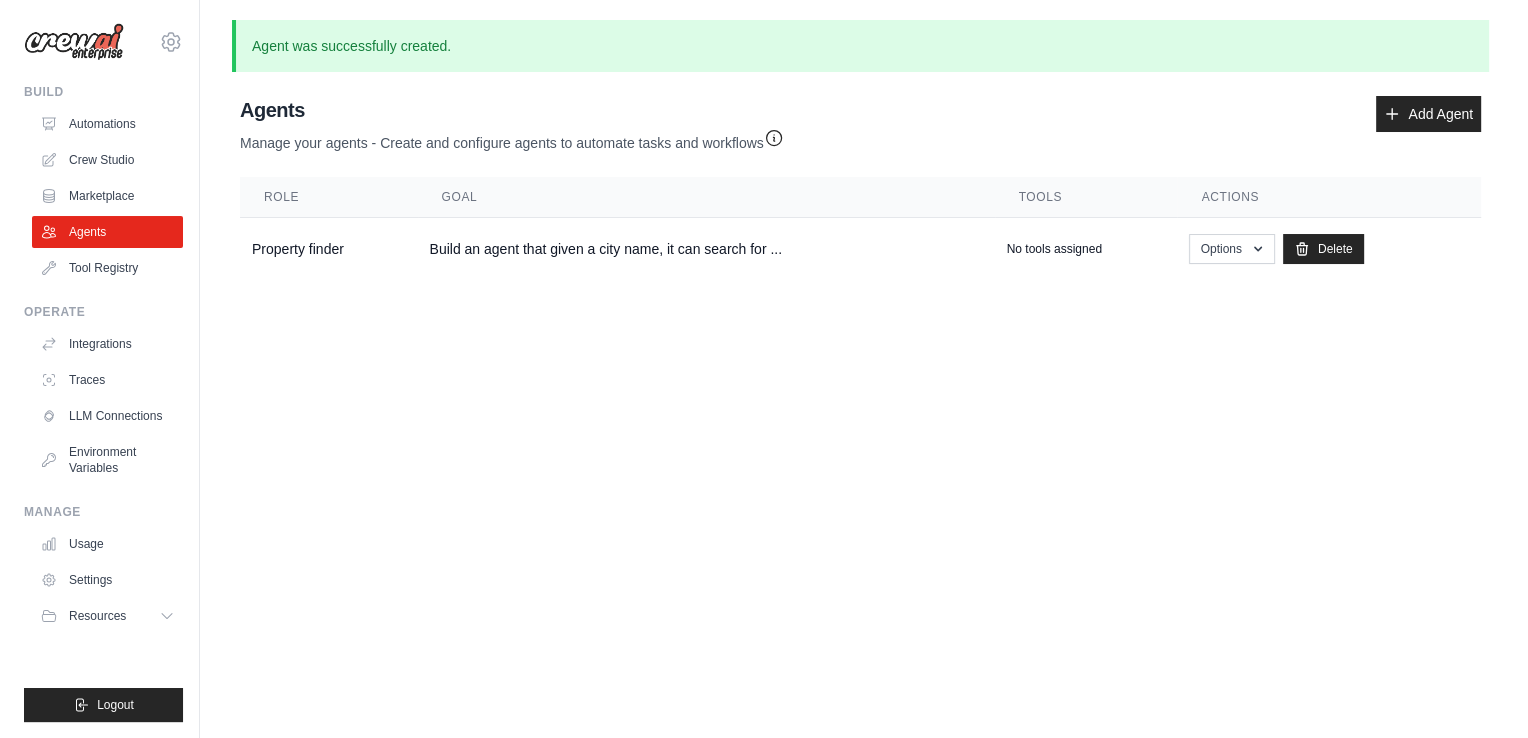 scroll, scrollTop: 0, scrollLeft: 0, axis: both 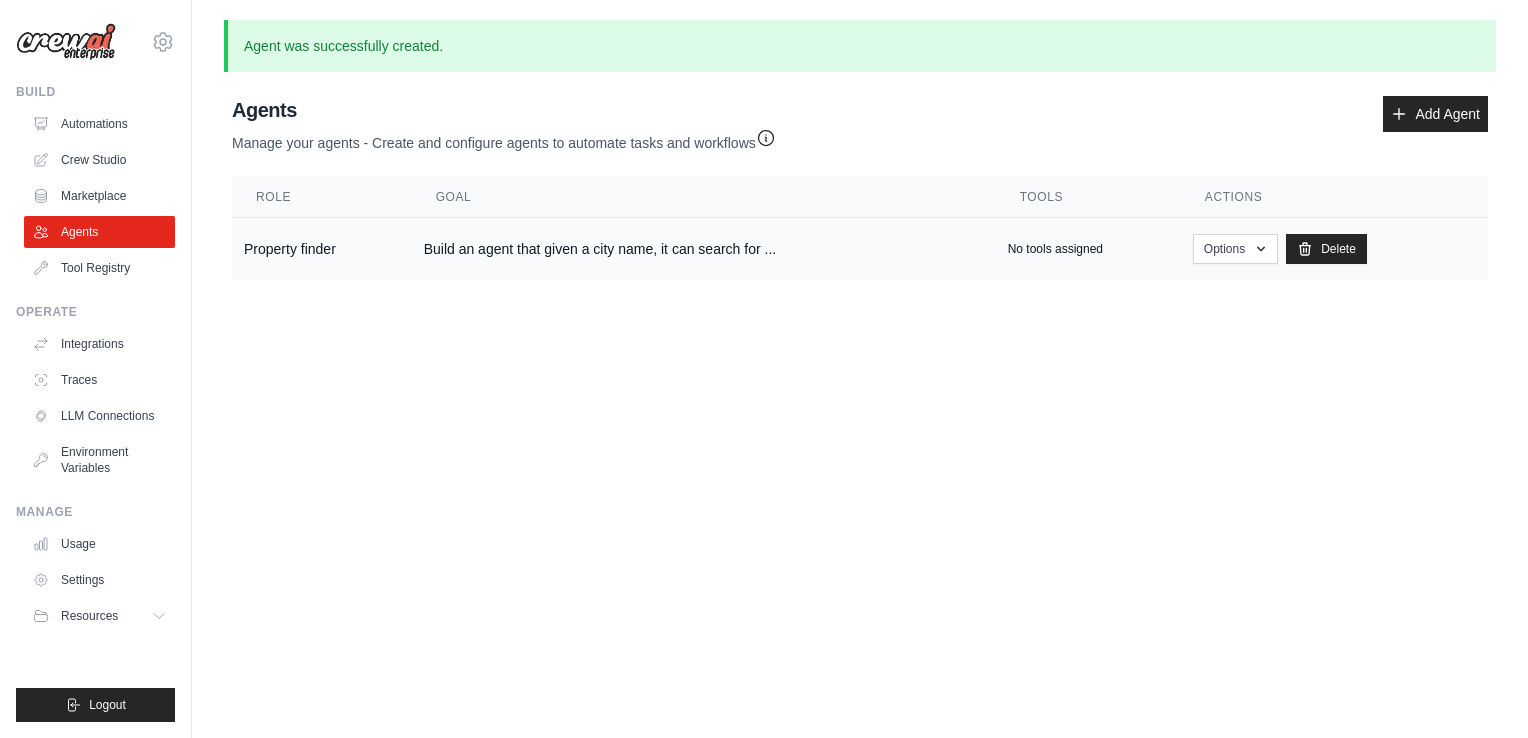 click on "Property finder" at bounding box center (322, 249) 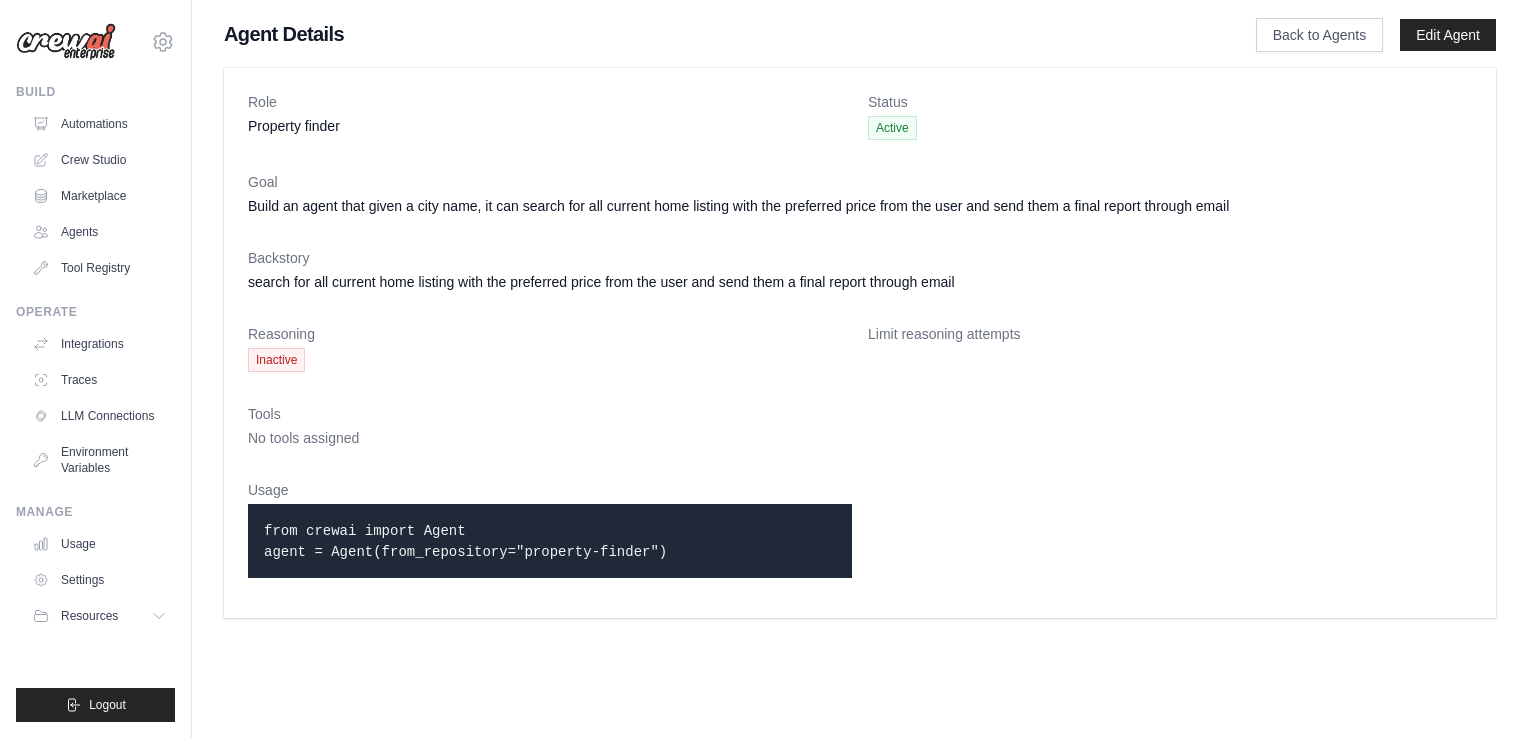 scroll, scrollTop: 0, scrollLeft: 0, axis: both 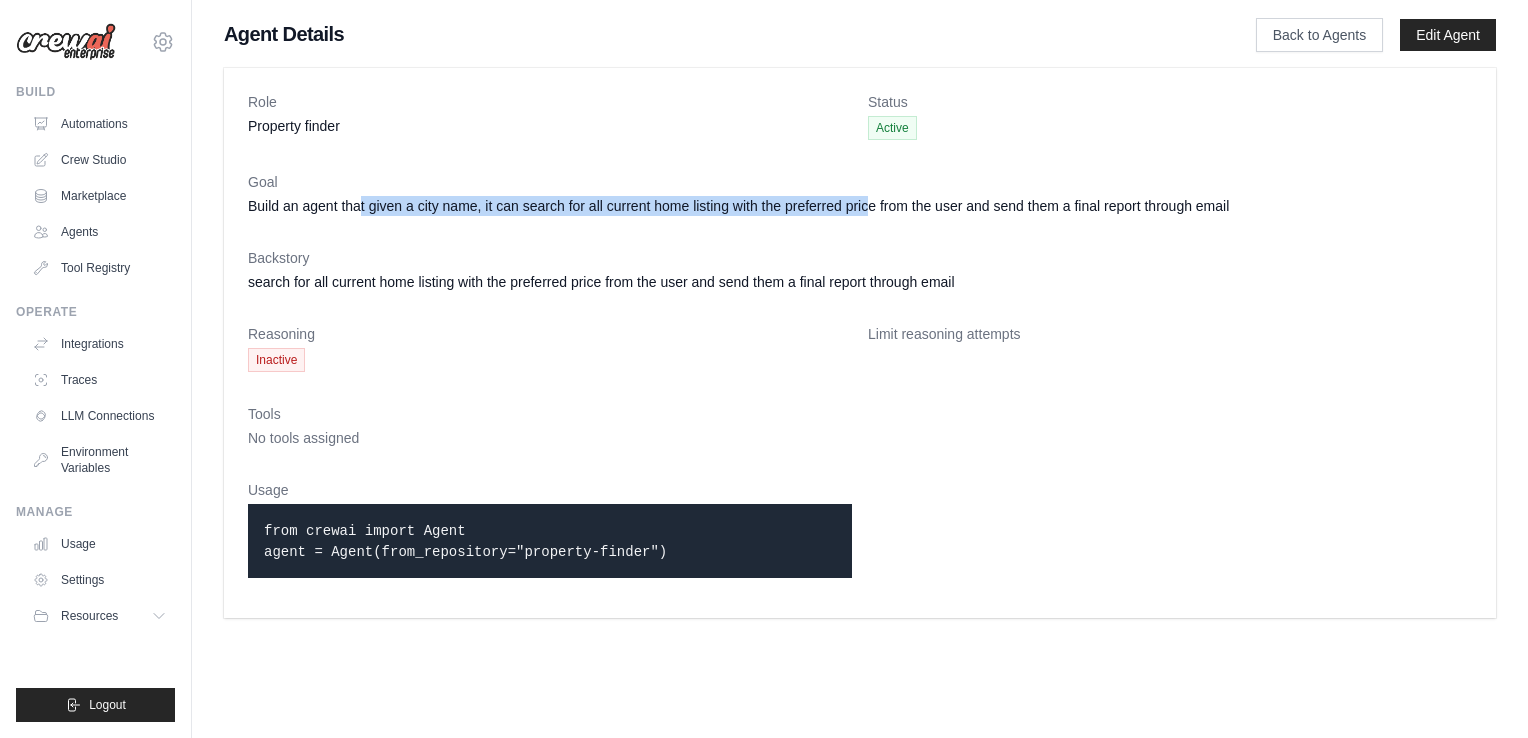drag, startPoint x: 361, startPoint y: 198, endPoint x: 870, endPoint y: 216, distance: 509.31818 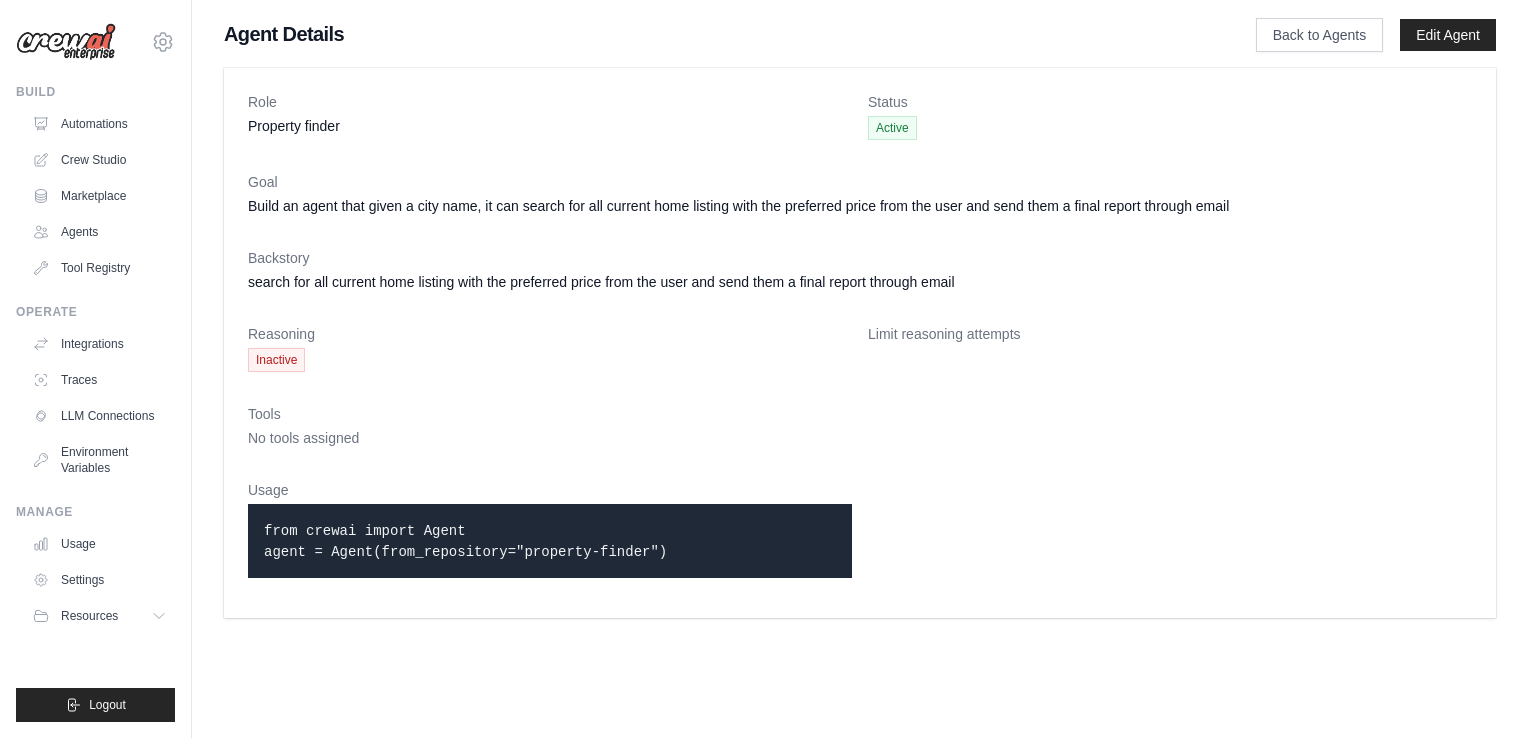 drag, startPoint x: 870, startPoint y: 216, endPoint x: 672, endPoint y: 307, distance: 217.91054 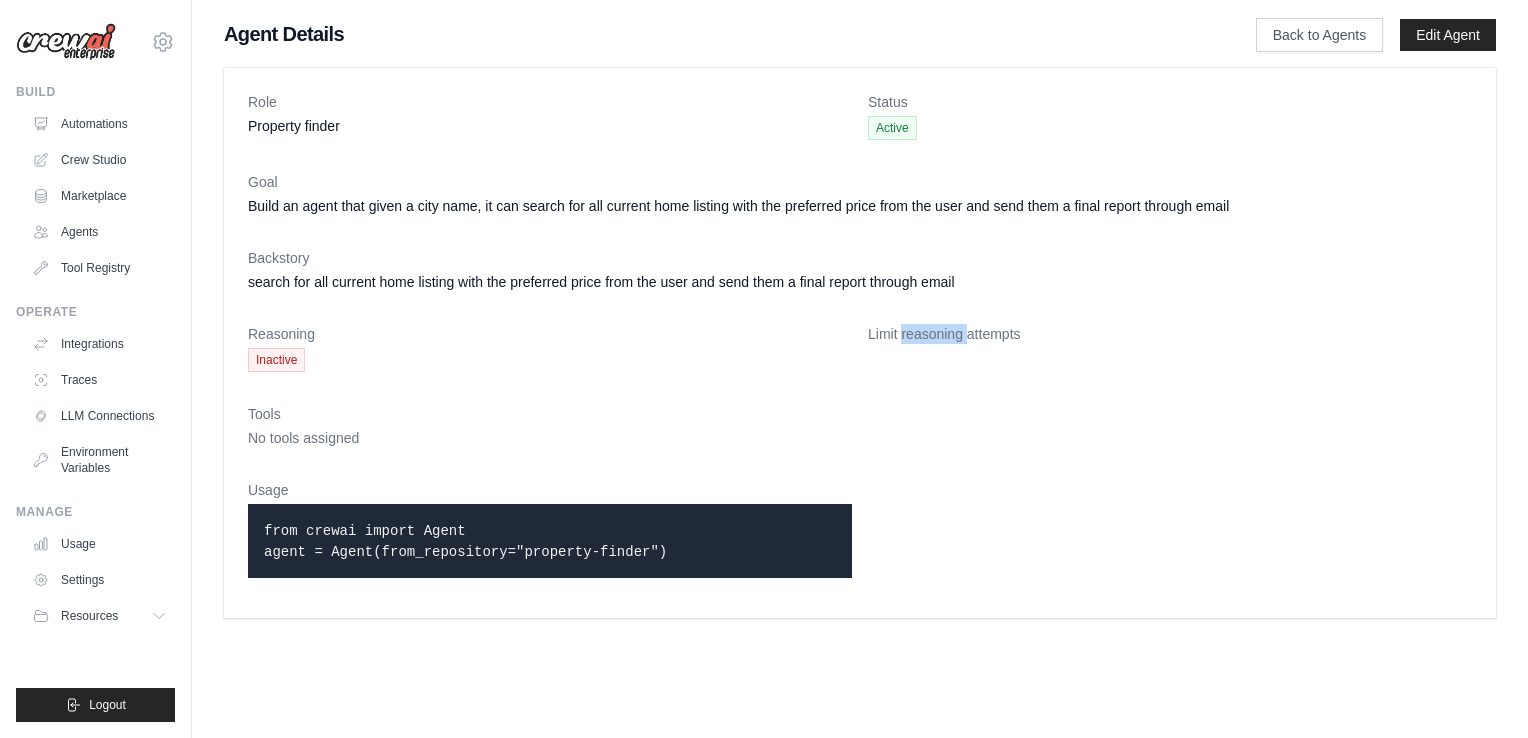 click on "Limit reasoning attempts" at bounding box center (1170, 334) 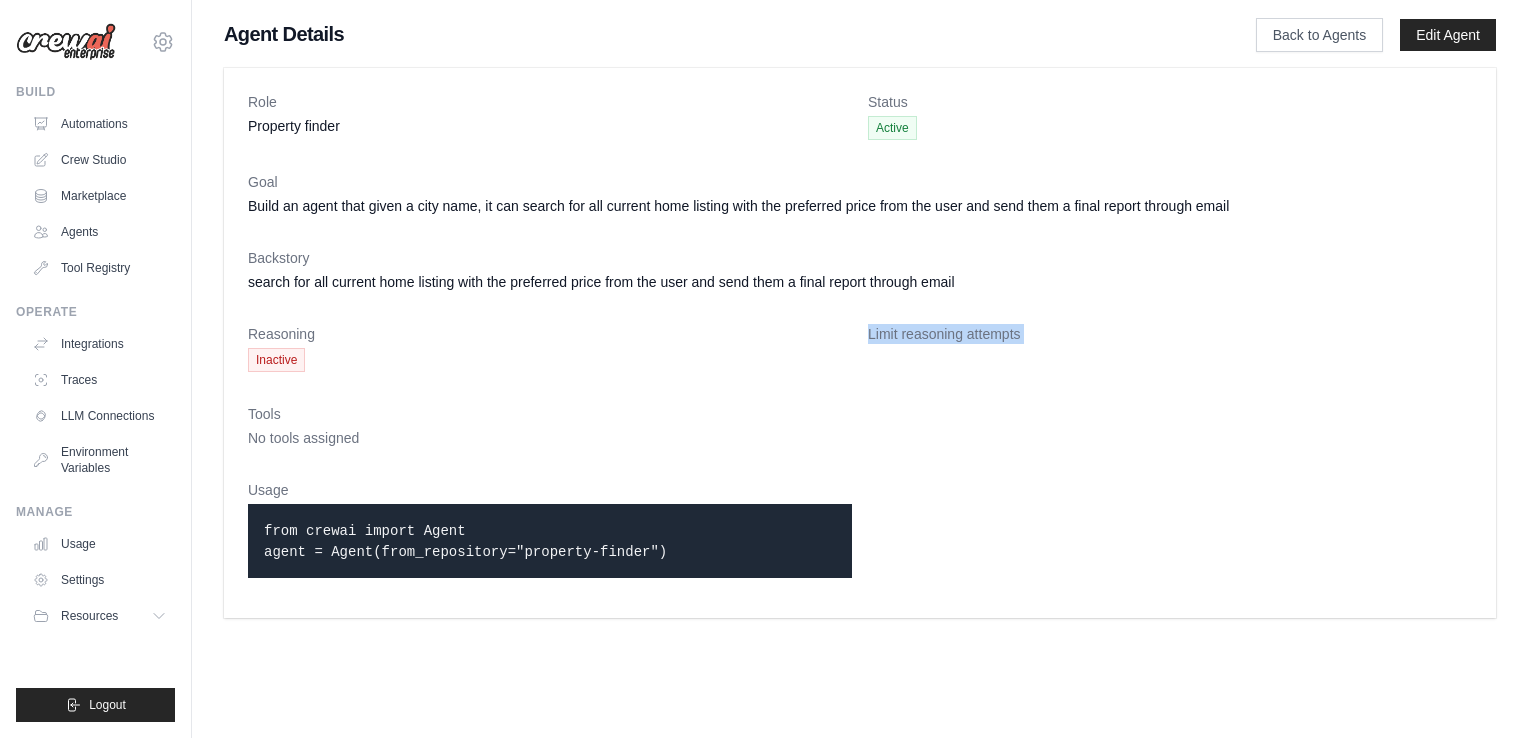 click on "Limit reasoning attempts" at bounding box center (1170, 334) 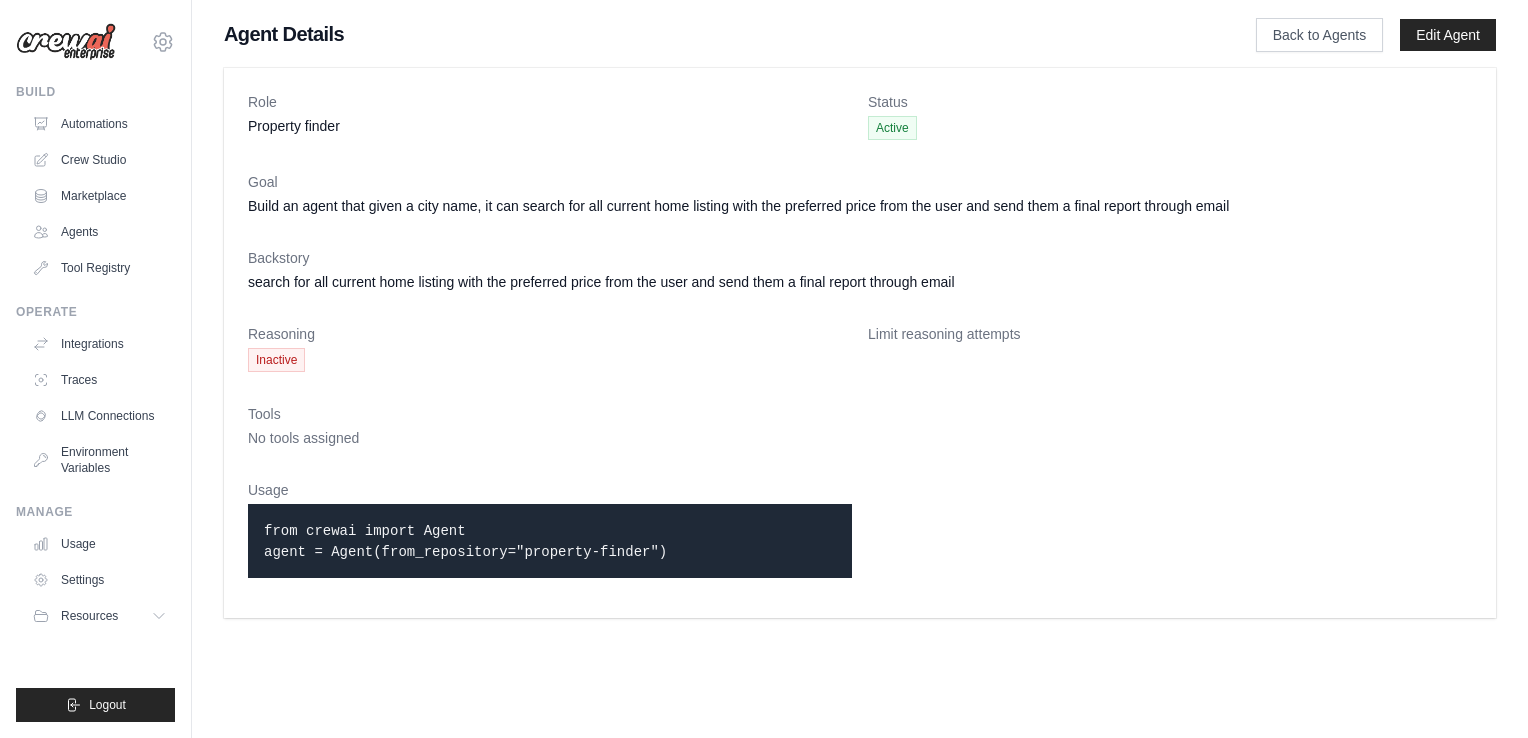 click on "search for all current home listing with the preferred price from the user and send them a final report through email" at bounding box center (860, 282) 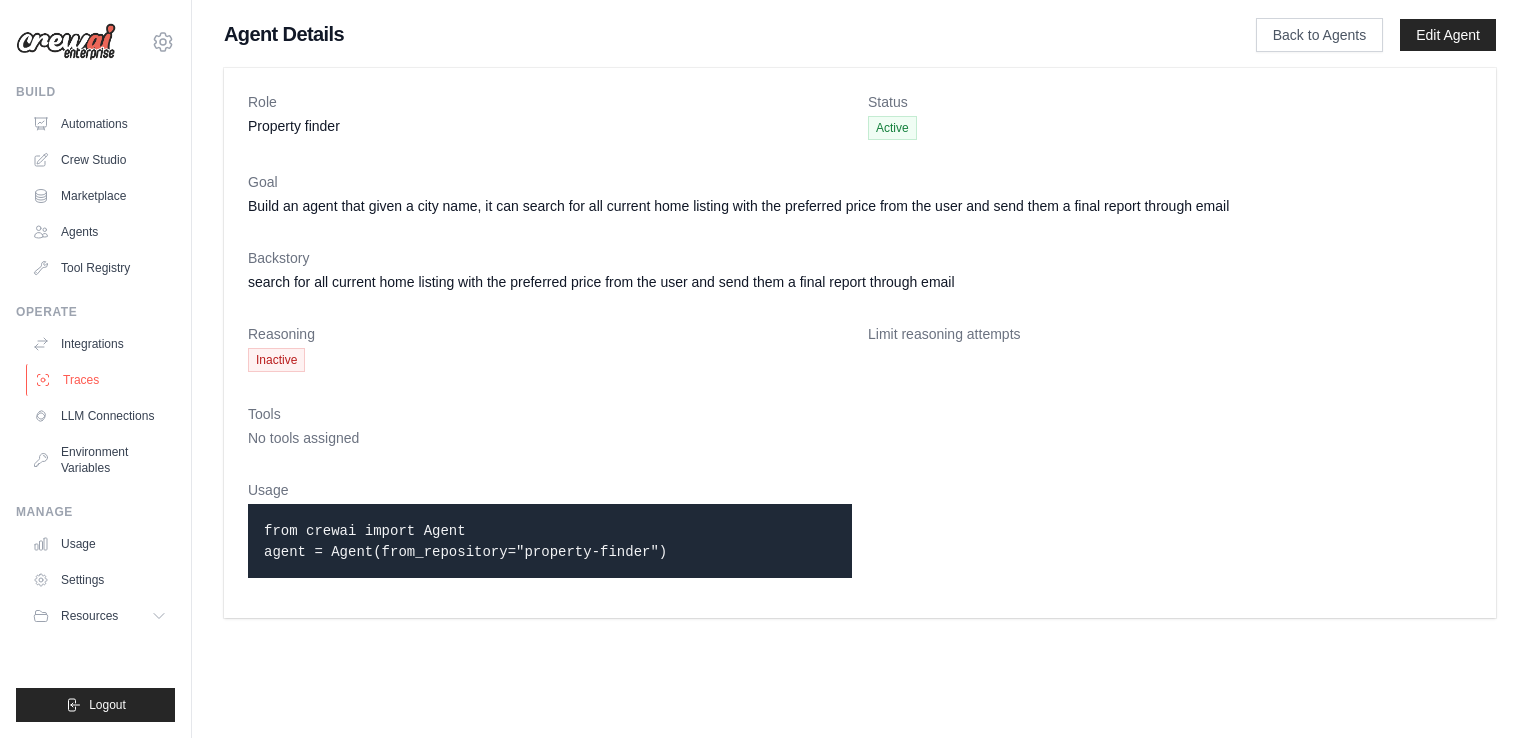 click on "Traces" at bounding box center (101, 380) 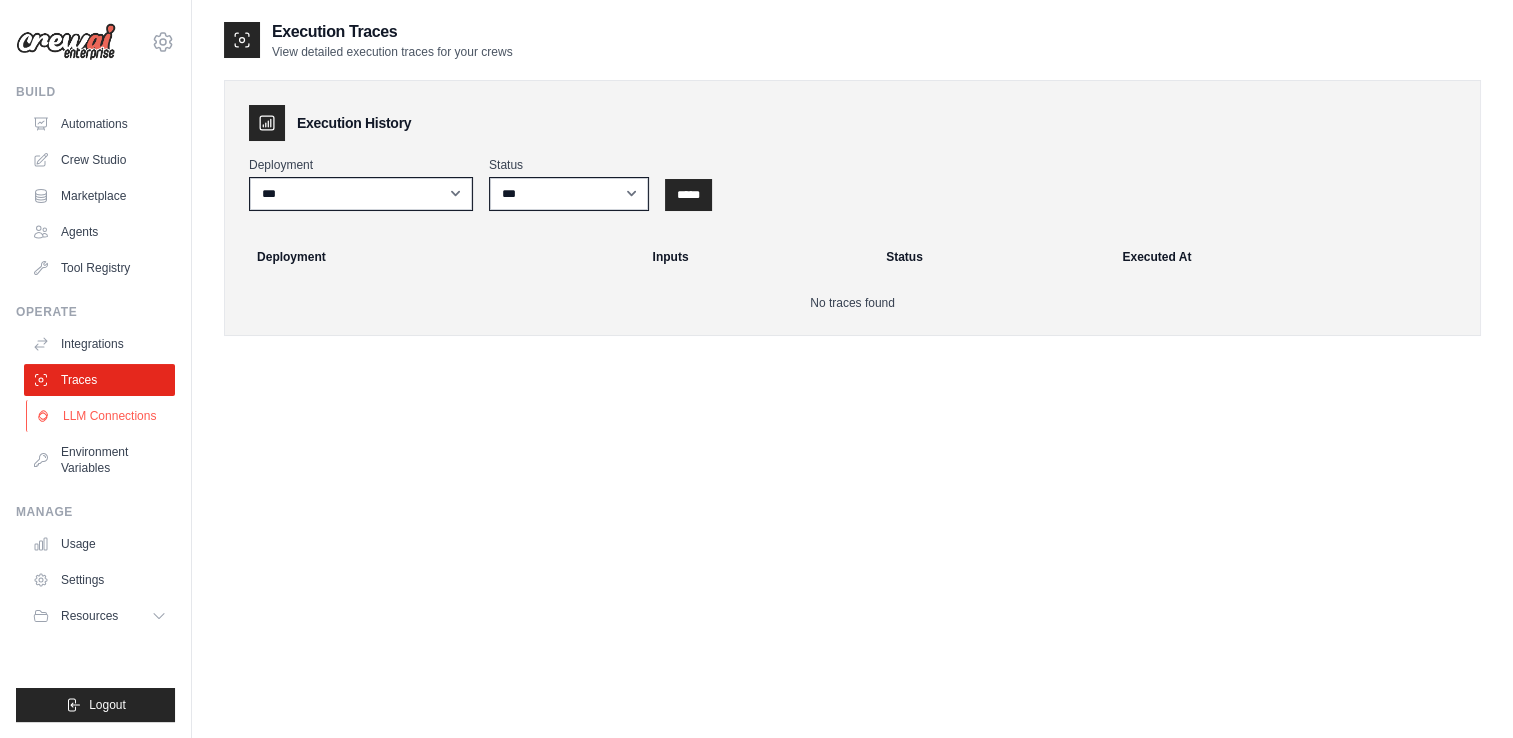 click on "LLM Connections" at bounding box center [101, 416] 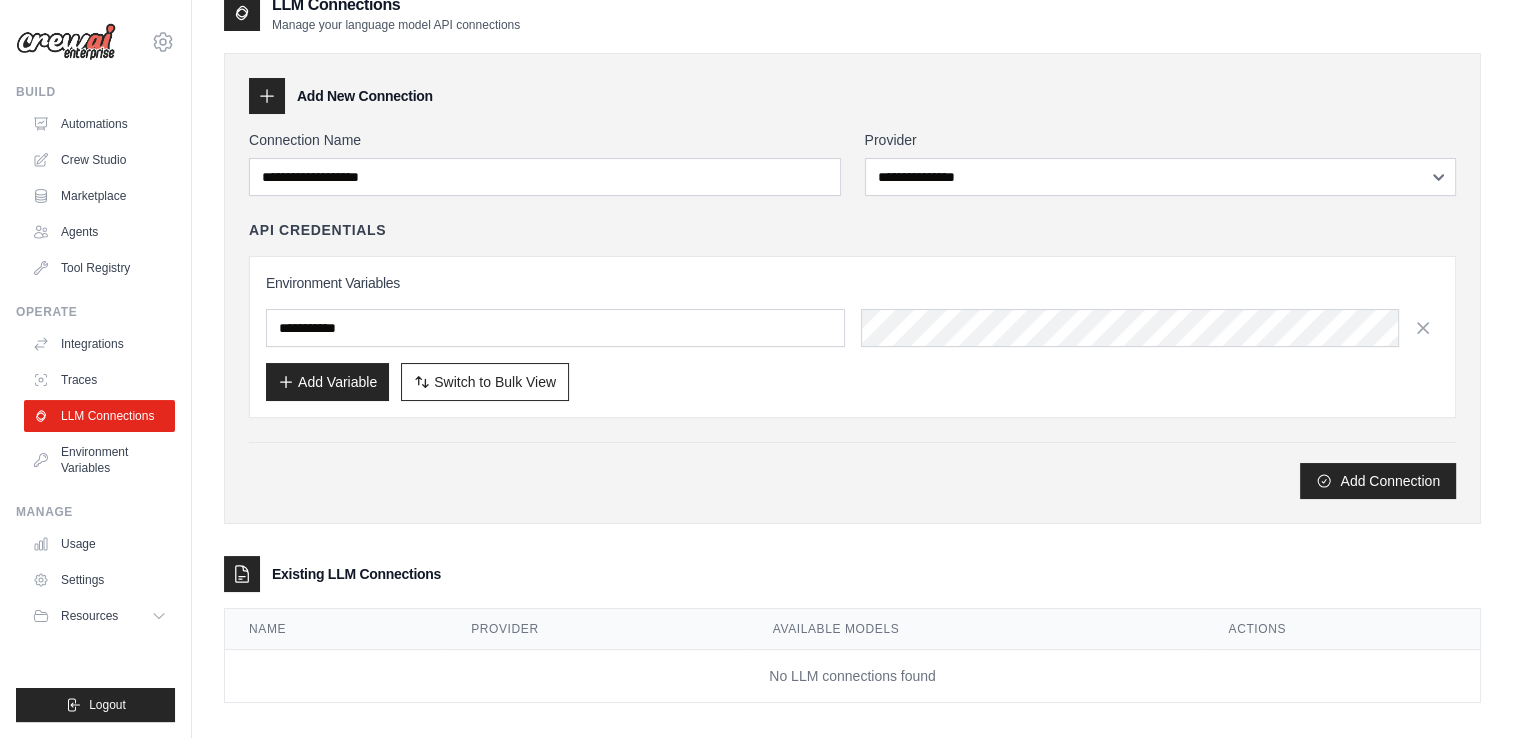 scroll, scrollTop: 40, scrollLeft: 0, axis: vertical 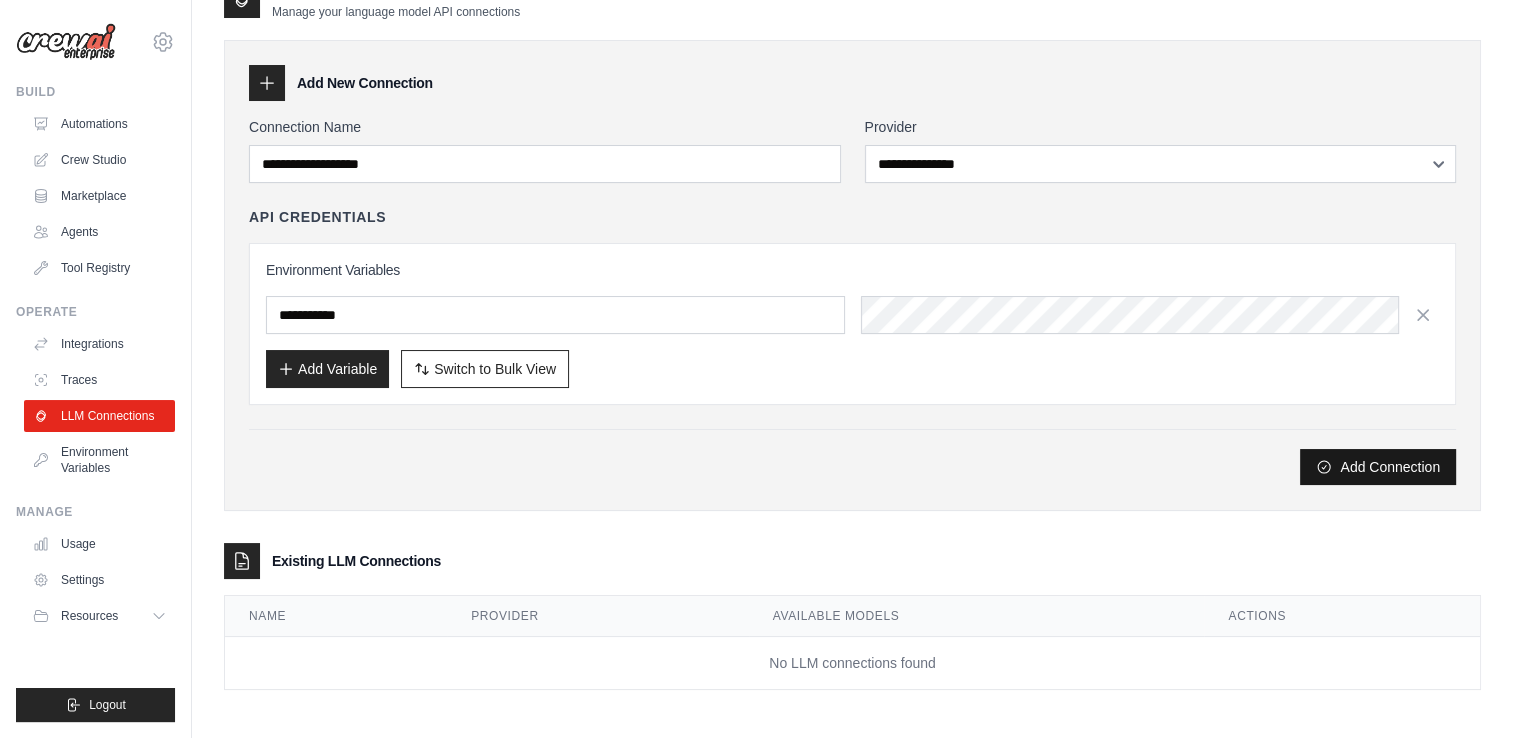 click on "Add Connection" at bounding box center [1378, 467] 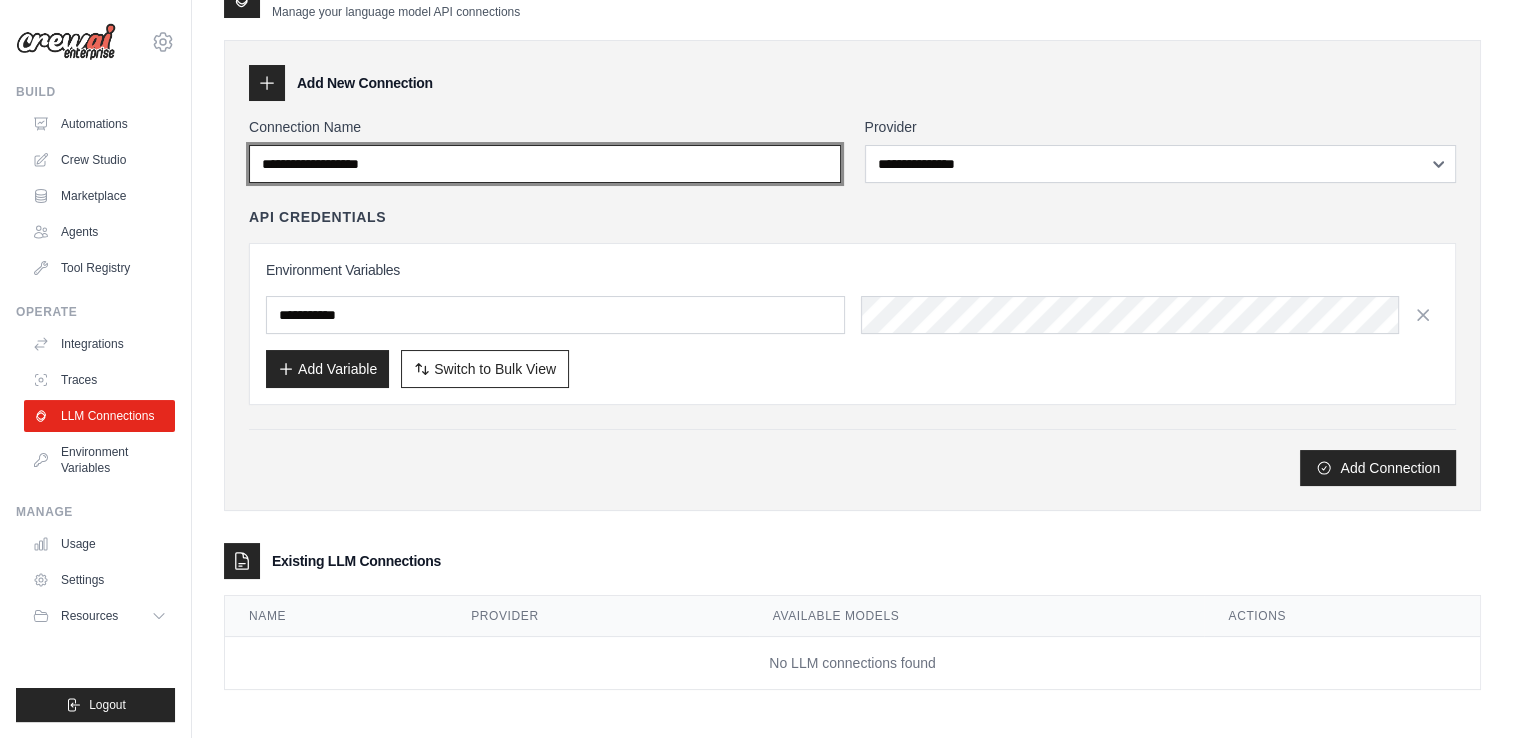 click on "Connection Name" at bounding box center [545, 164] 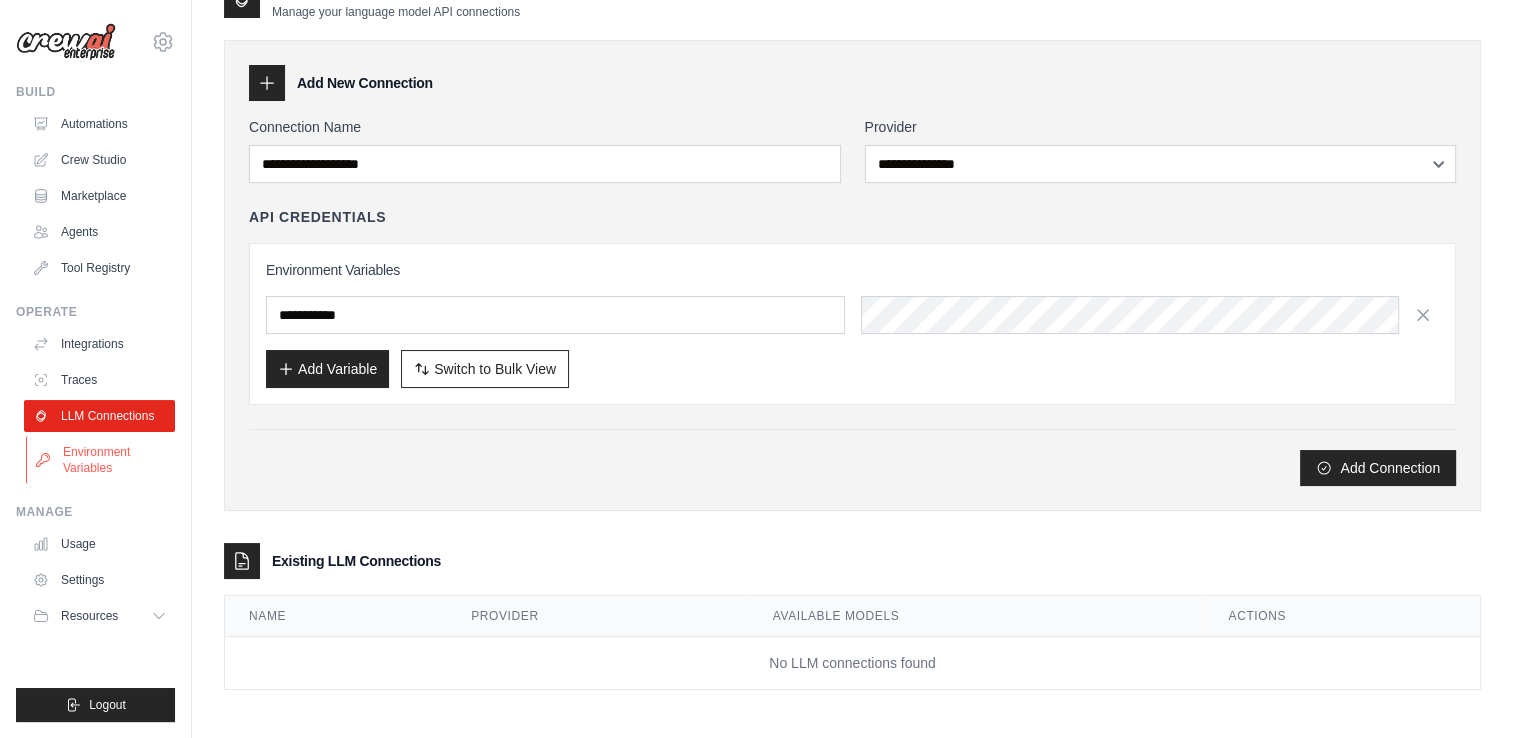 click on "Environment Variables" at bounding box center [101, 460] 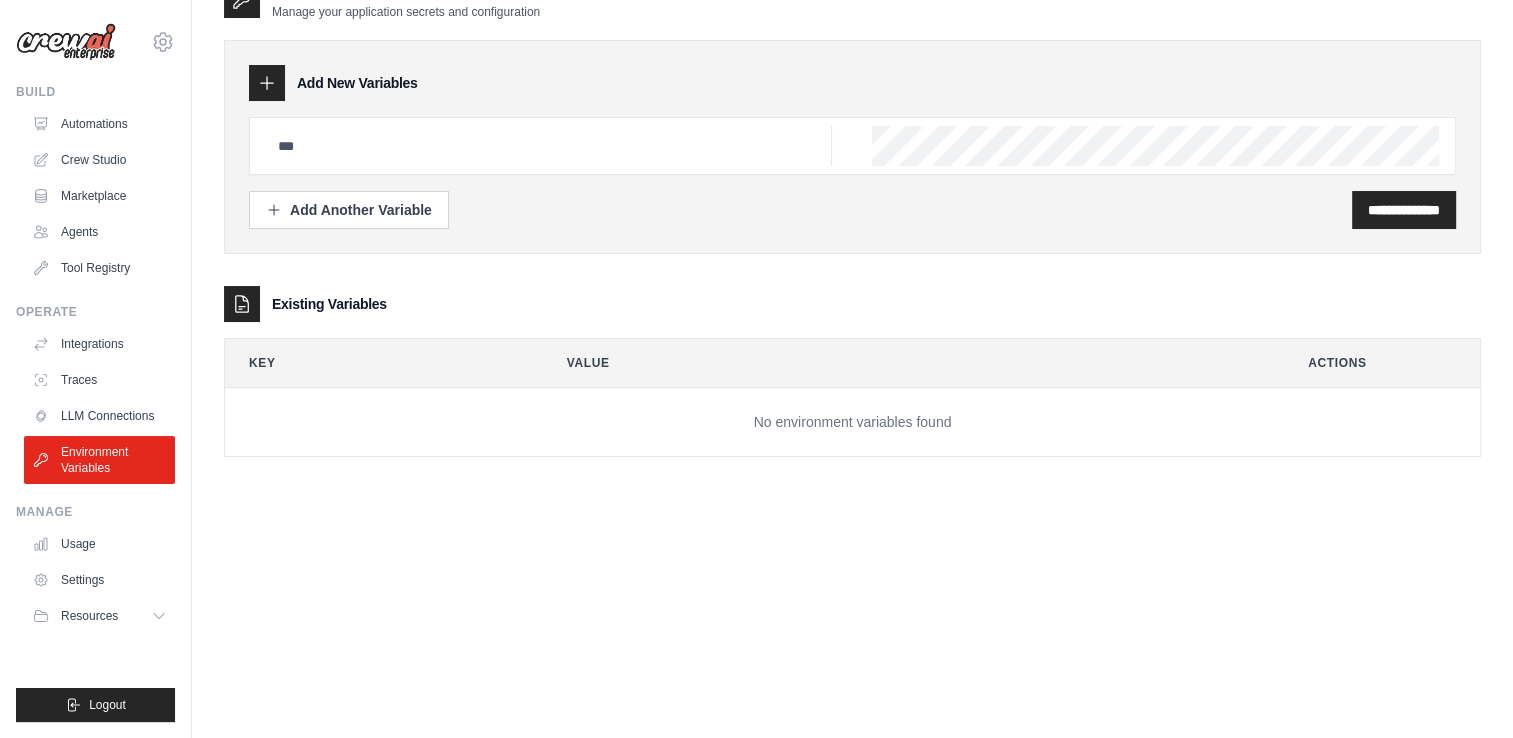 scroll, scrollTop: 0, scrollLeft: 0, axis: both 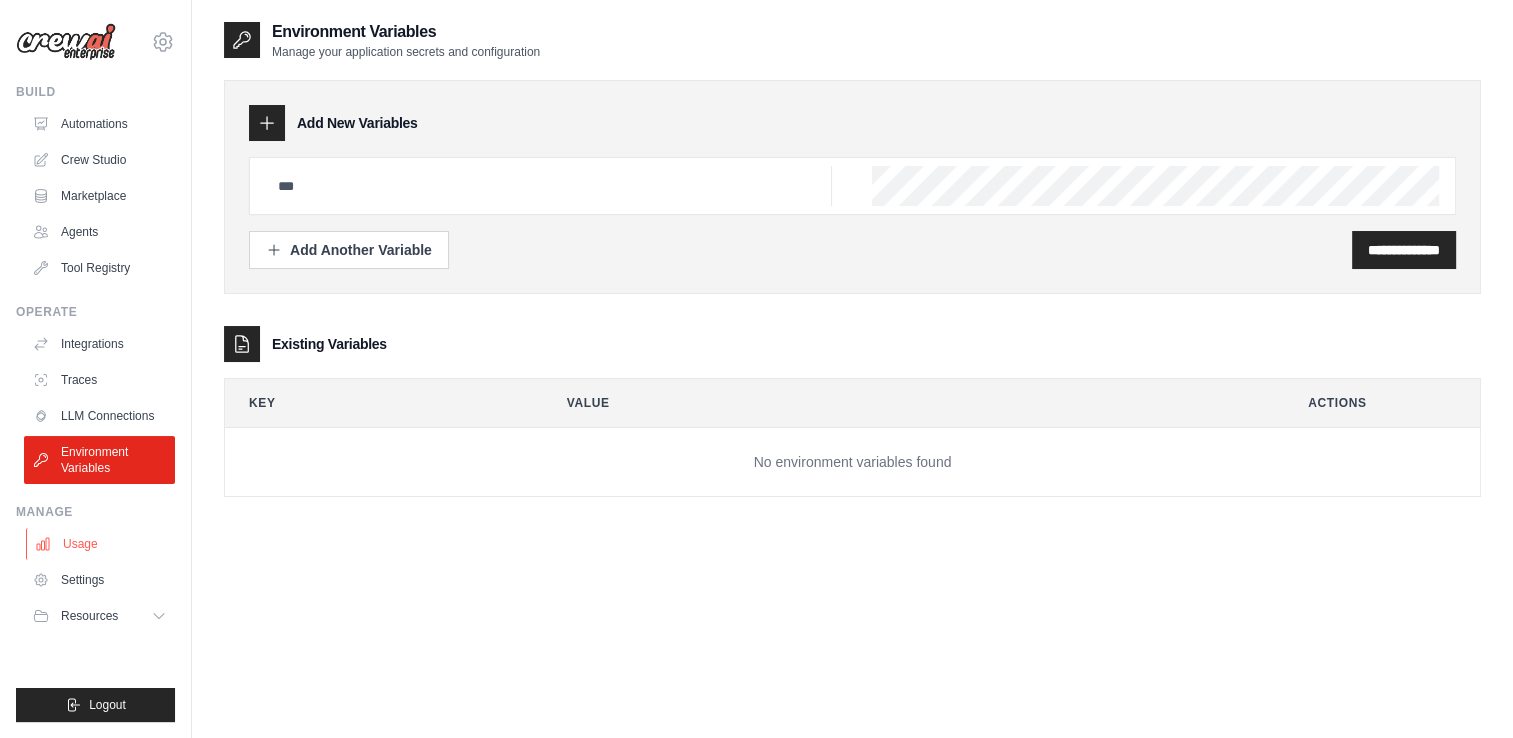 click on "Usage" at bounding box center (101, 544) 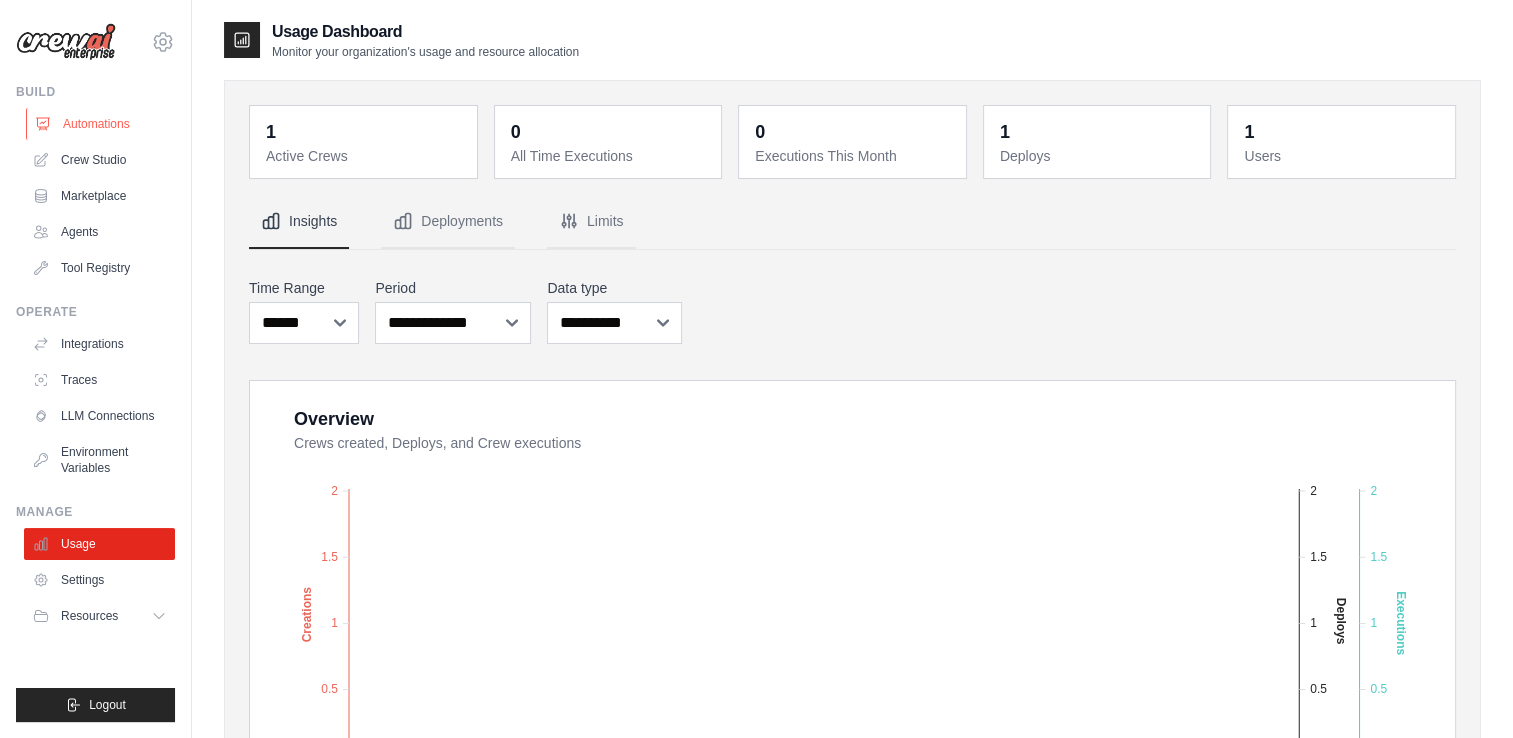 click on "Automations" at bounding box center (101, 124) 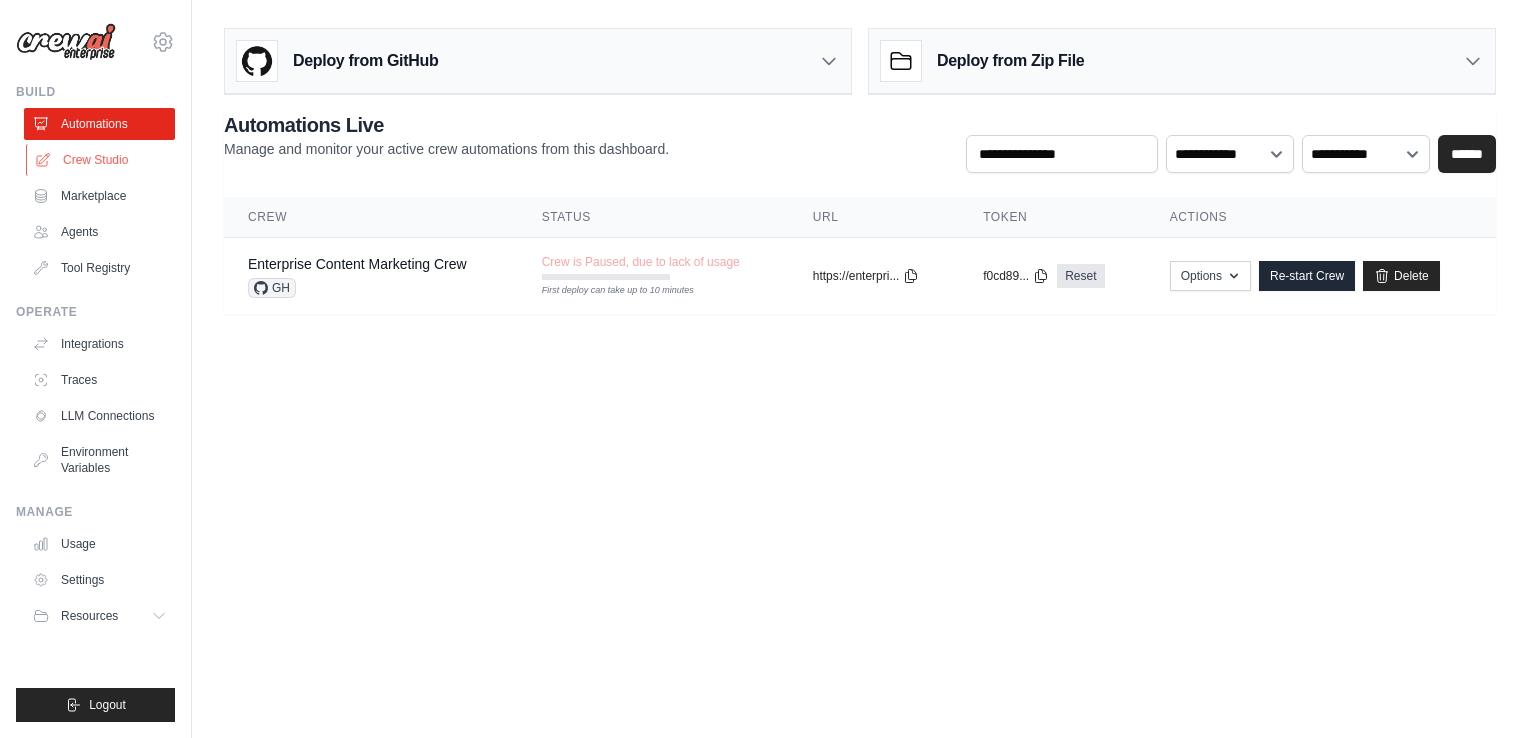 click on "Crew Studio" at bounding box center [101, 160] 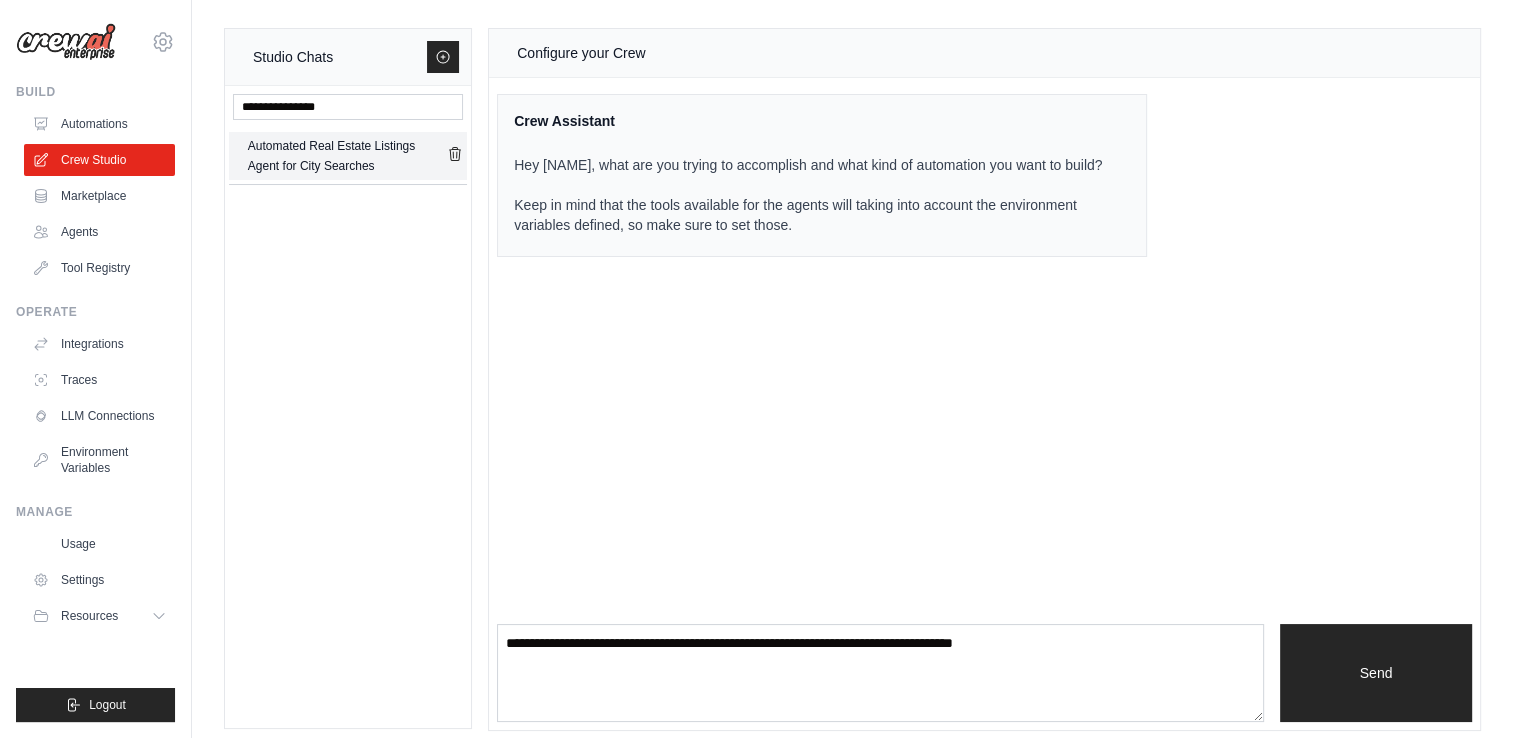 click on "Automated Real Estate Listings Agent for City Searches" at bounding box center (347, 156) 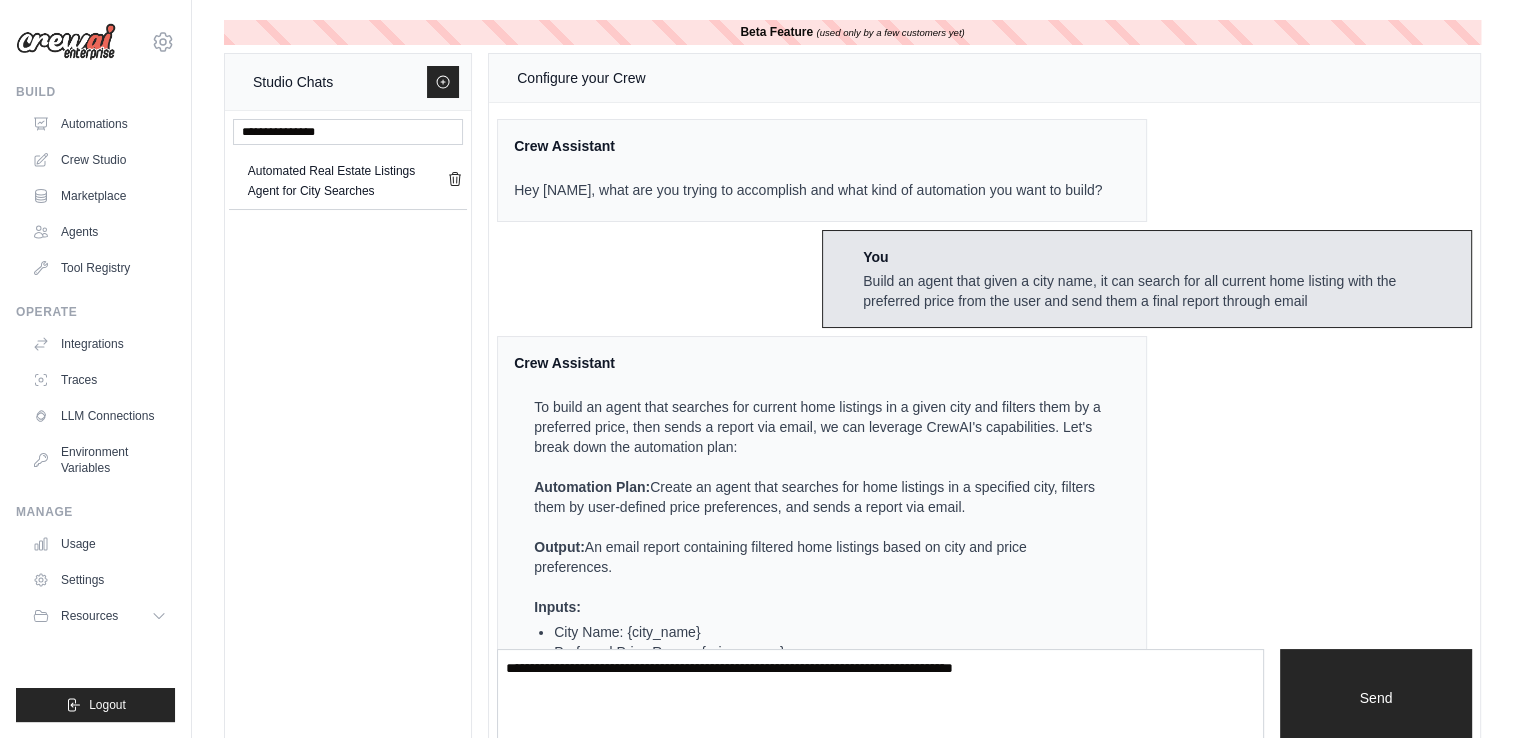 scroll, scrollTop: 564, scrollLeft: 0, axis: vertical 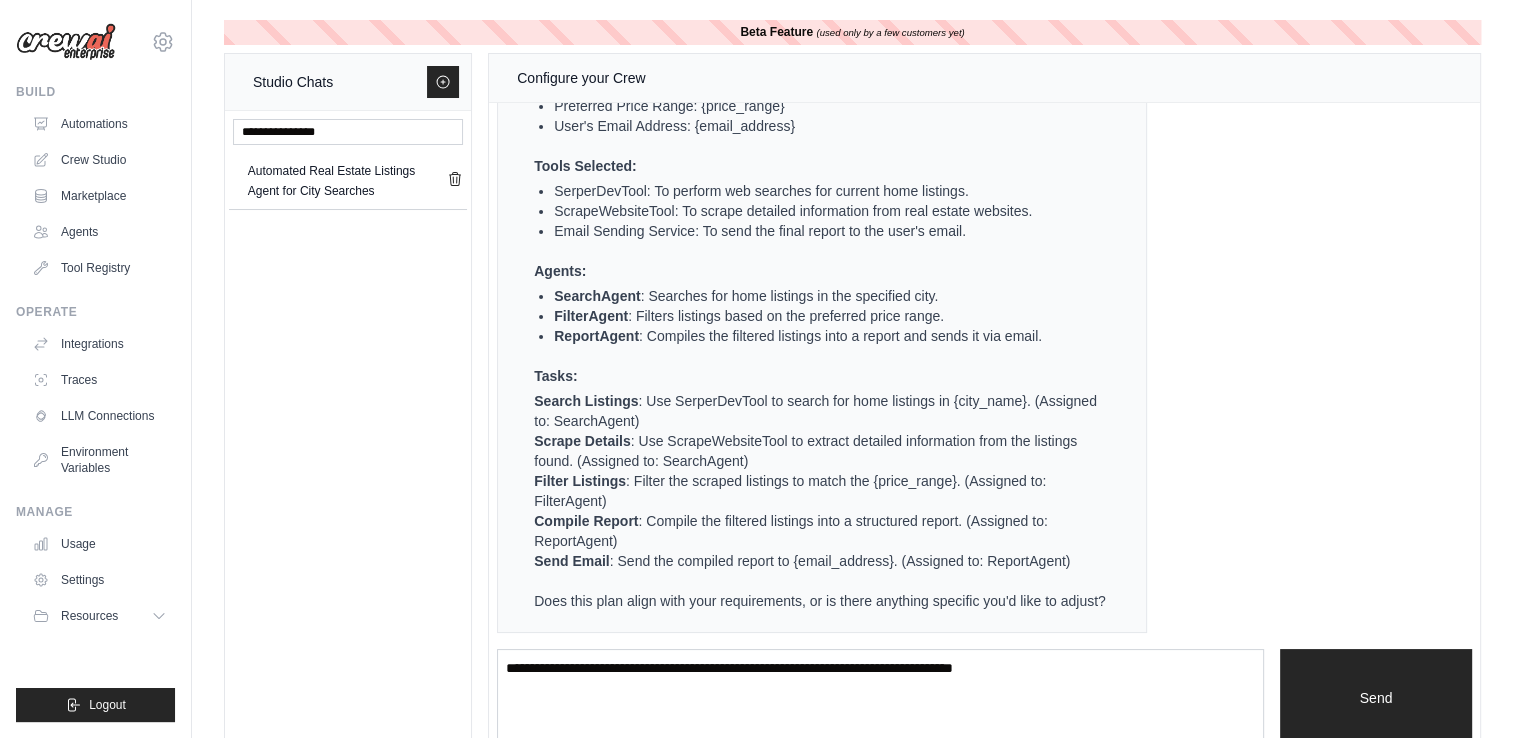 click on "(used only by a few customers yet)" at bounding box center [890, 32] 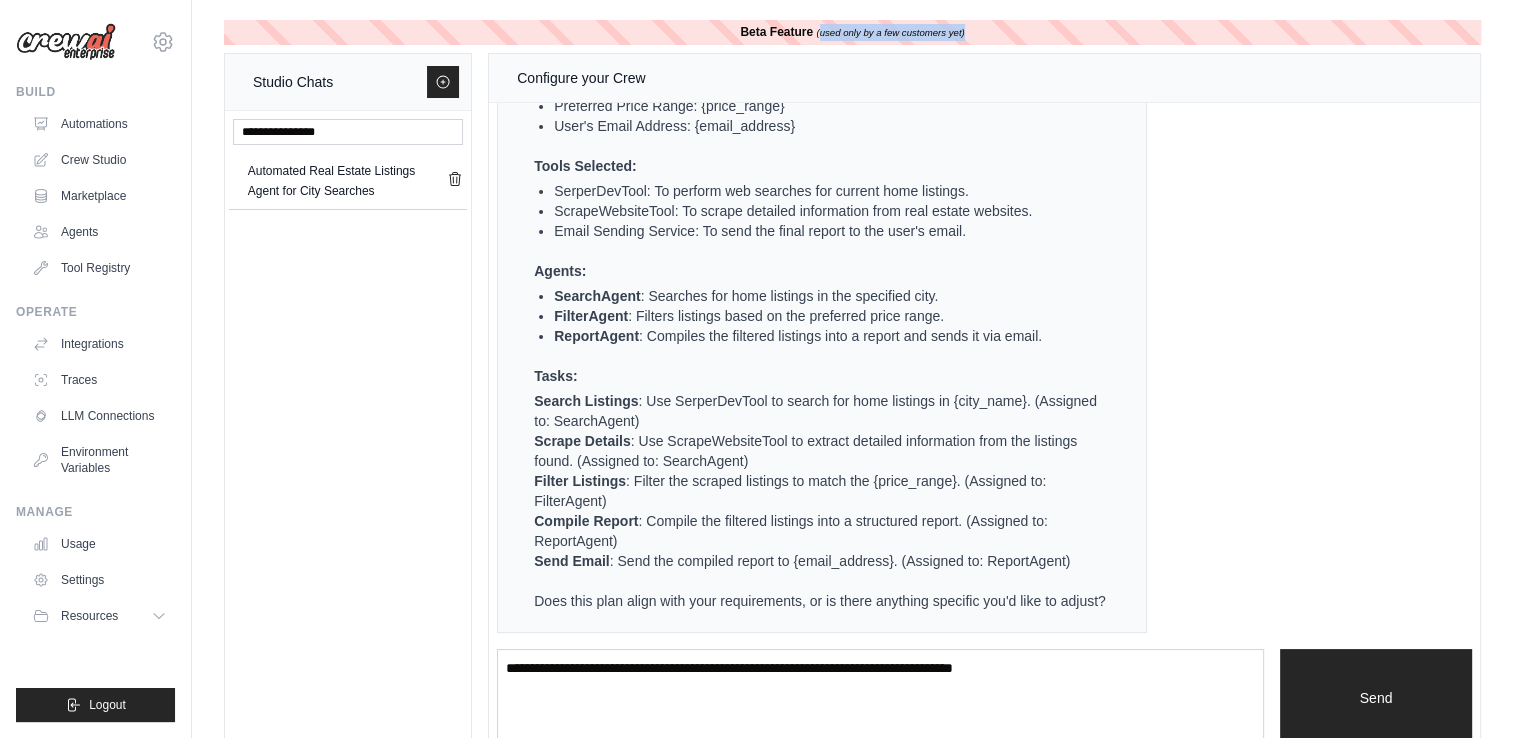 drag, startPoint x: 819, startPoint y: 26, endPoint x: 1026, endPoint y: 31, distance: 207.06038 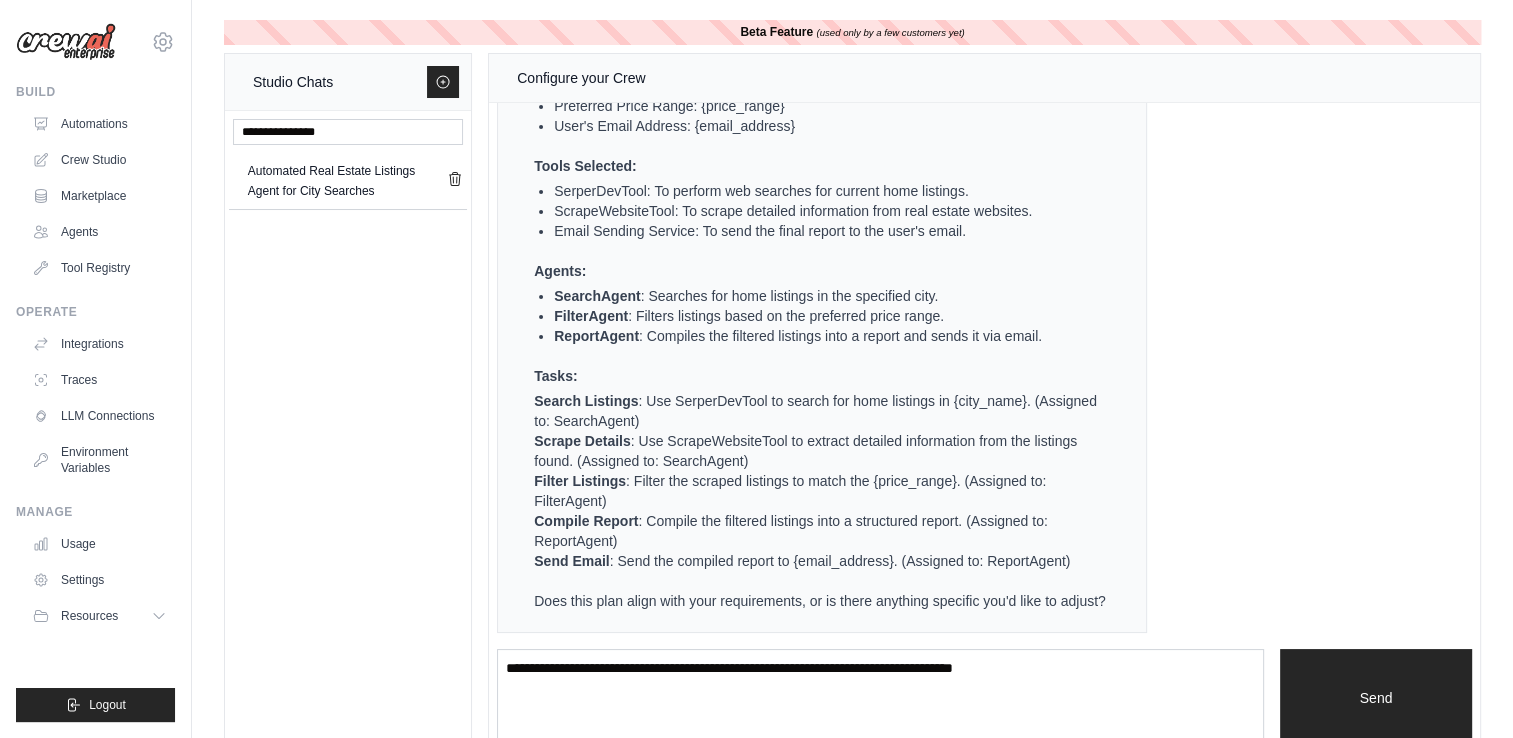drag, startPoint x: 1026, startPoint y: 31, endPoint x: 845, endPoint y: 226, distance: 266.0564 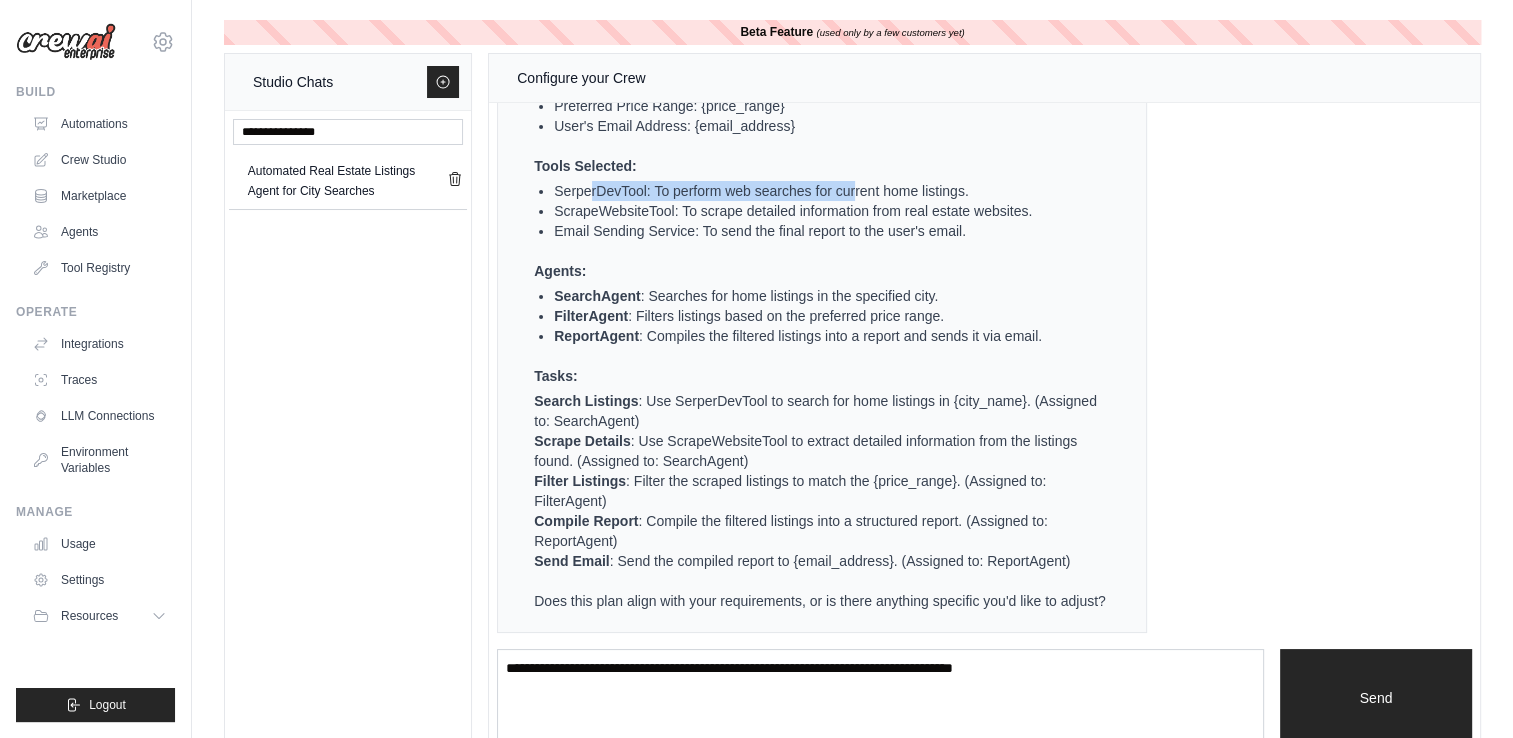 drag, startPoint x: 588, startPoint y: 170, endPoint x: 856, endPoint y: 180, distance: 268.1865 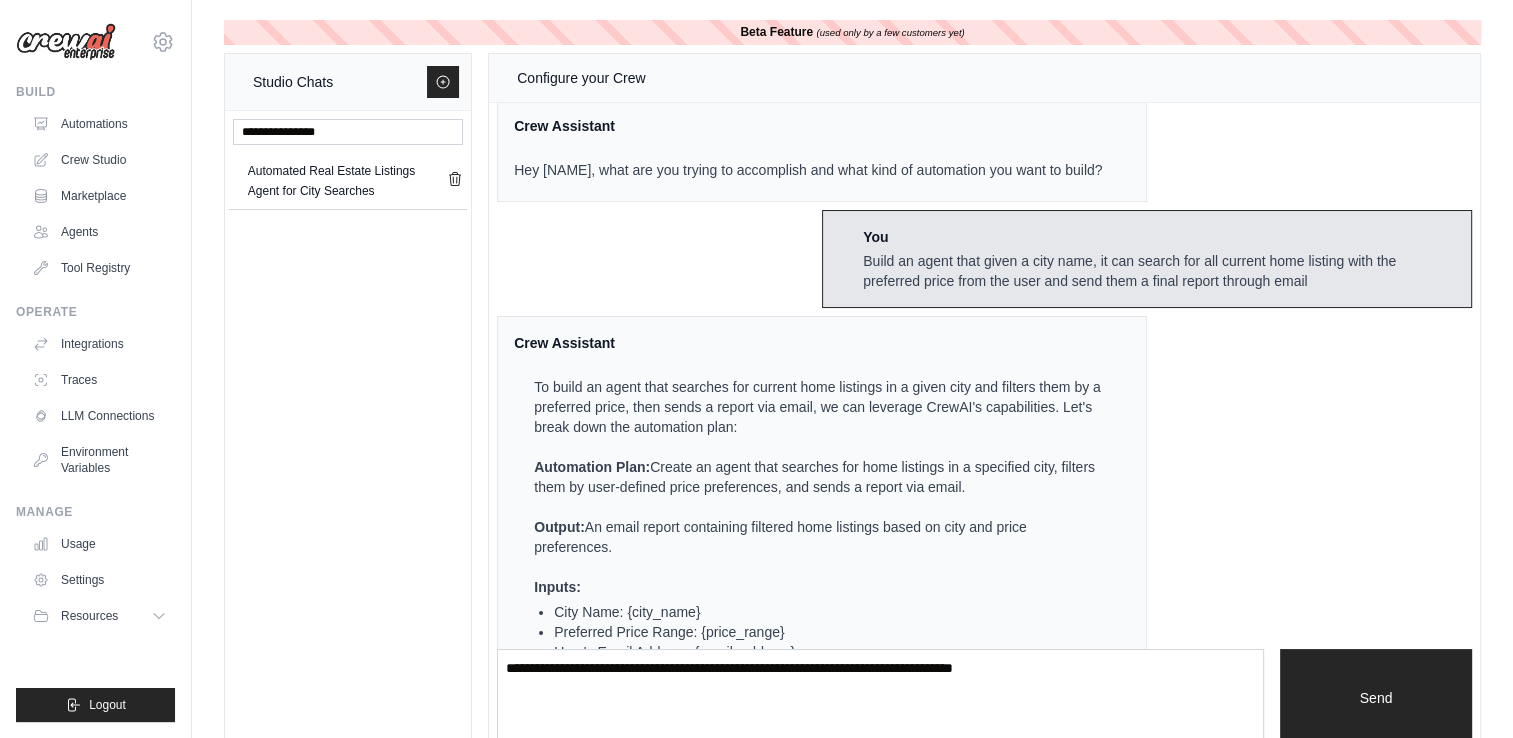 scroll, scrollTop: 0, scrollLeft: 0, axis: both 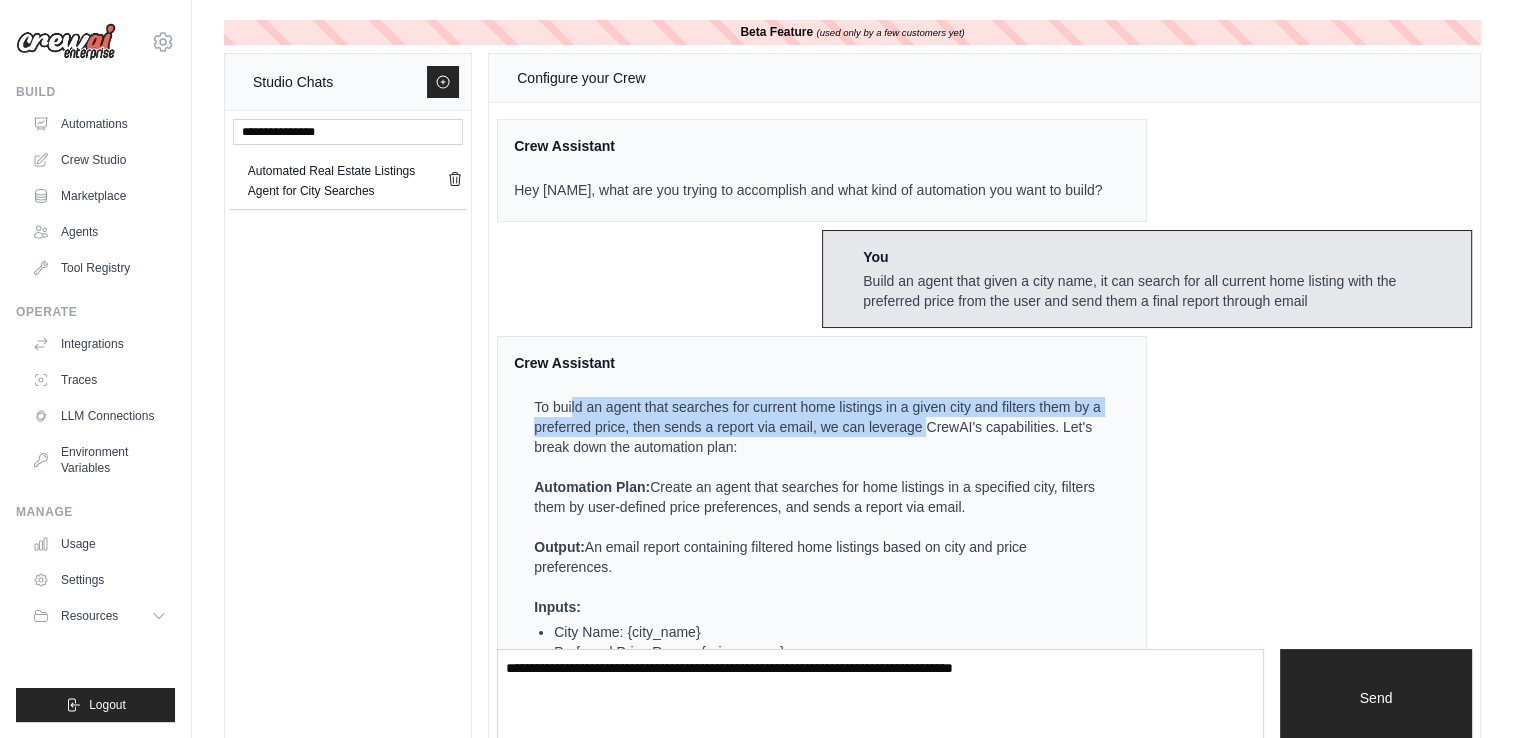 drag, startPoint x: 570, startPoint y: 406, endPoint x: 939, endPoint y: 421, distance: 369.30475 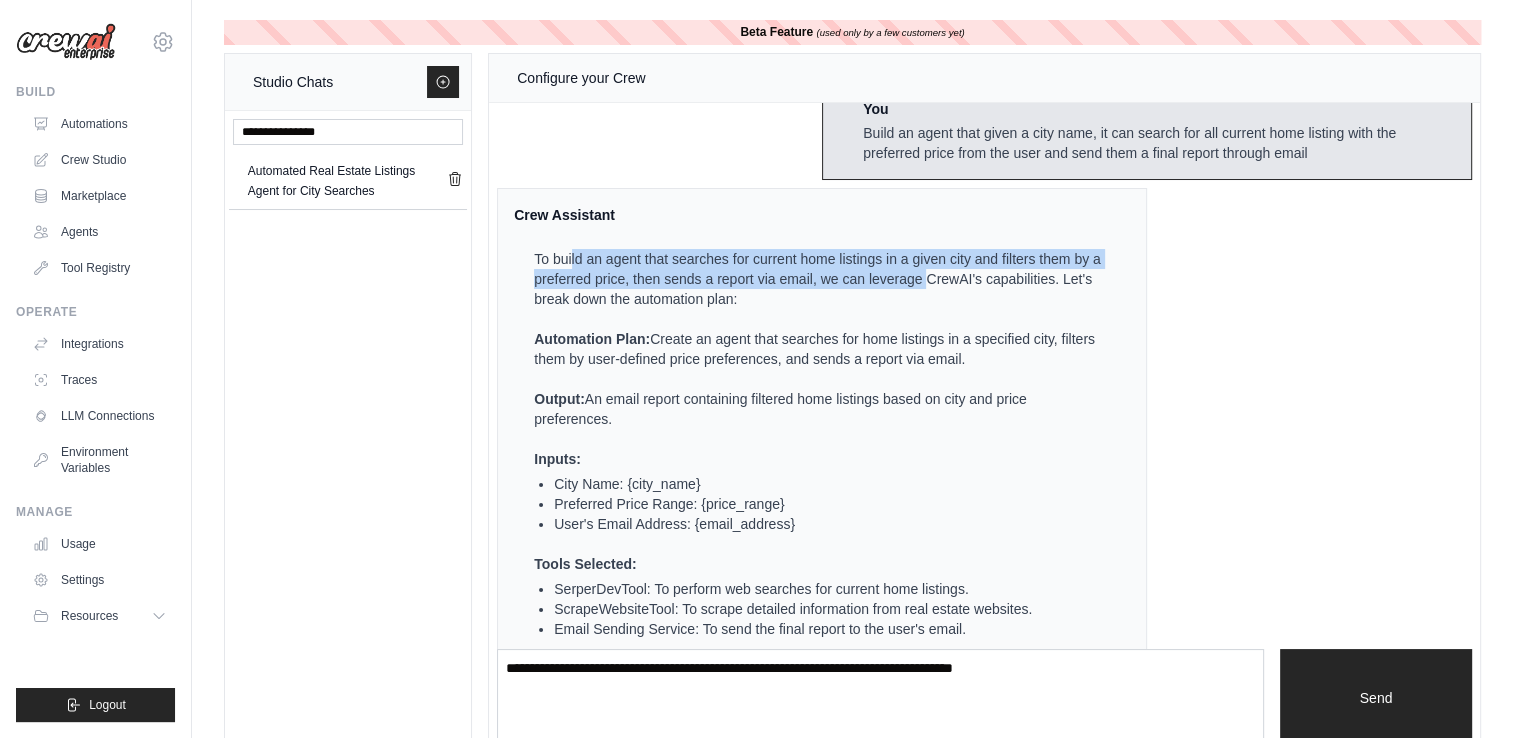 scroll, scrollTop: 300, scrollLeft: 0, axis: vertical 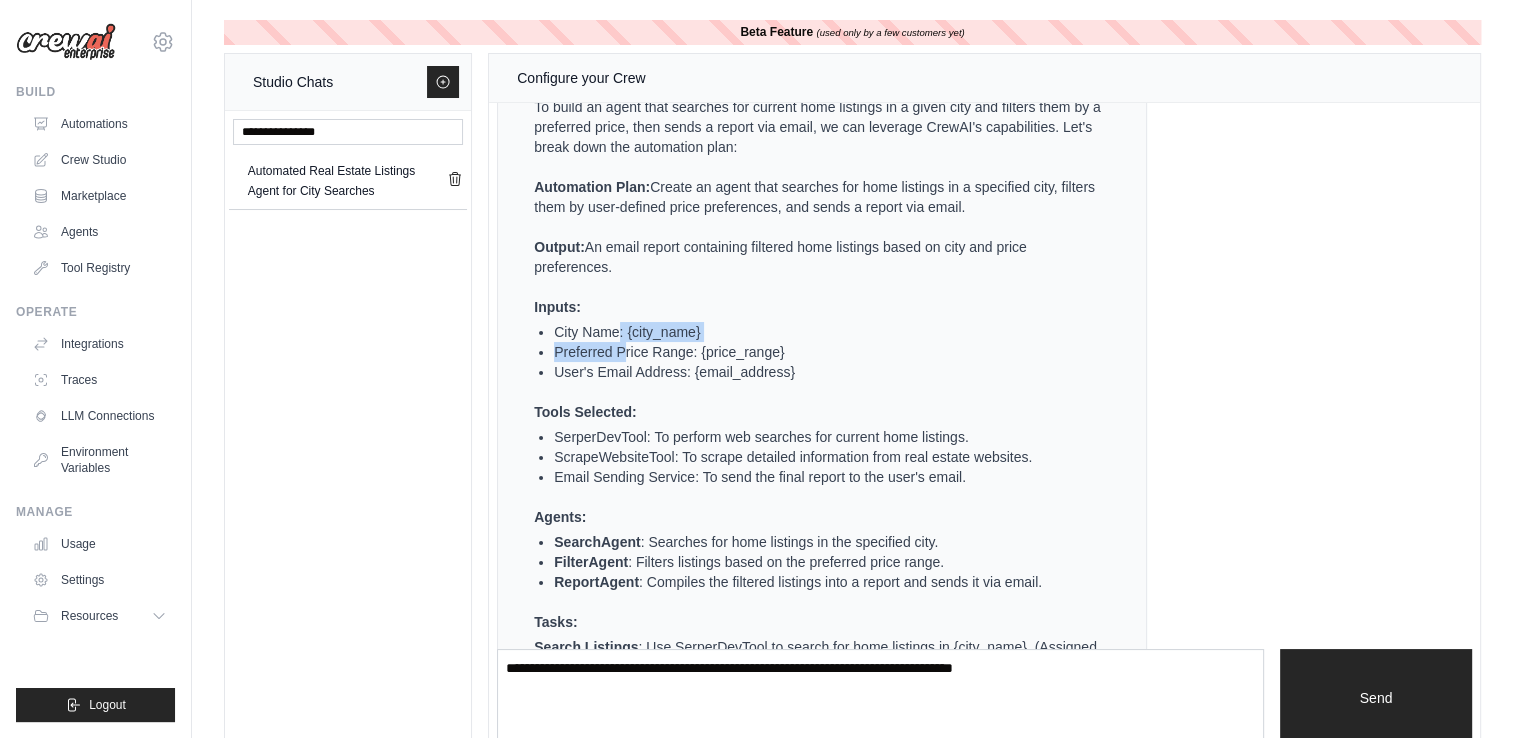 drag, startPoint x: 617, startPoint y: 334, endPoint x: 624, endPoint y: 358, distance: 25 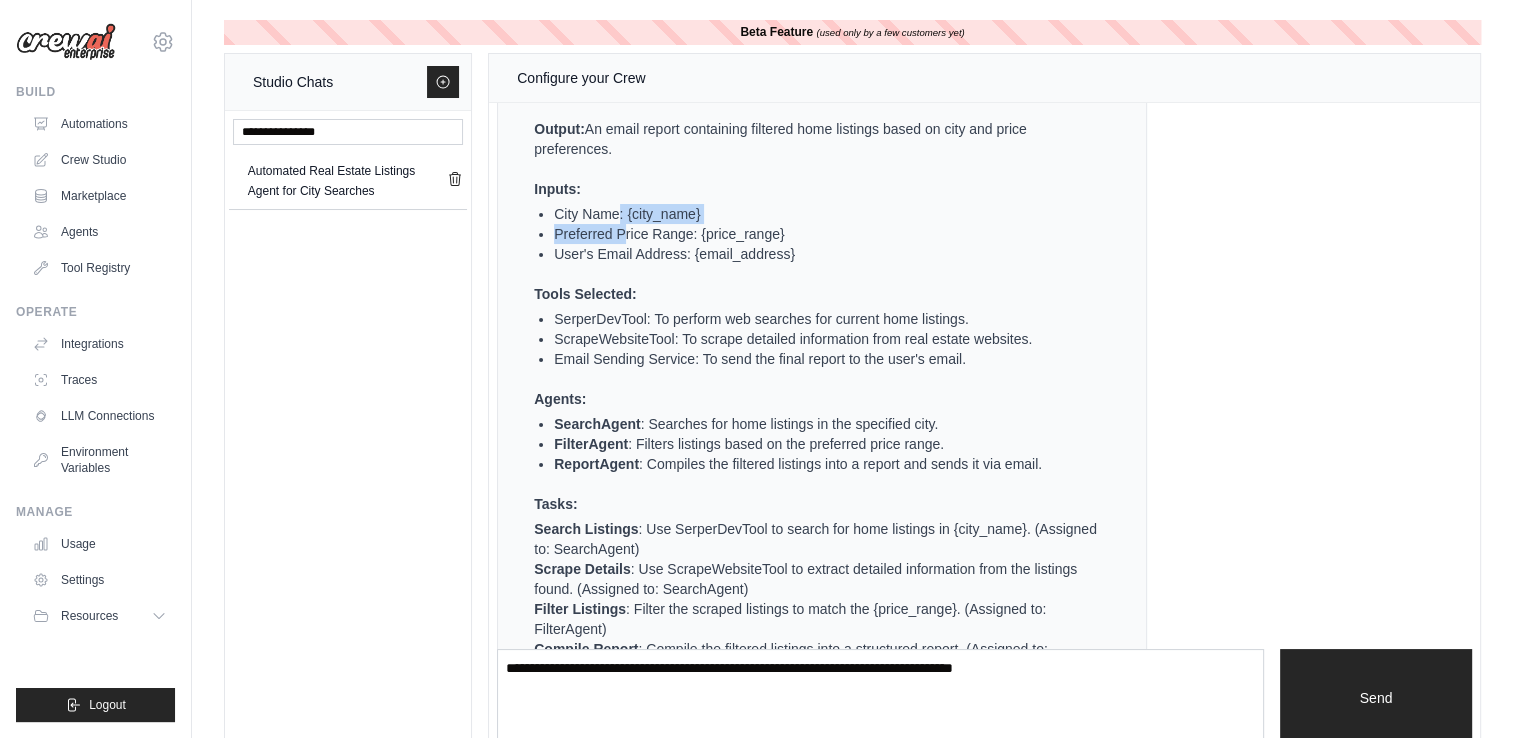 scroll, scrollTop: 564, scrollLeft: 0, axis: vertical 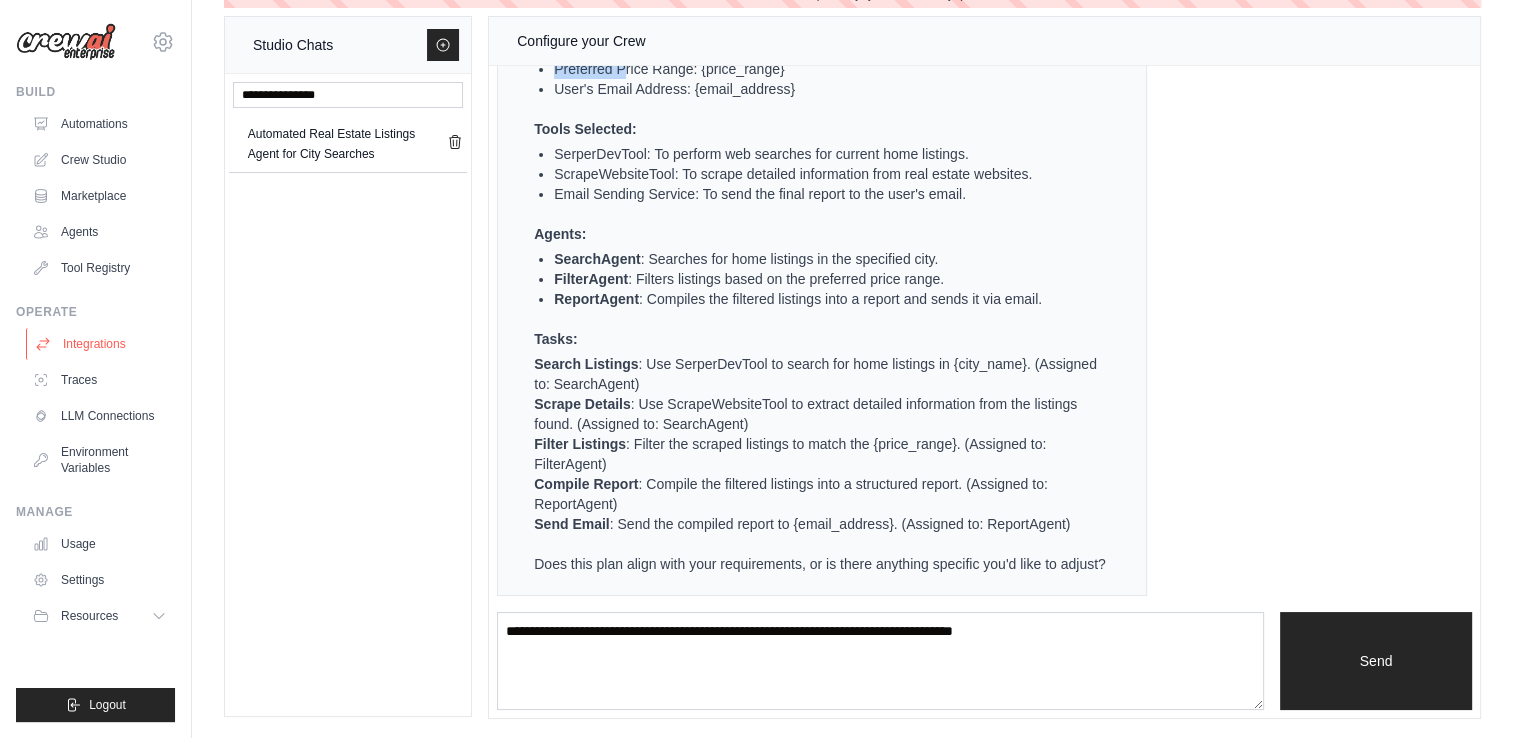 click on "Integrations" at bounding box center (101, 344) 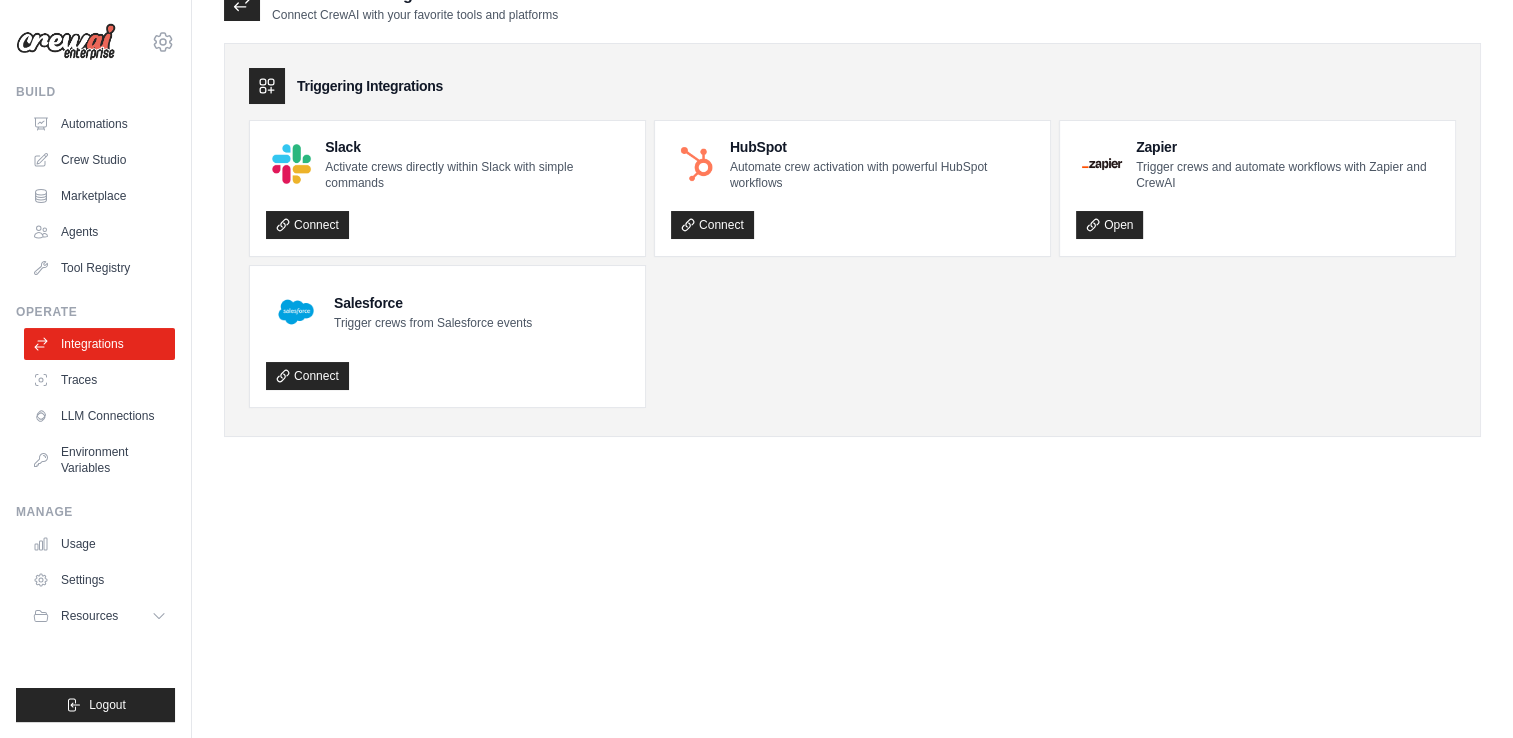 scroll, scrollTop: 0, scrollLeft: 0, axis: both 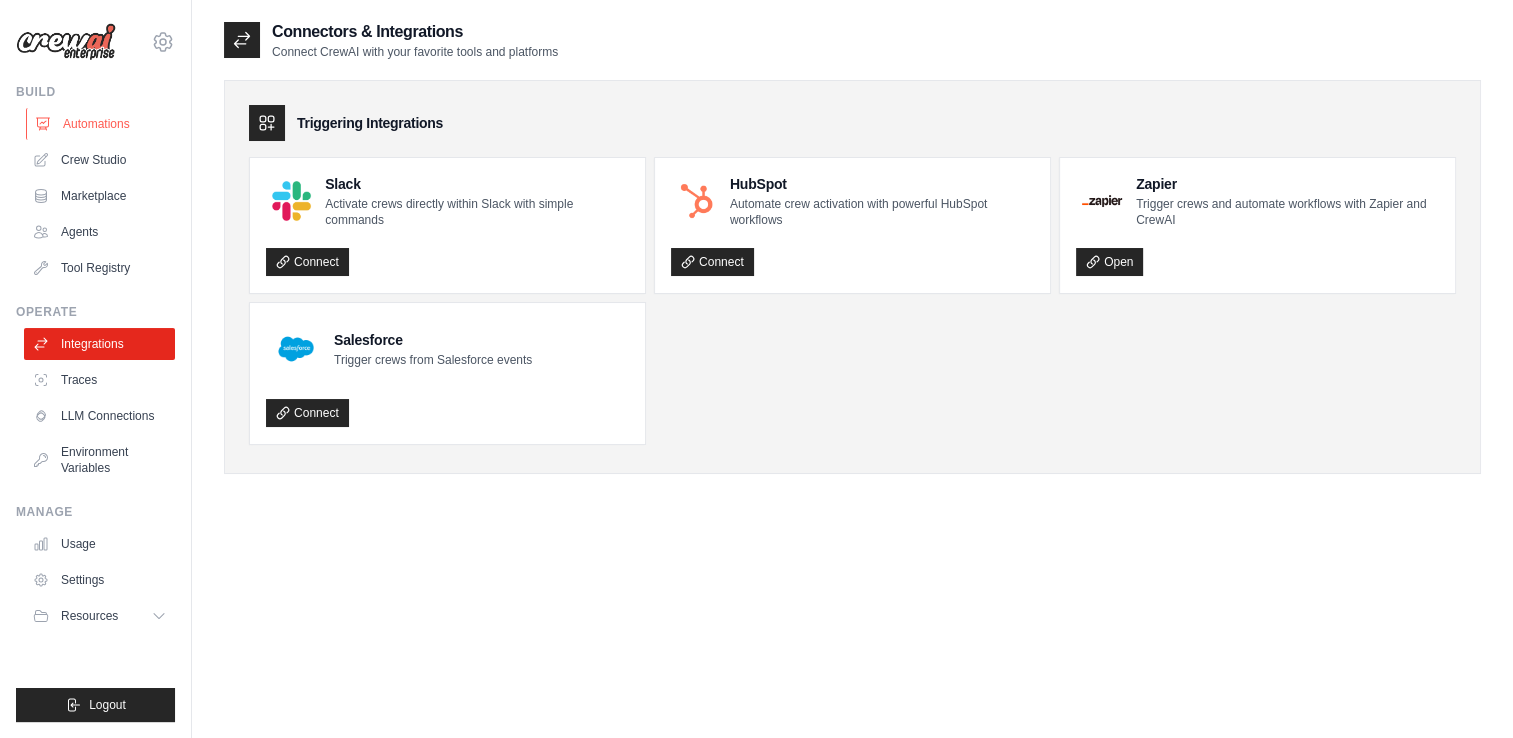 click on "Automations" at bounding box center (101, 124) 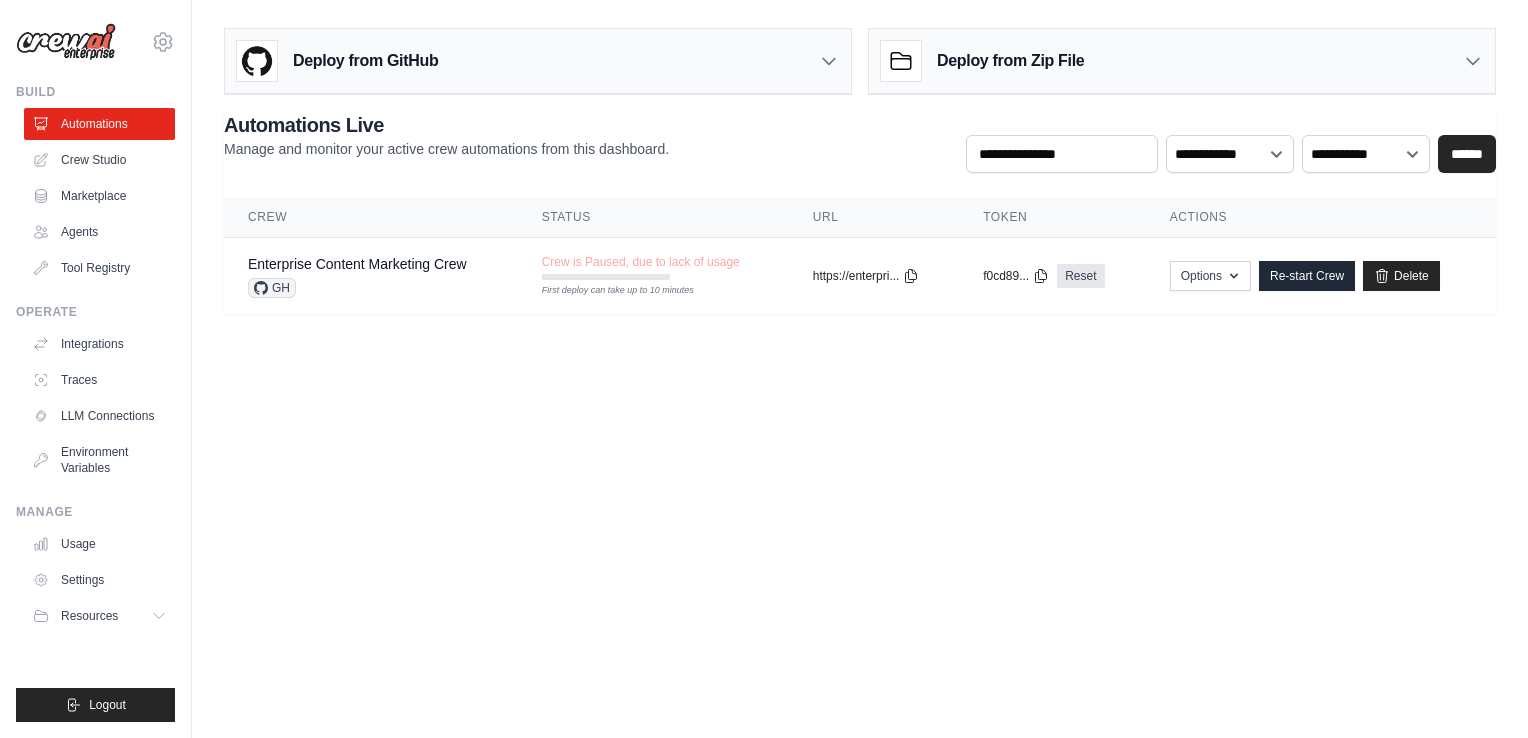 click on "Deploy from GitHub" at bounding box center [365, 61] 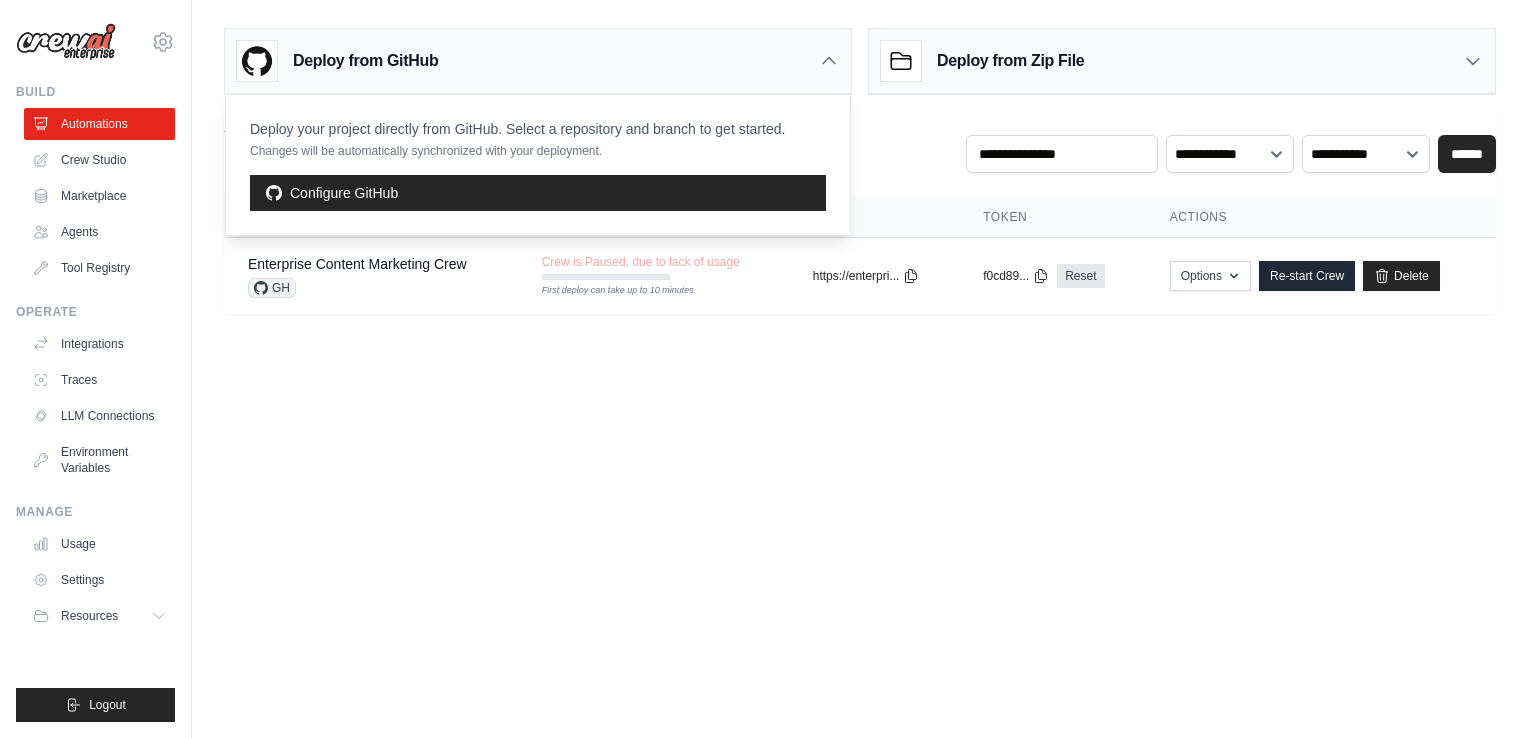 click on "Deploy from Zip File" at bounding box center (1182, 61) 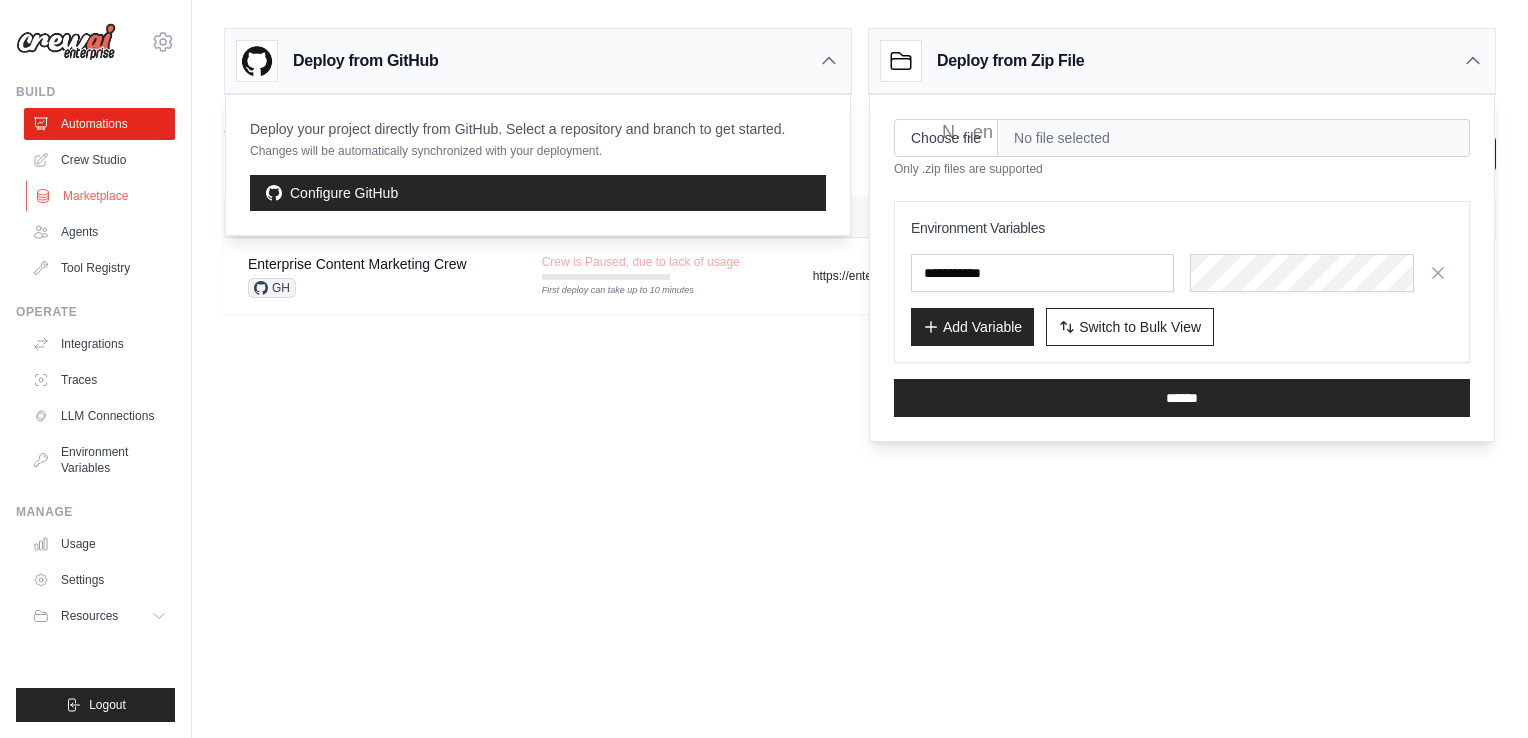 click on "Marketplace" at bounding box center (101, 196) 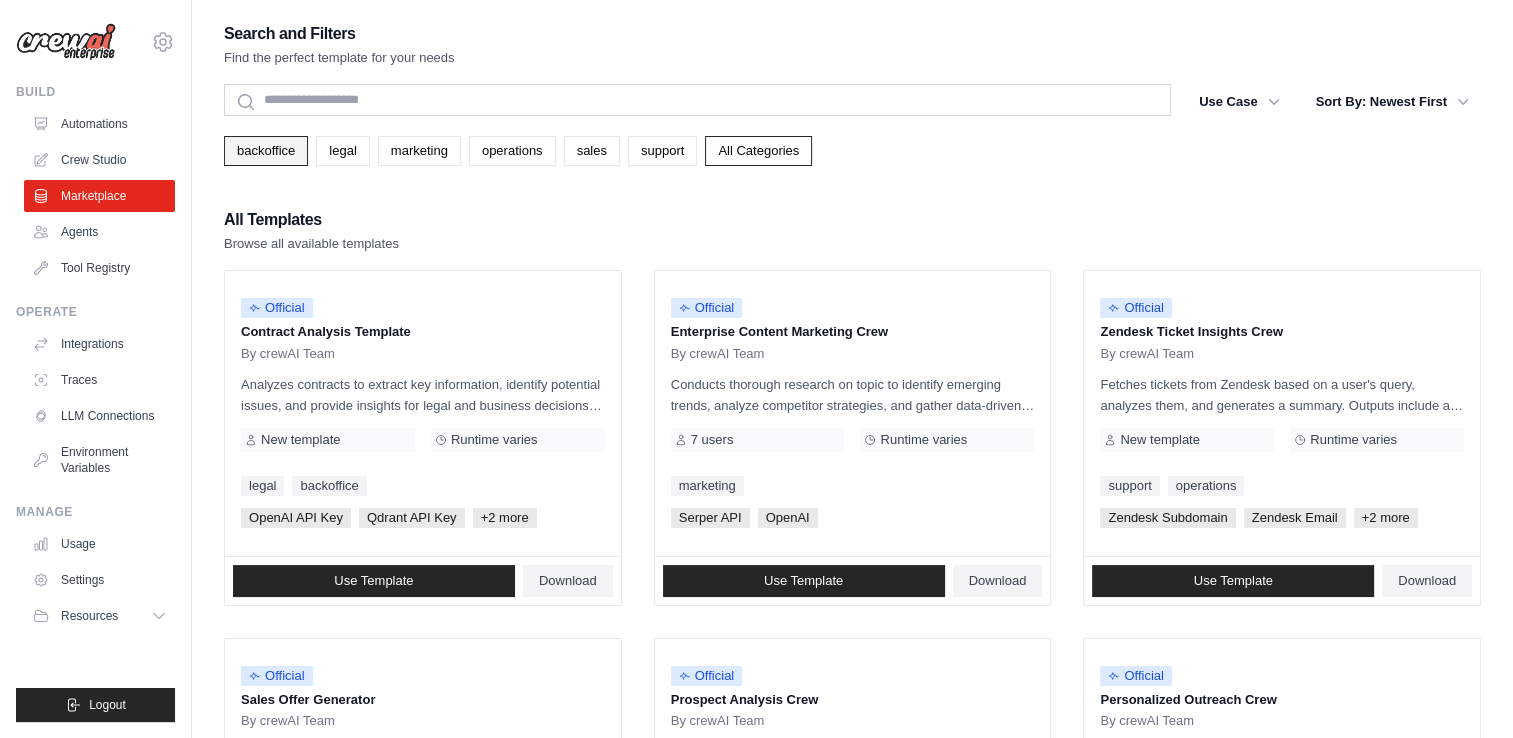 click on "backoffice" at bounding box center [266, 151] 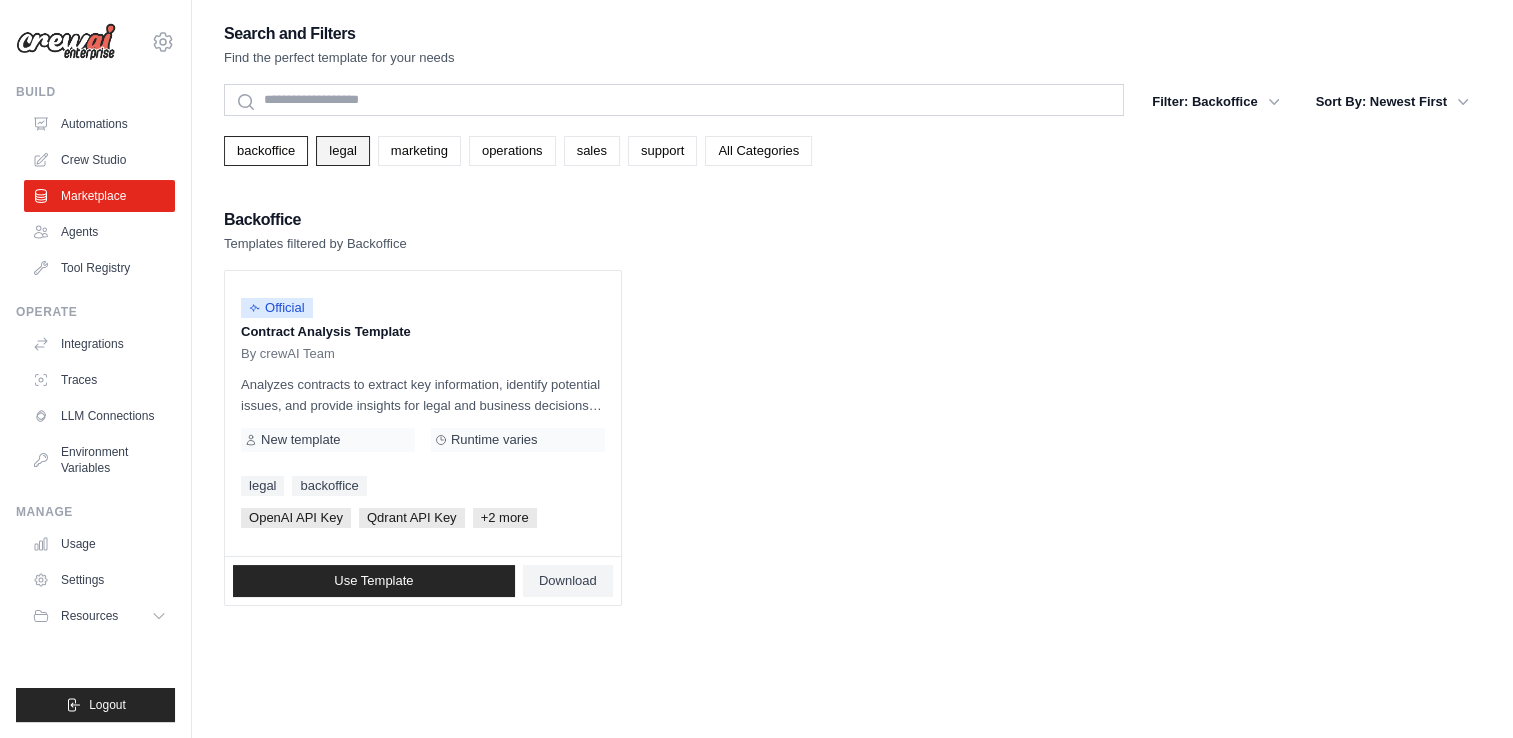 click on "legal" at bounding box center (342, 151) 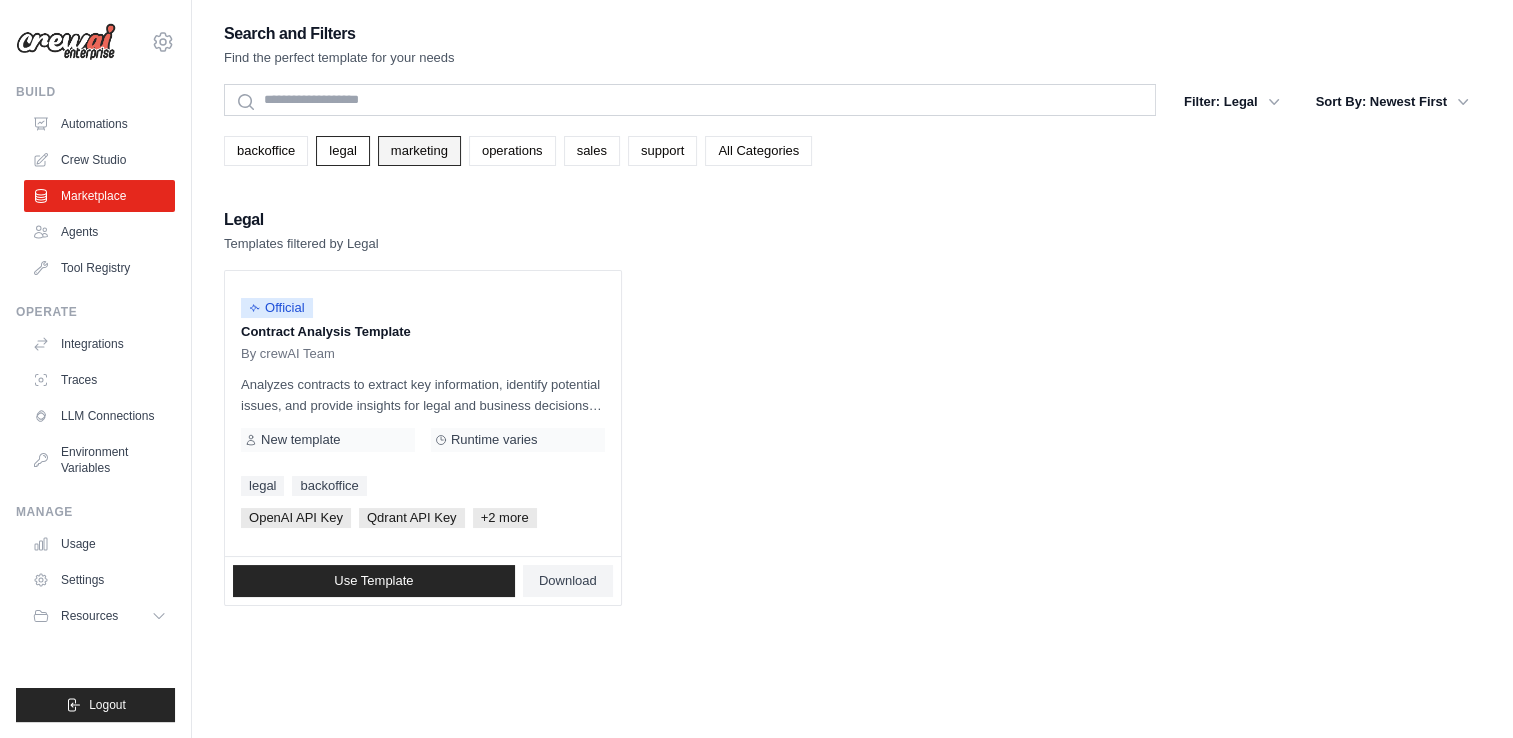 click on "marketing" at bounding box center (419, 151) 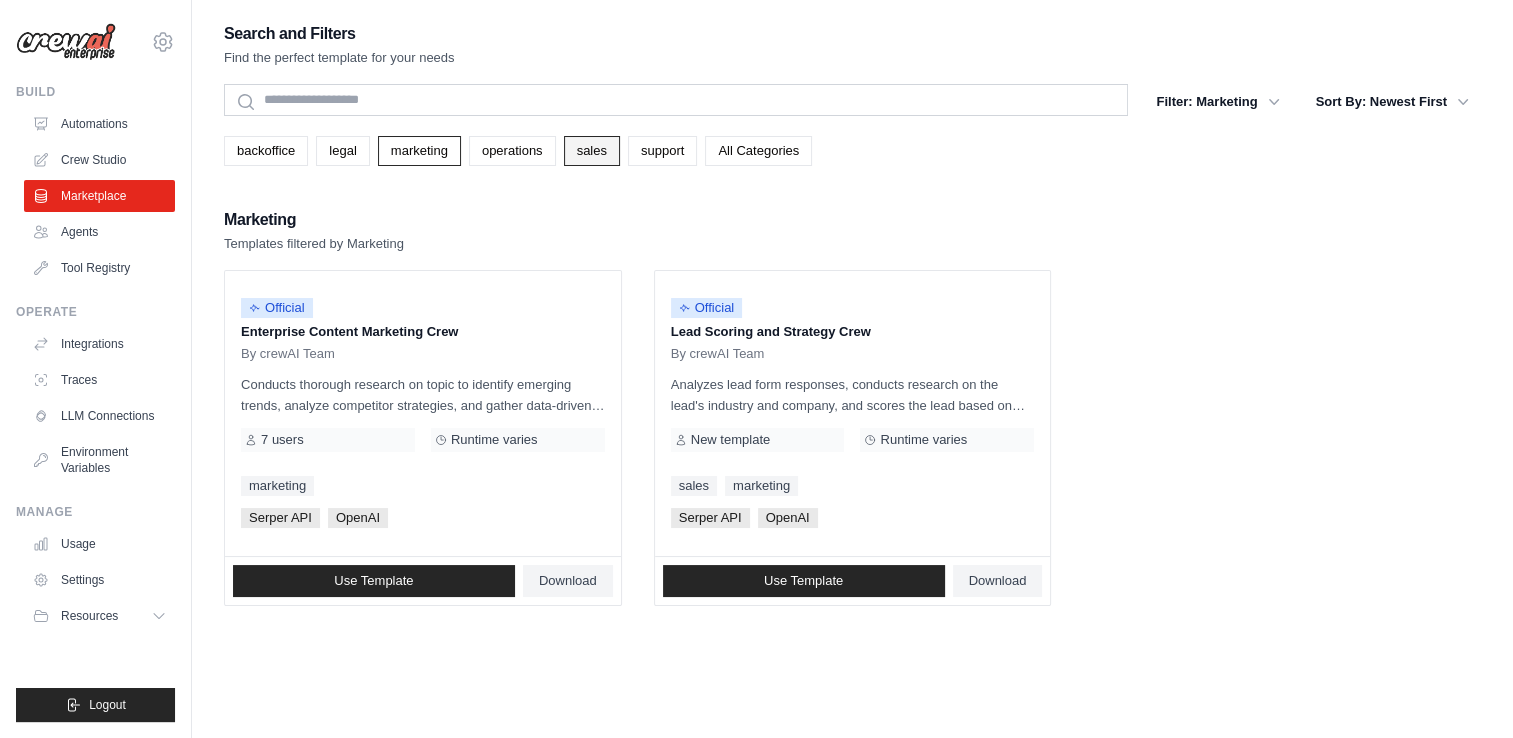 click on "sales" at bounding box center (592, 151) 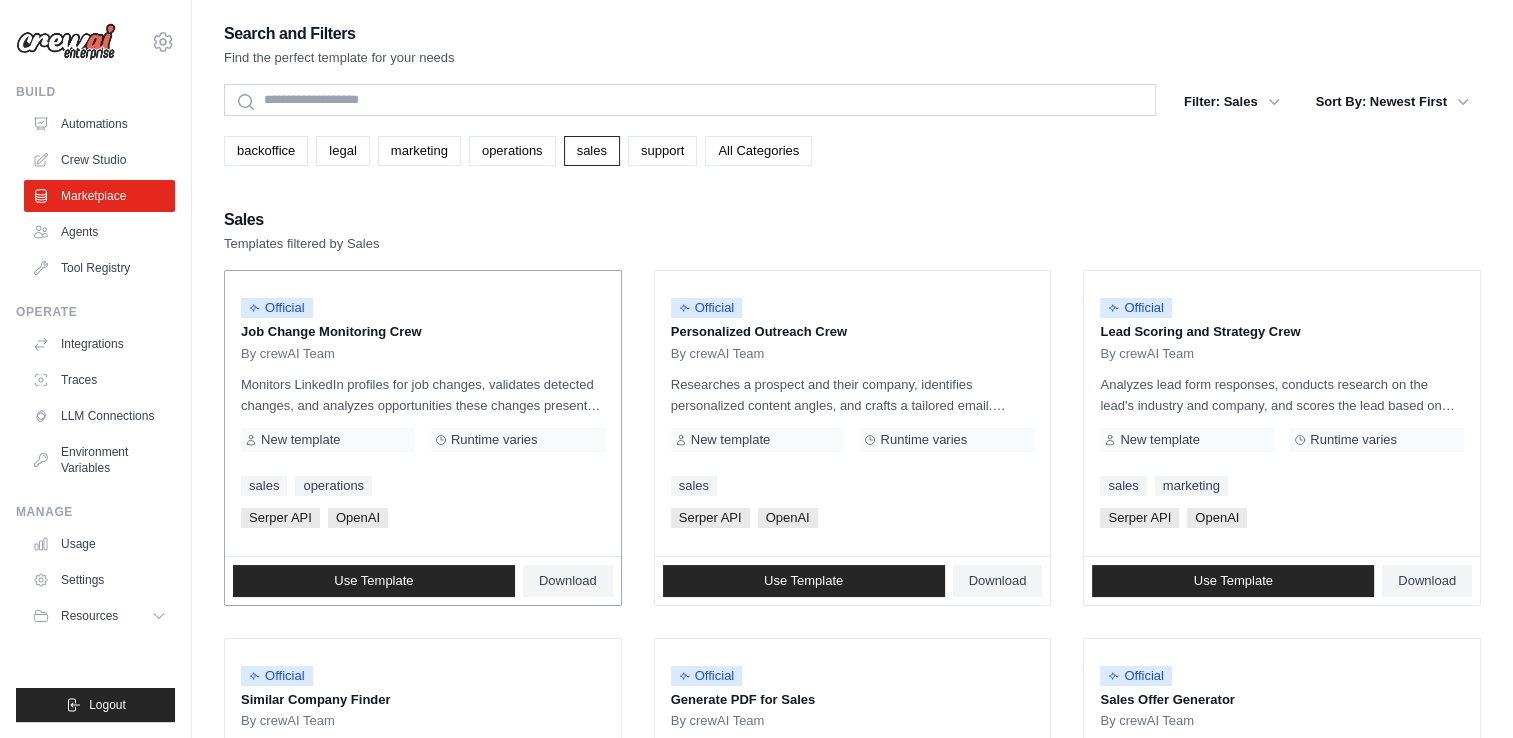 click on "Job Change Monitoring Crew" at bounding box center [423, 332] 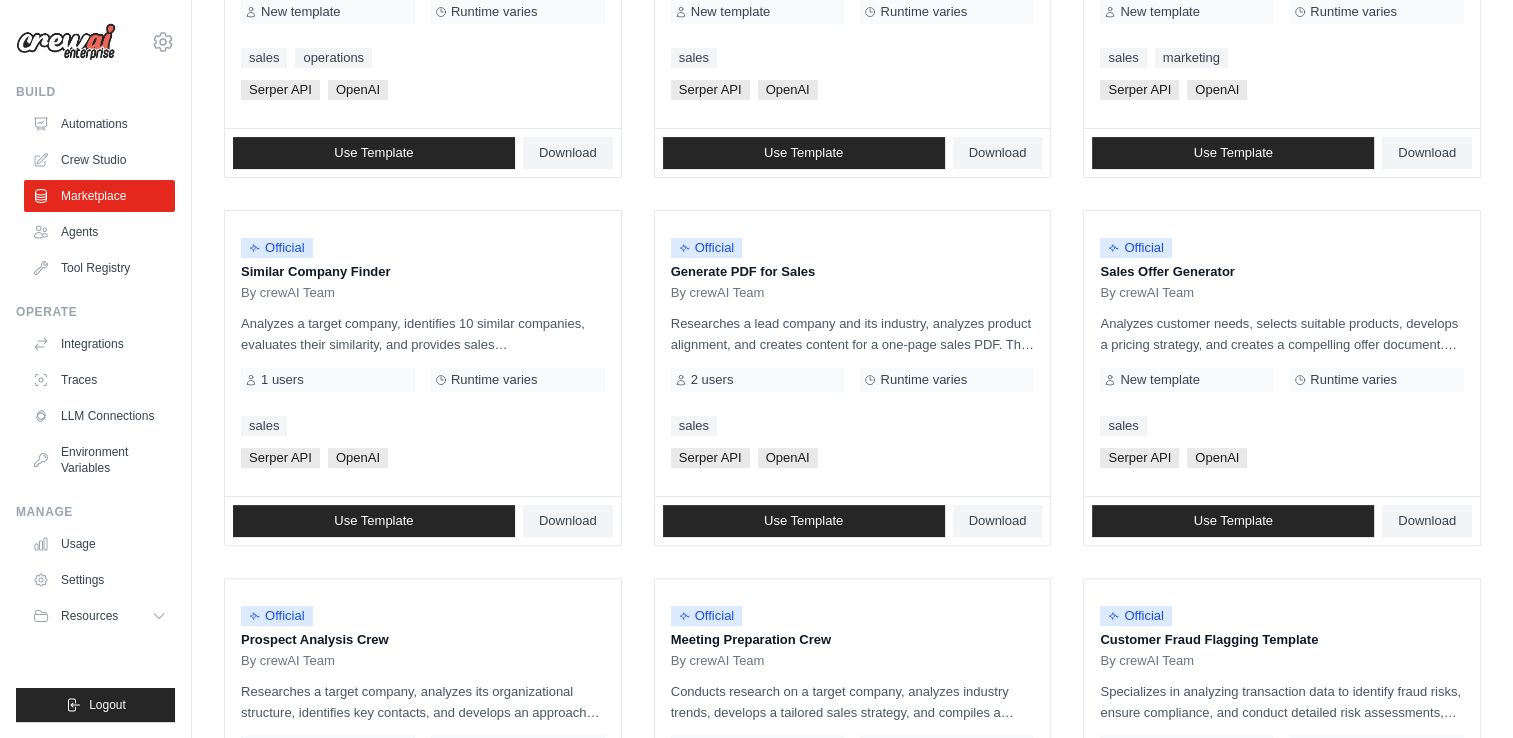 scroll, scrollTop: 412, scrollLeft: 0, axis: vertical 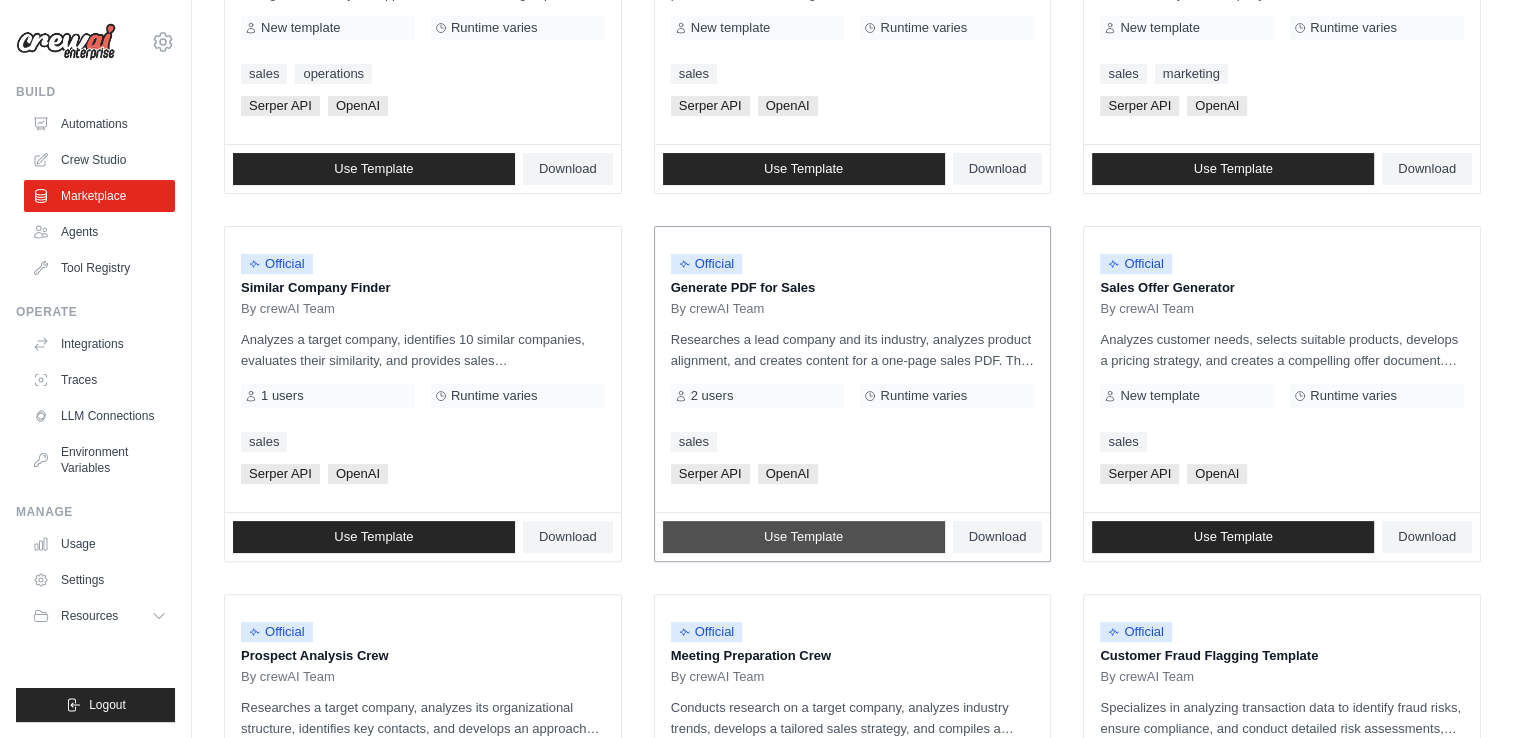 click on "Use Template" at bounding box center (803, 537) 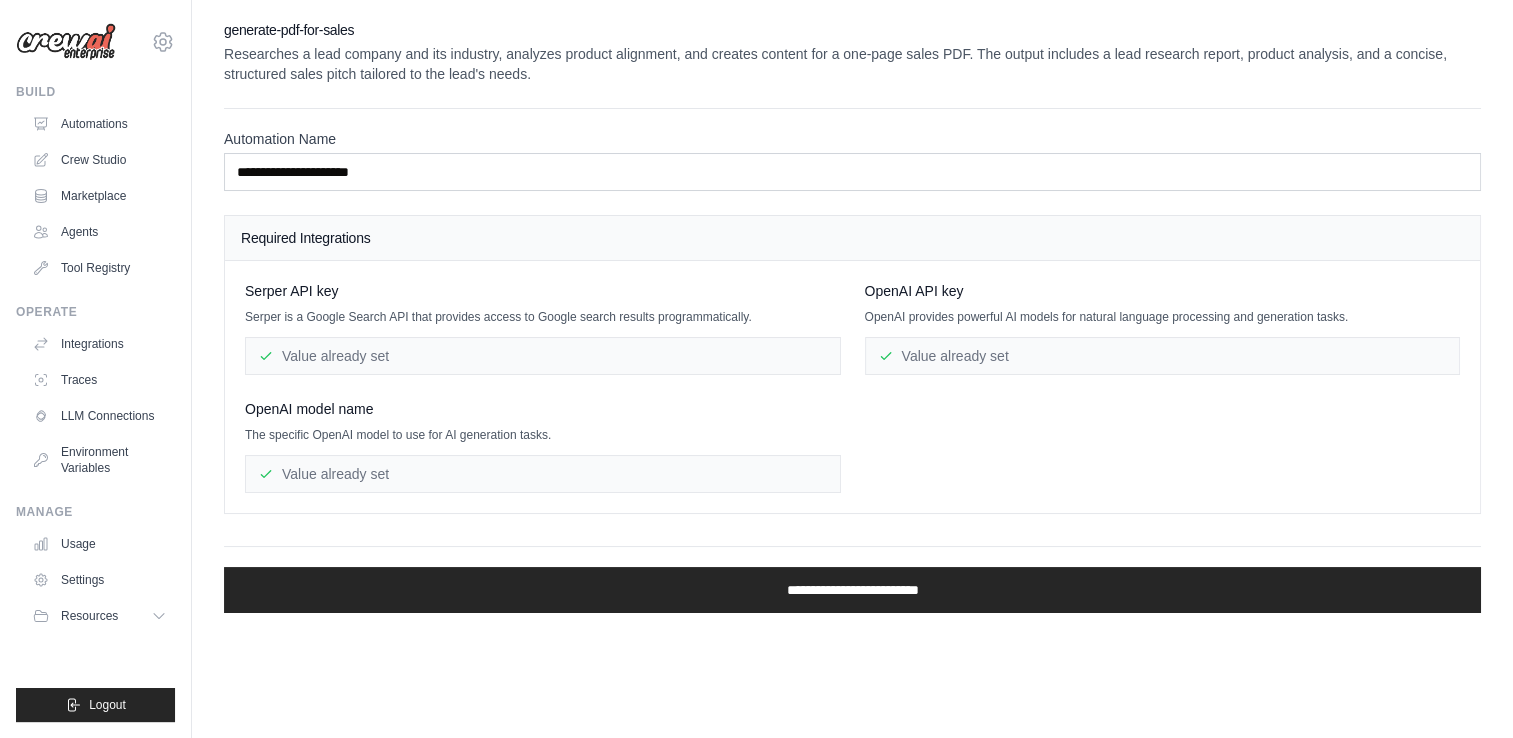 scroll, scrollTop: 0, scrollLeft: 0, axis: both 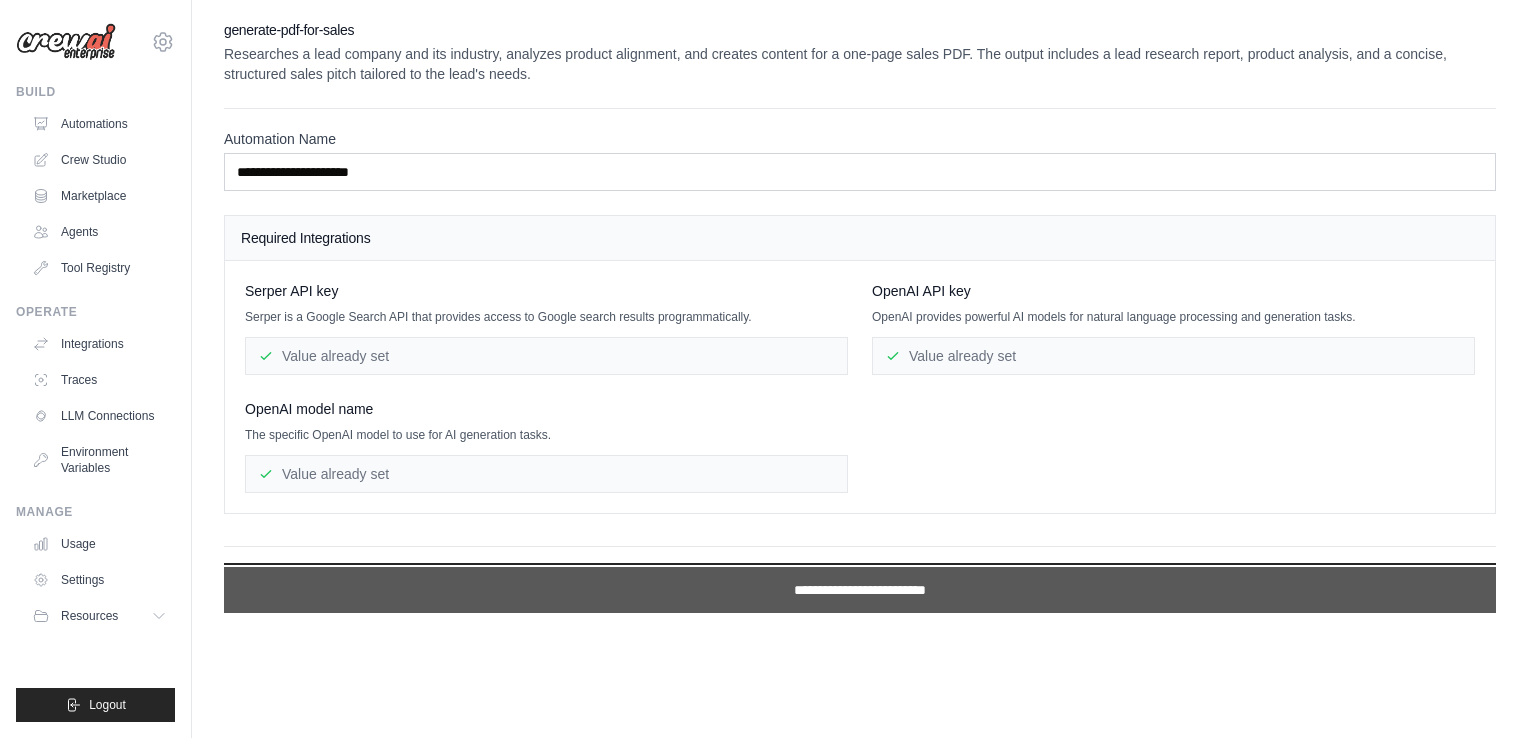click on "**********" at bounding box center (860, 590) 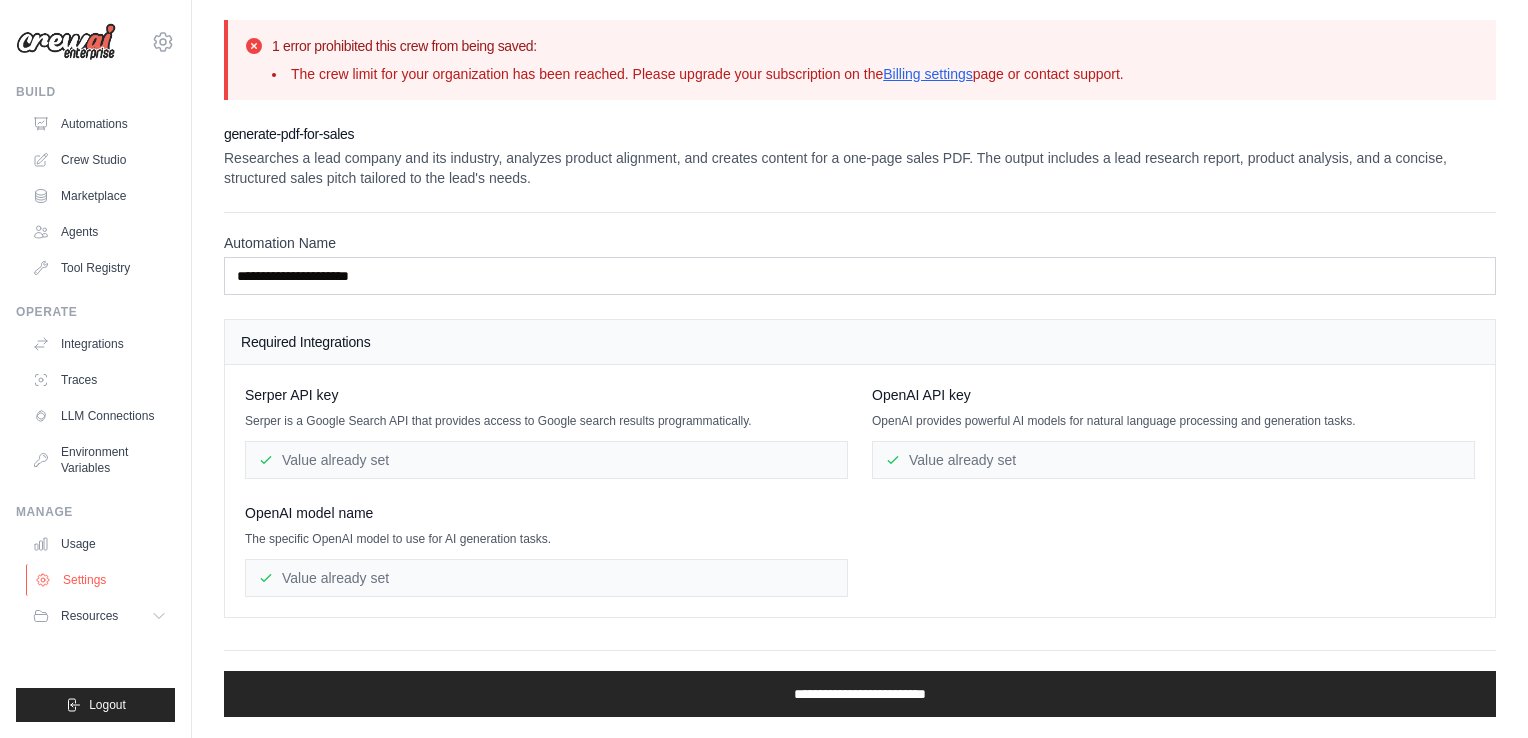 click on "Settings" at bounding box center [101, 580] 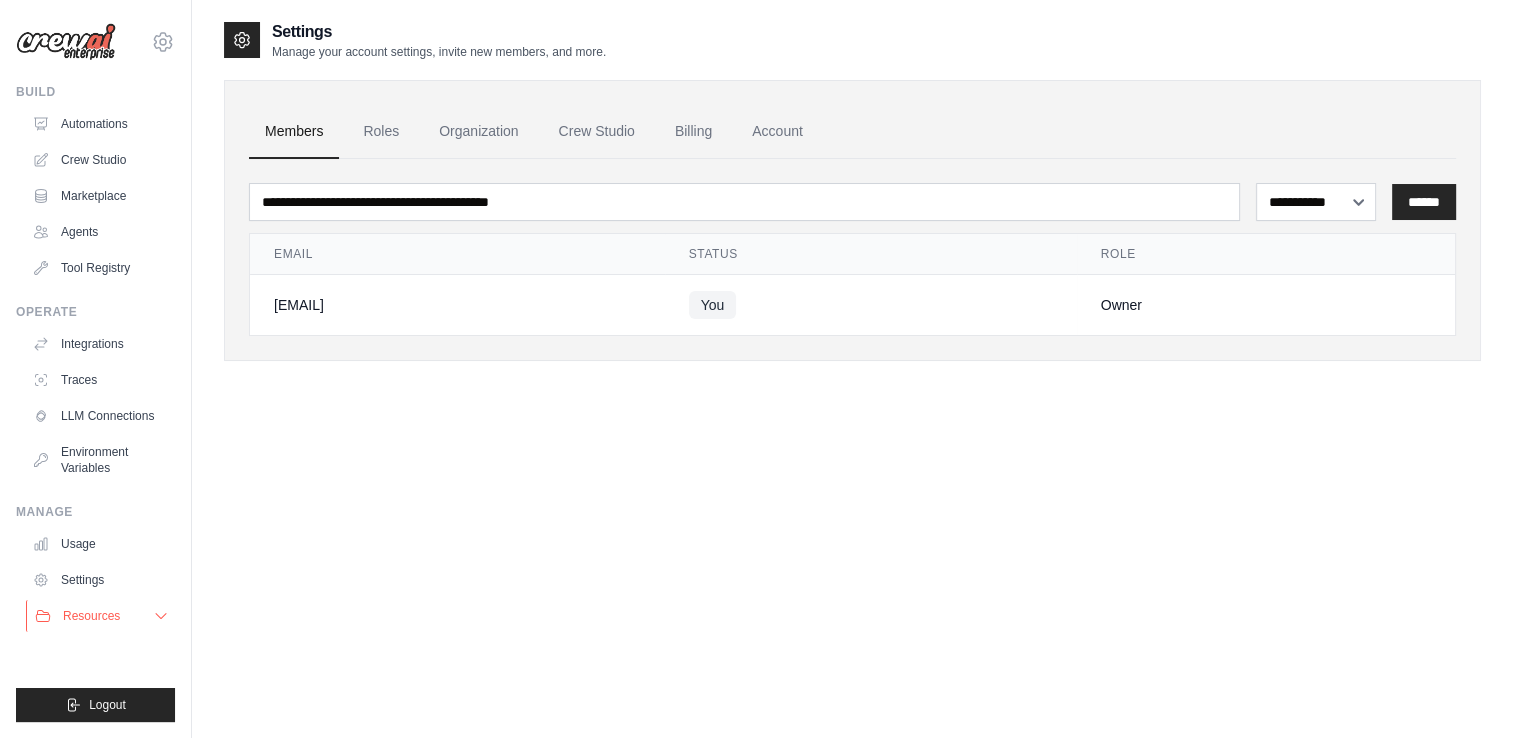 click on "Resources" at bounding box center (91, 616) 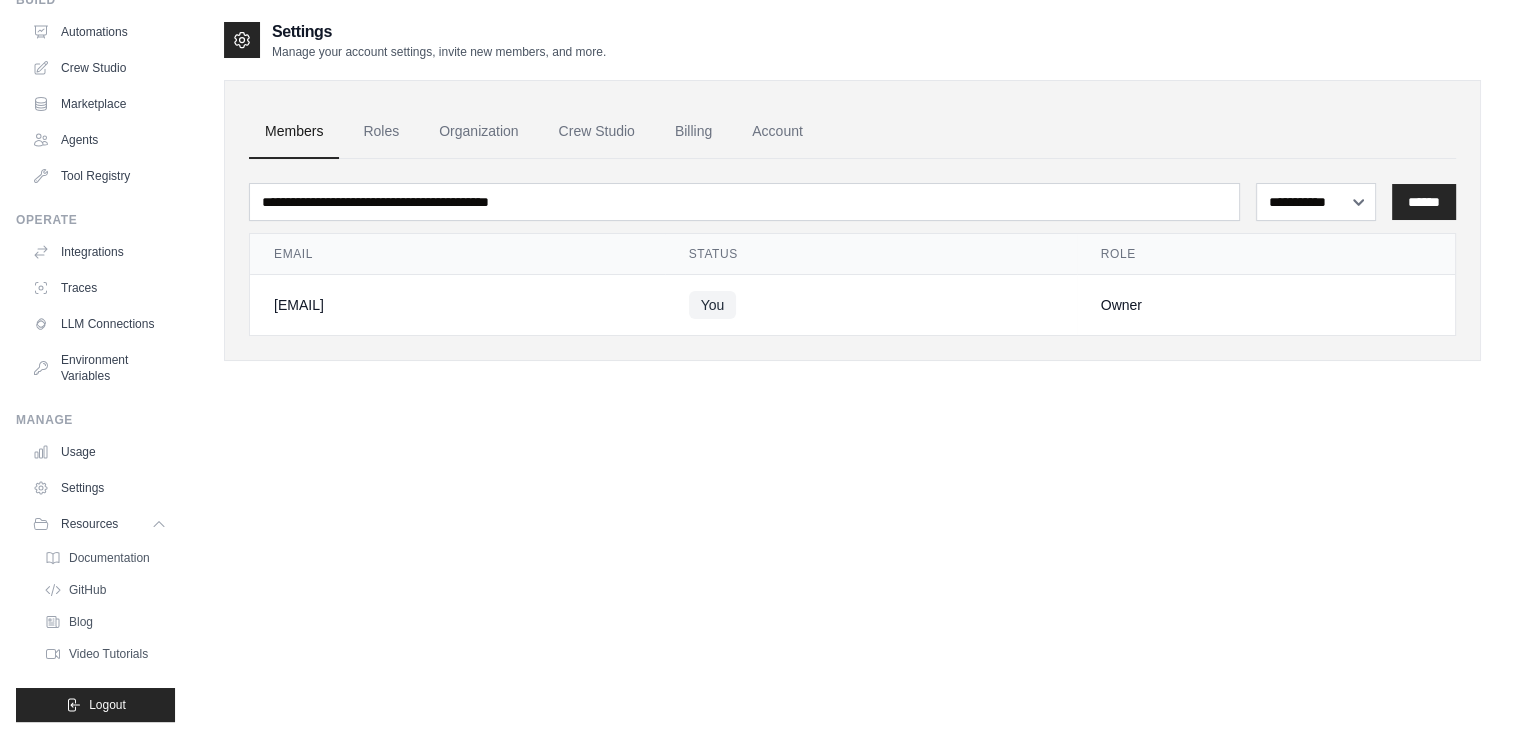 scroll, scrollTop: 107, scrollLeft: 0, axis: vertical 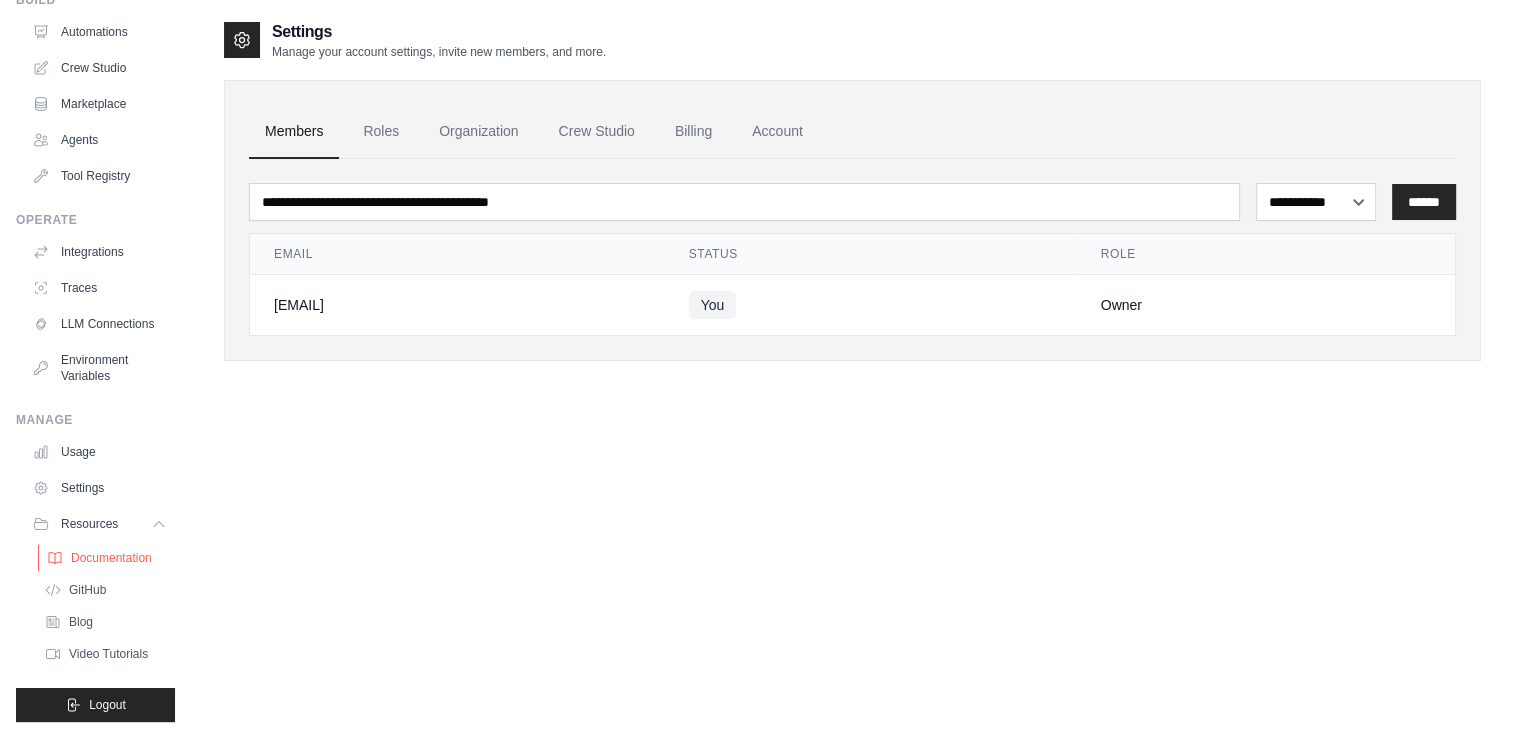 click on "Documentation" at bounding box center (111, 558) 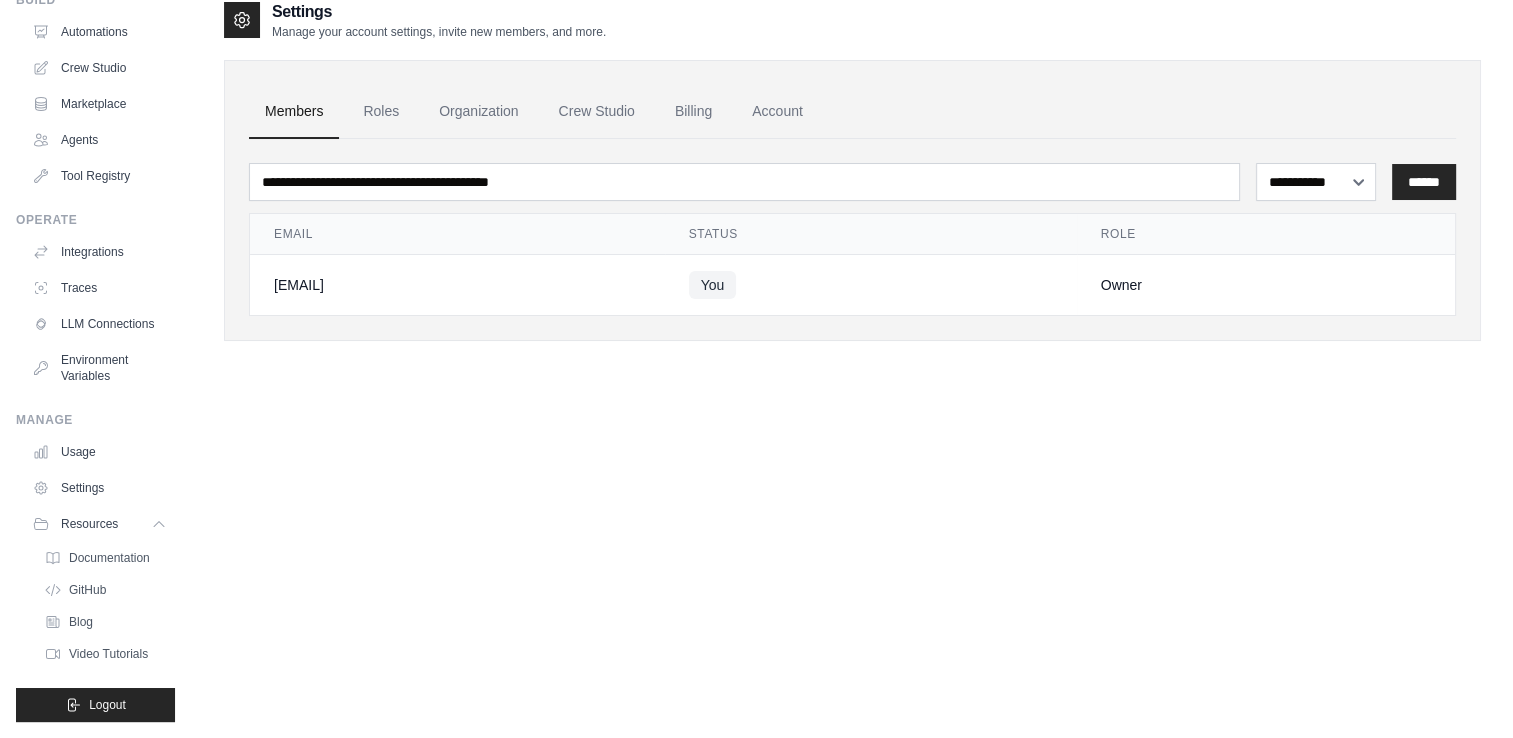 scroll, scrollTop: 40, scrollLeft: 0, axis: vertical 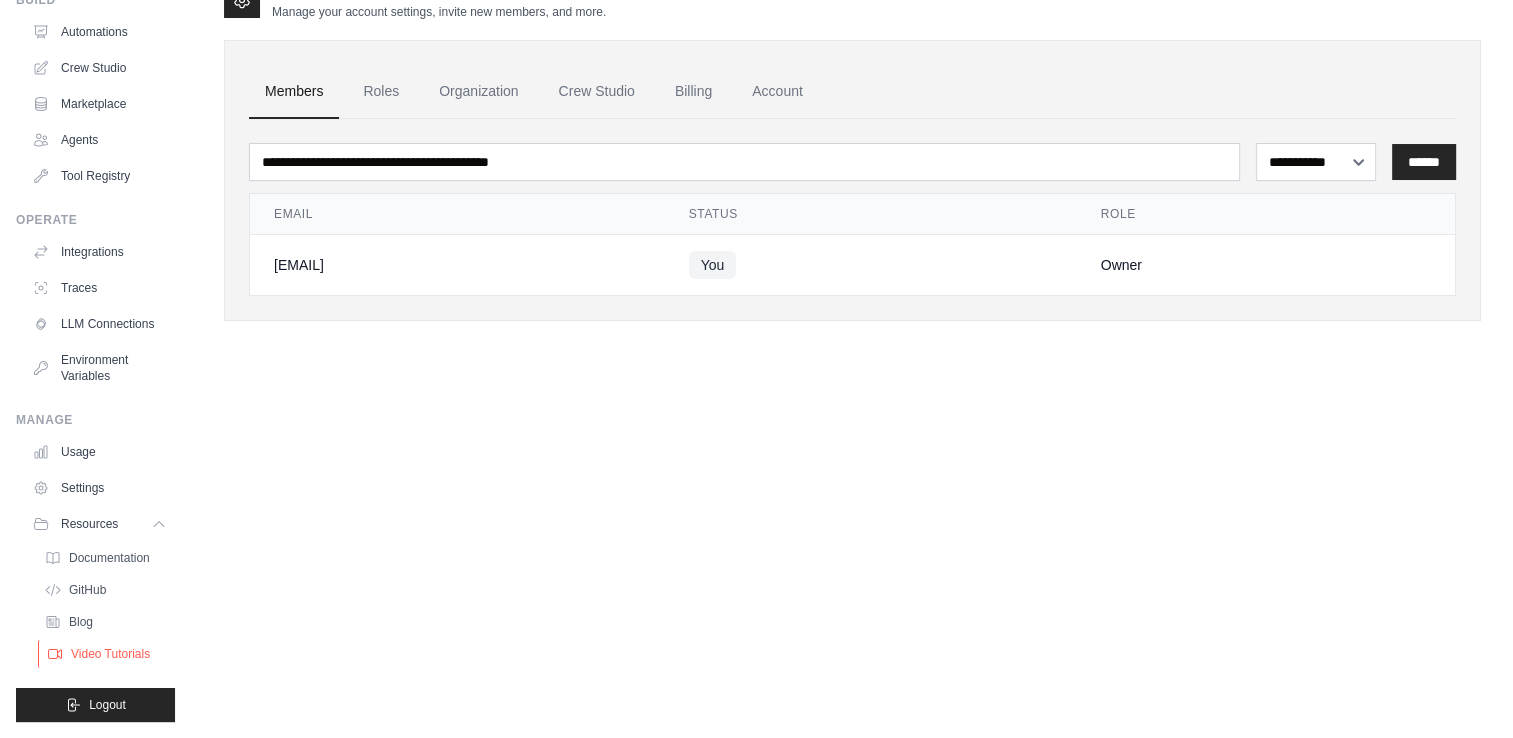 click on "Video Tutorials" at bounding box center (110, 654) 